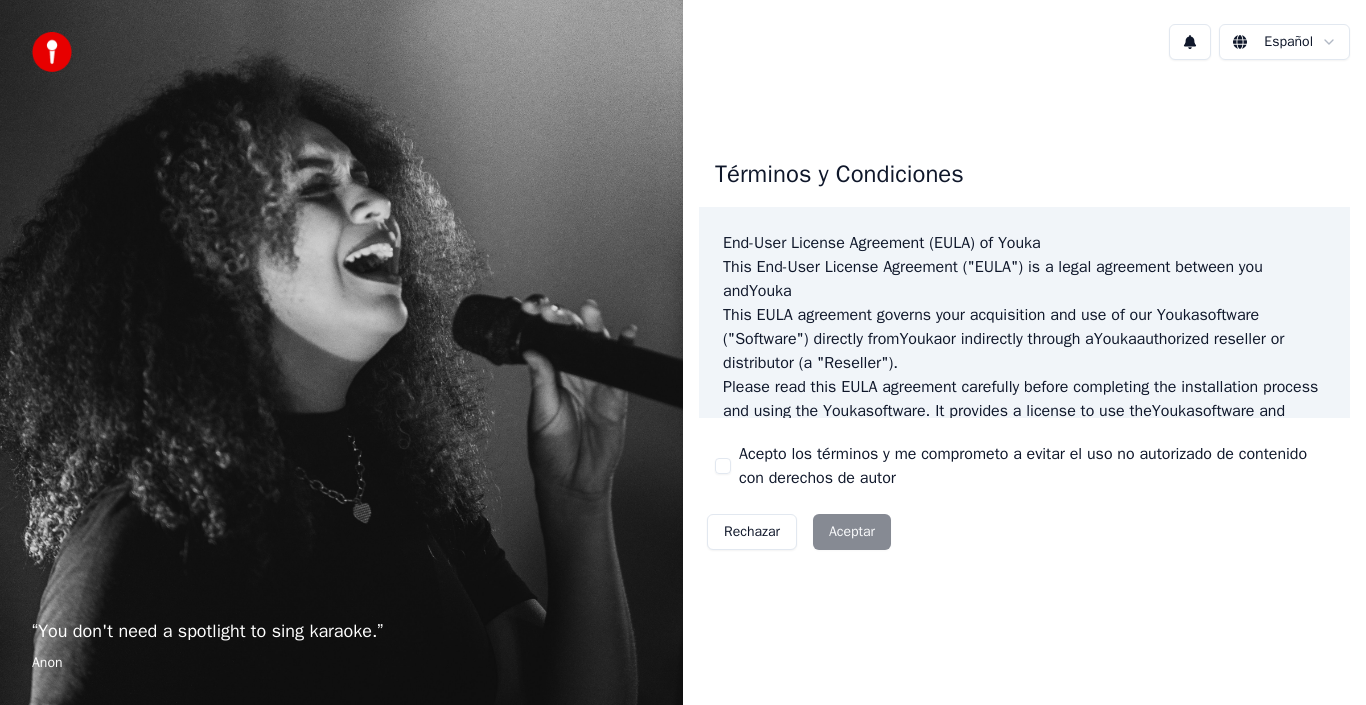 scroll, scrollTop: 0, scrollLeft: 0, axis: both 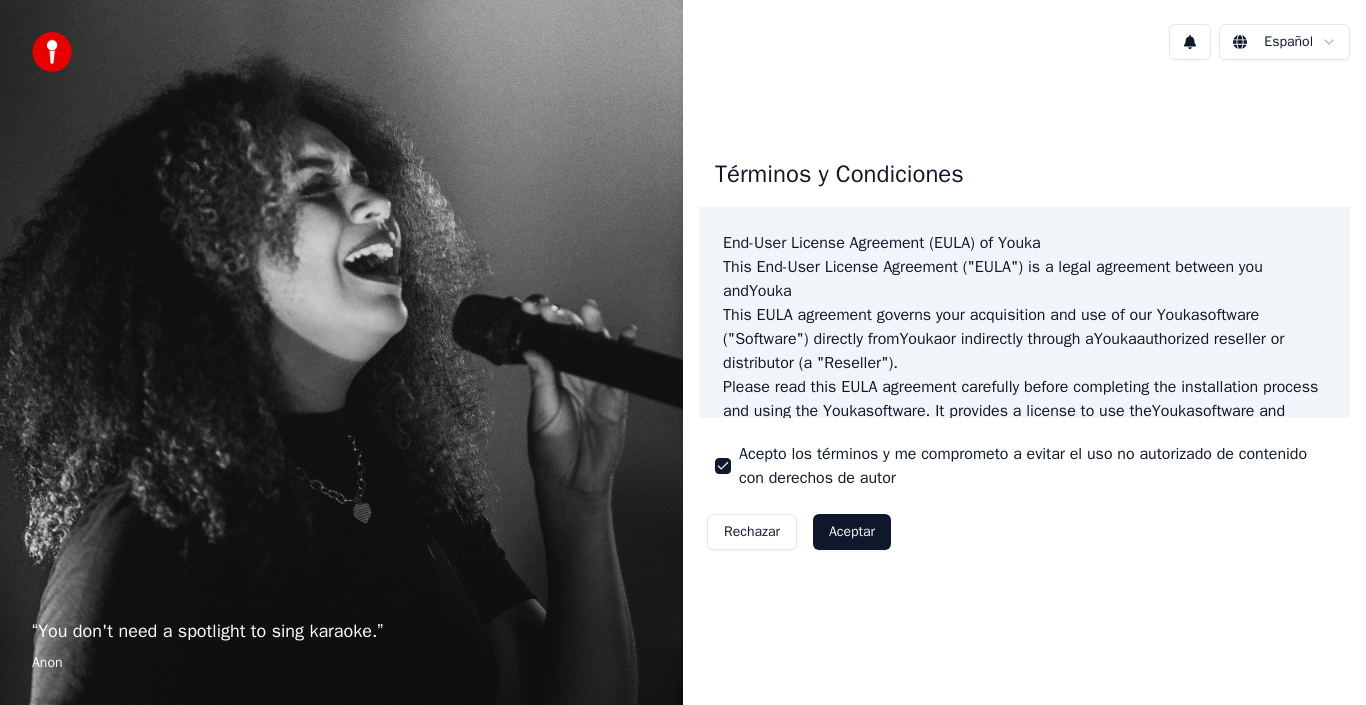 click on "Aceptar" at bounding box center (852, 532) 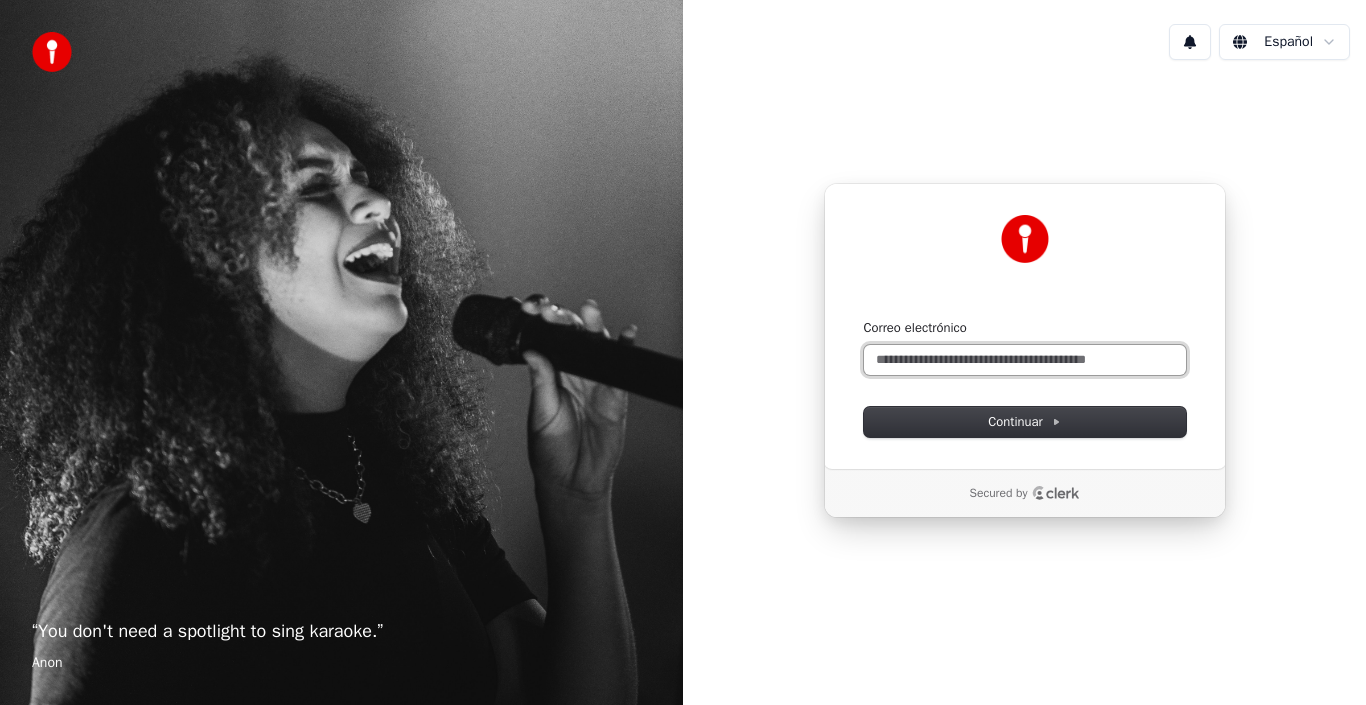click on "Correo electrónico" at bounding box center [1025, 360] 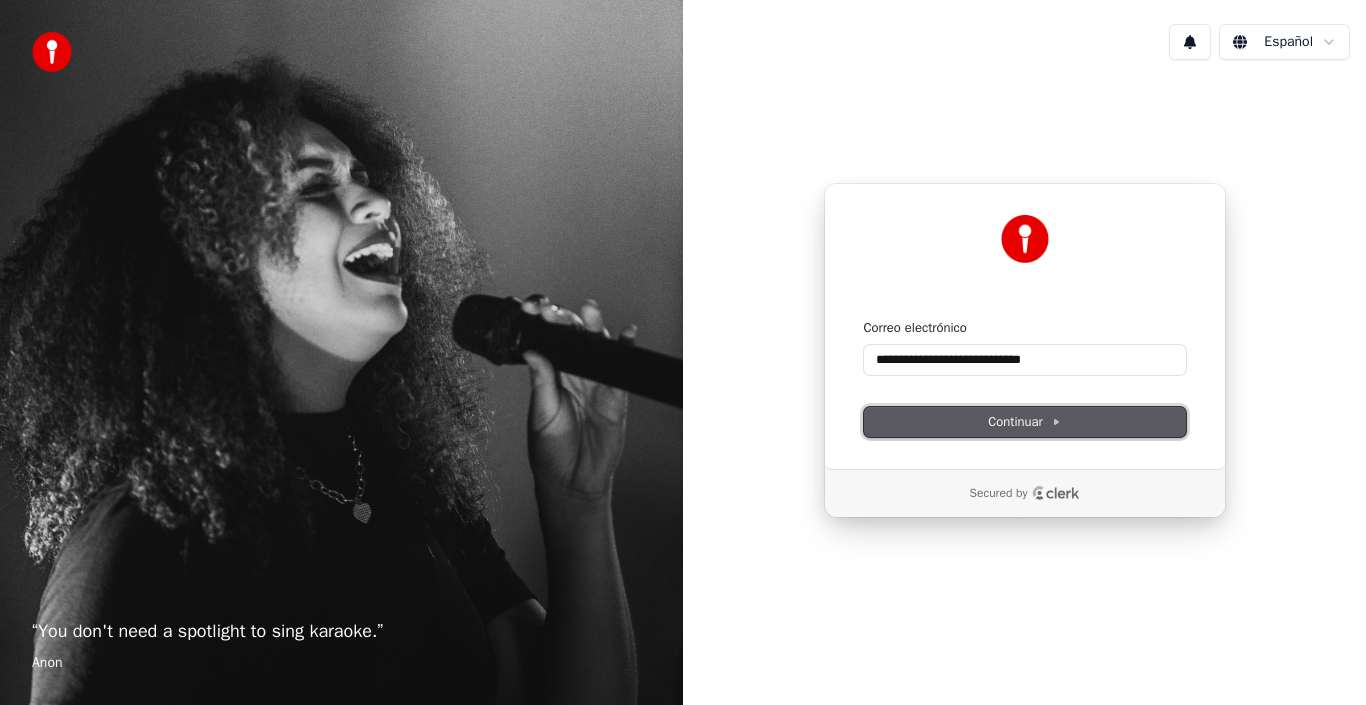 click on "Continuar" at bounding box center [1025, 422] 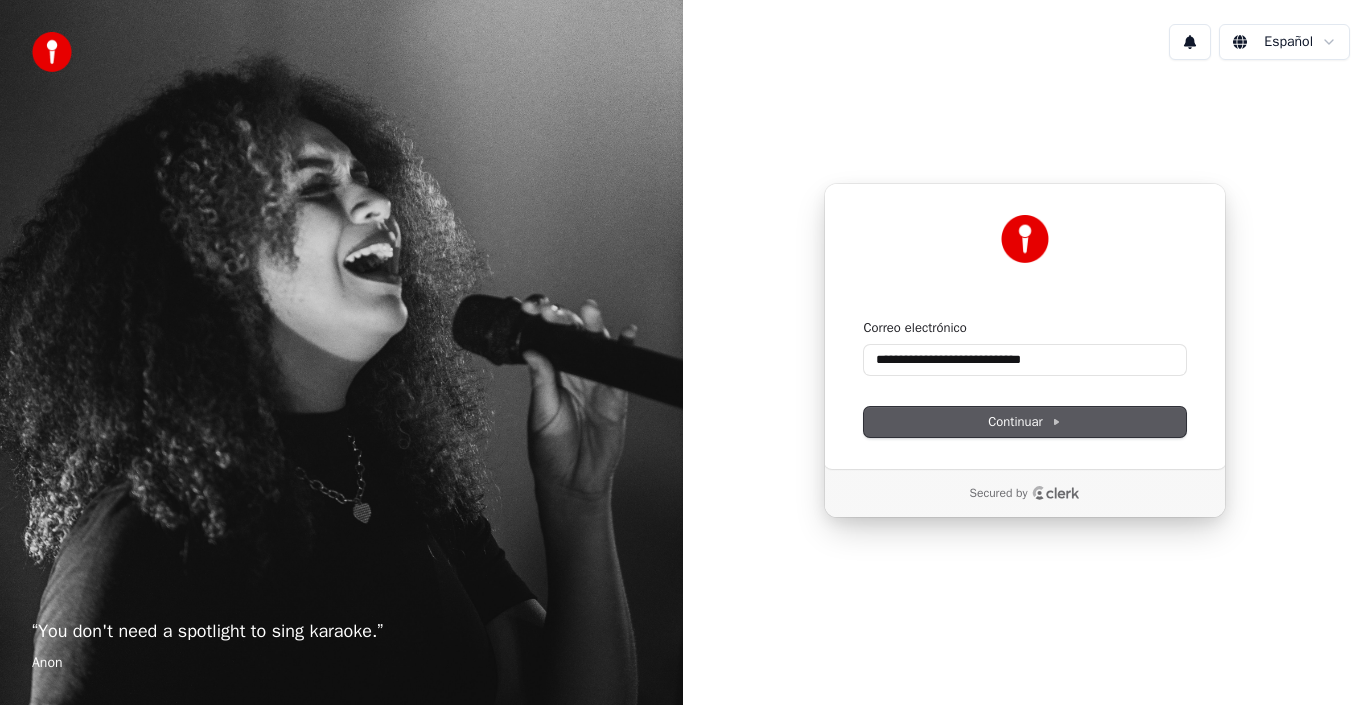 type on "**********" 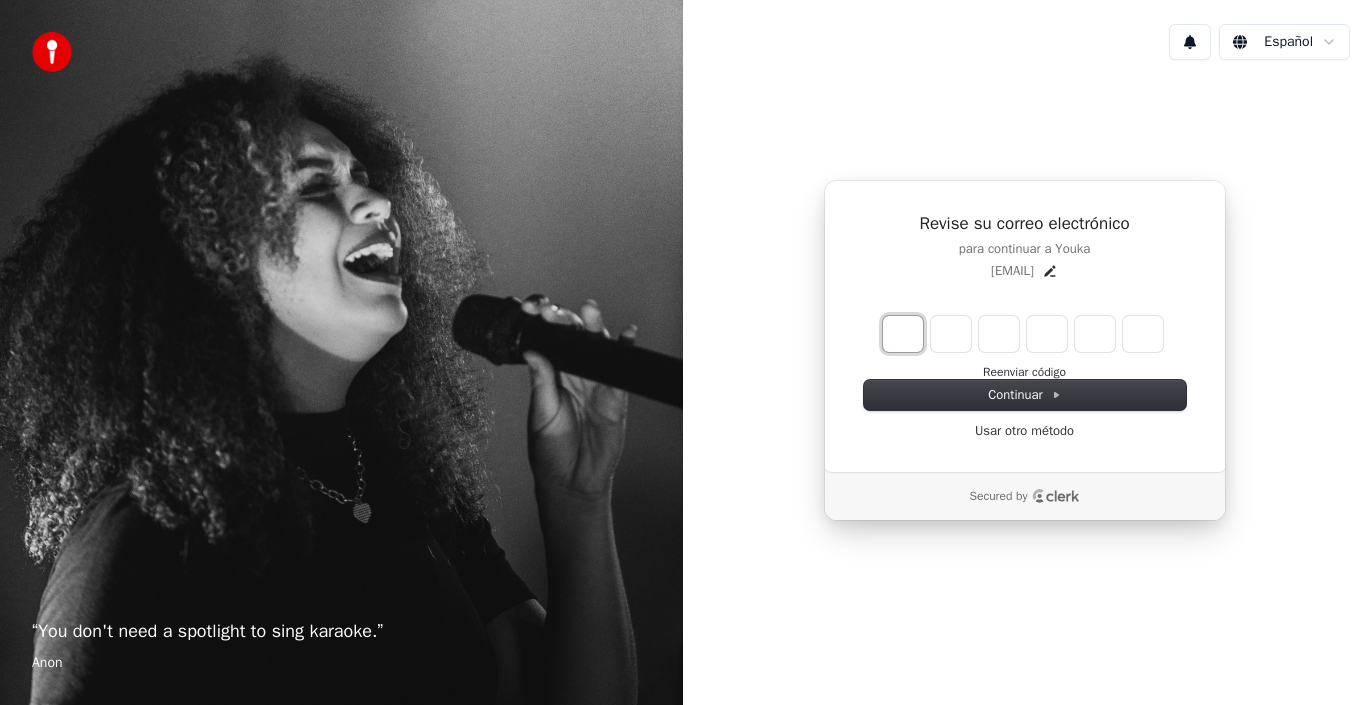 type on "*" 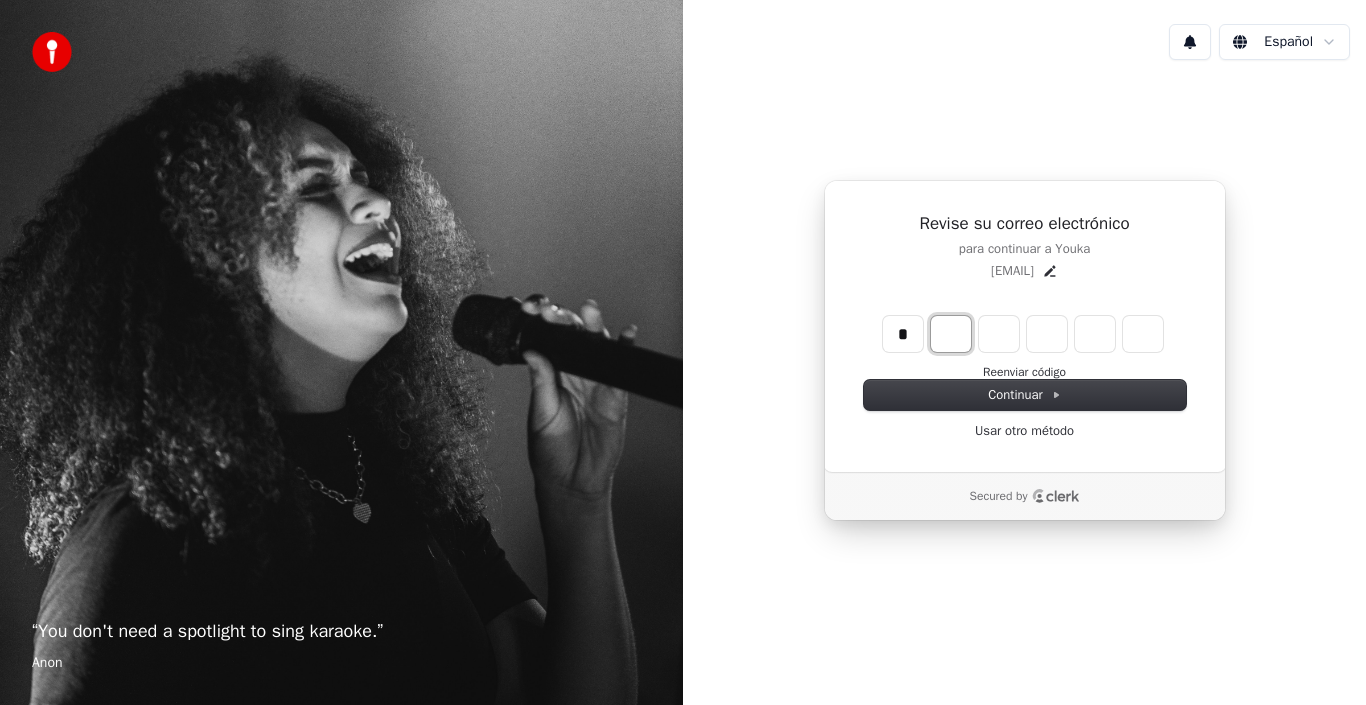 type on "*" 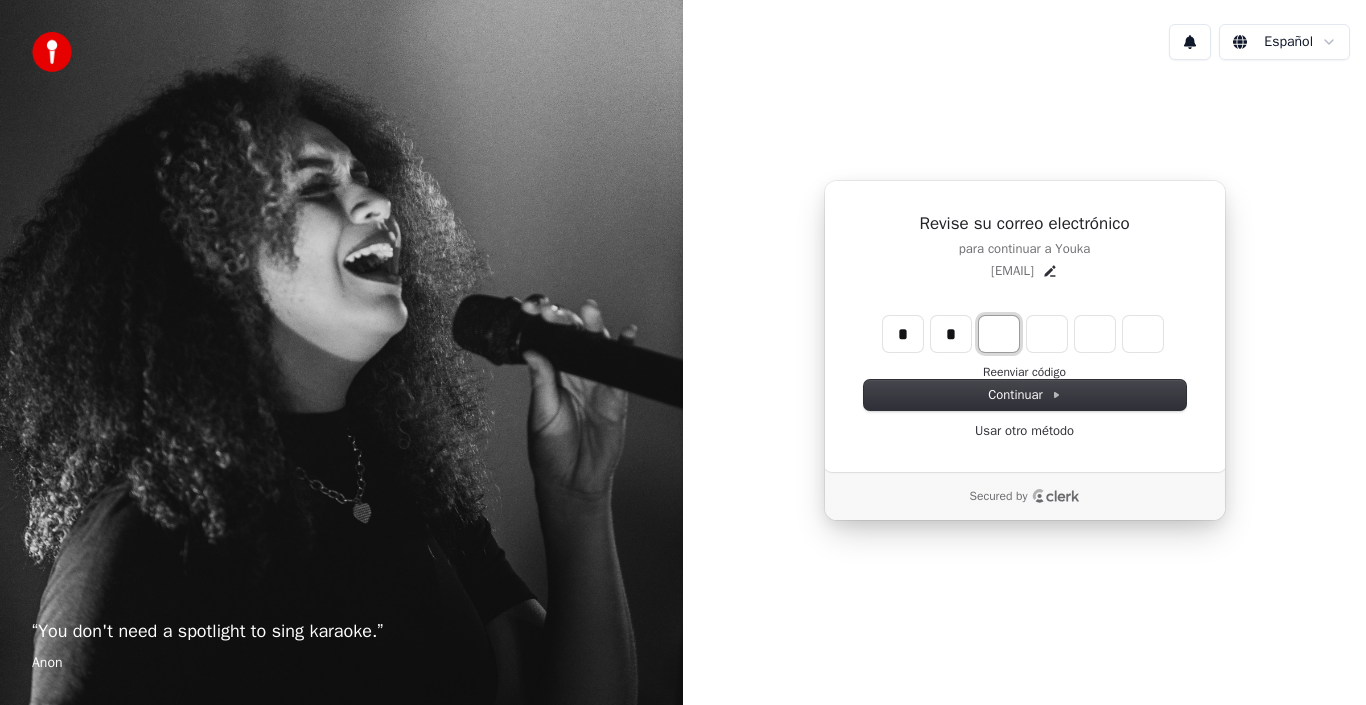 type on "**" 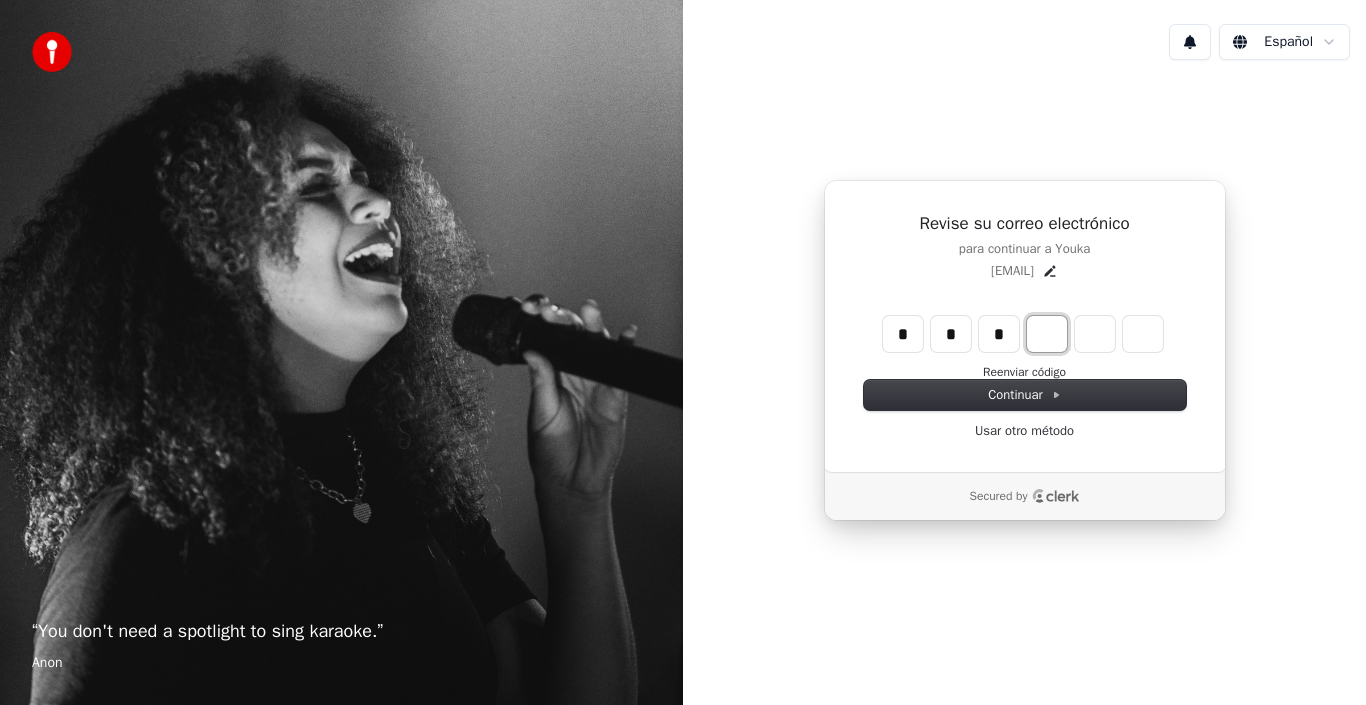 type on "***" 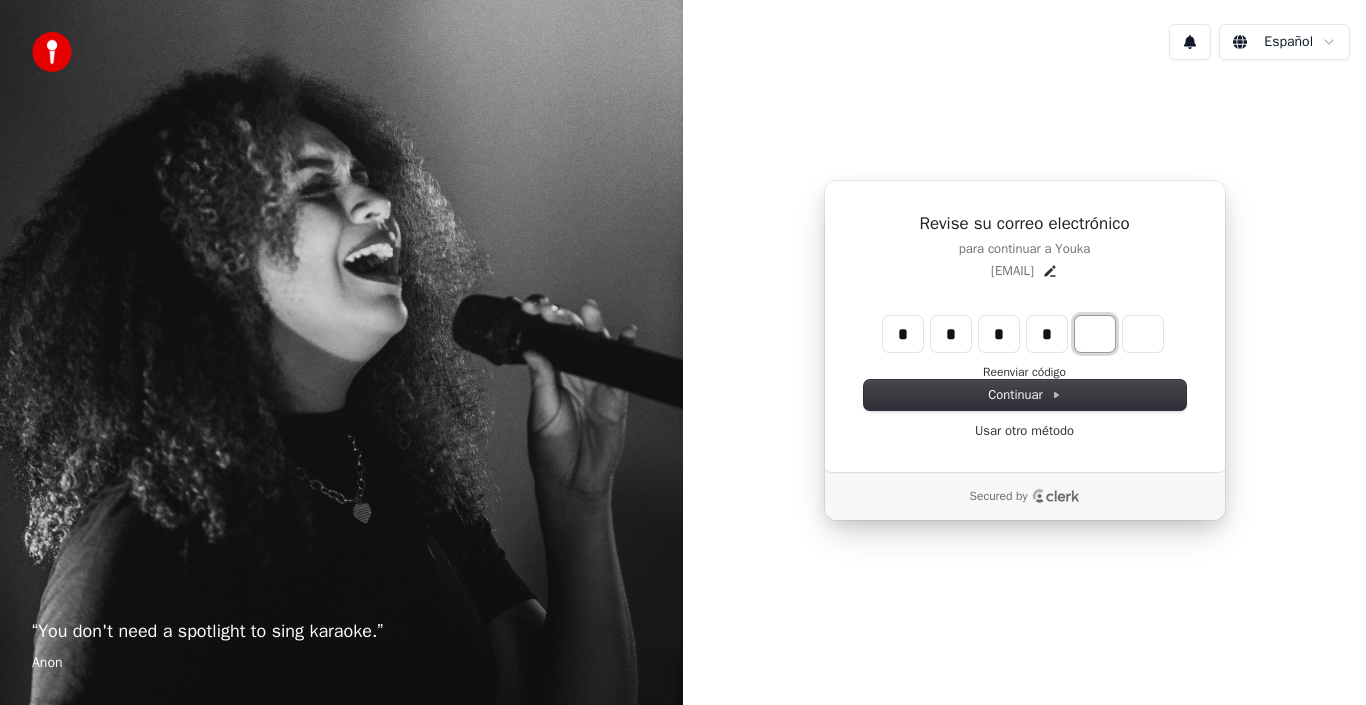 type on "****" 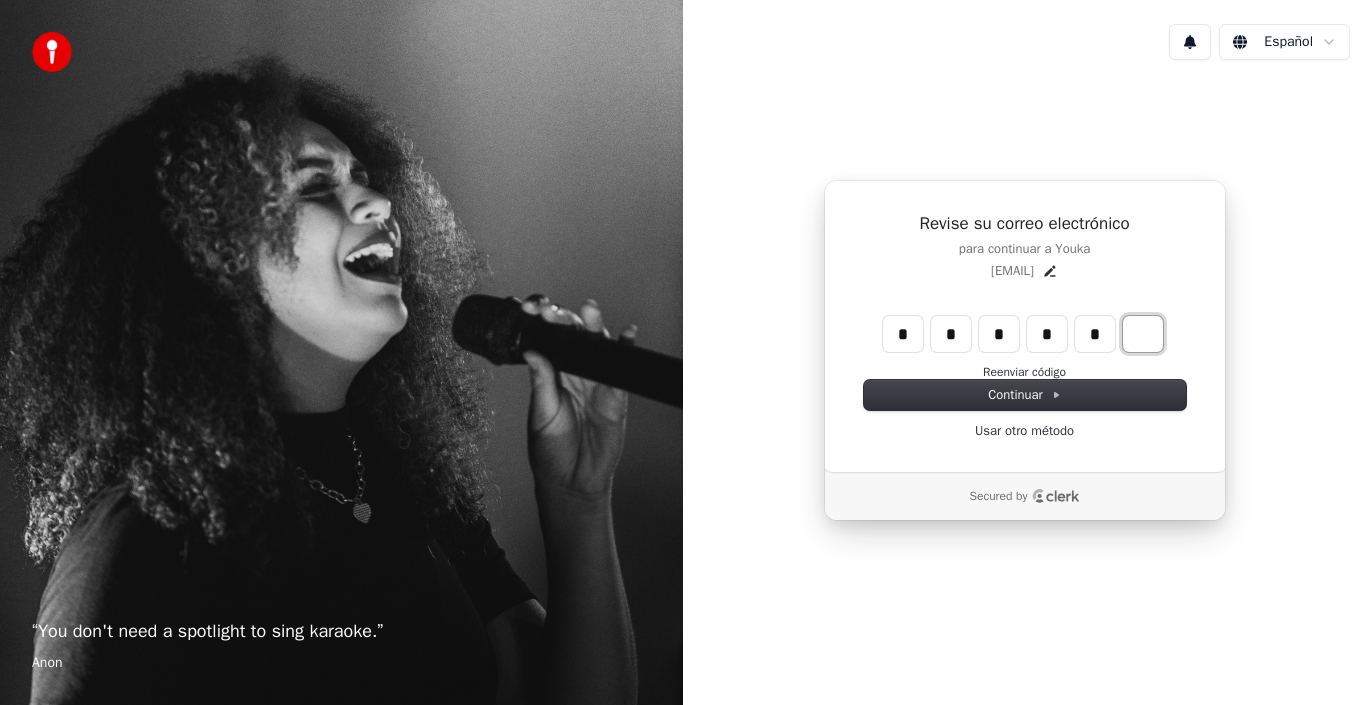 type on "******" 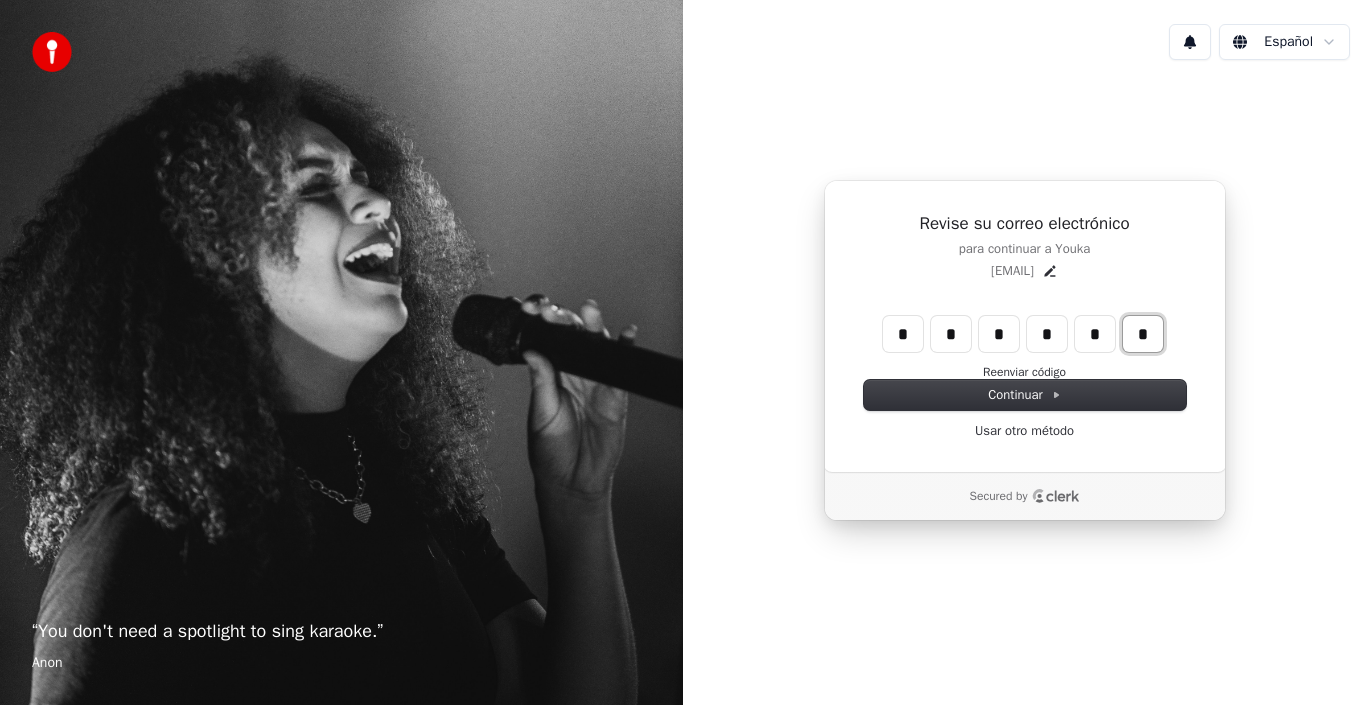 type on "*" 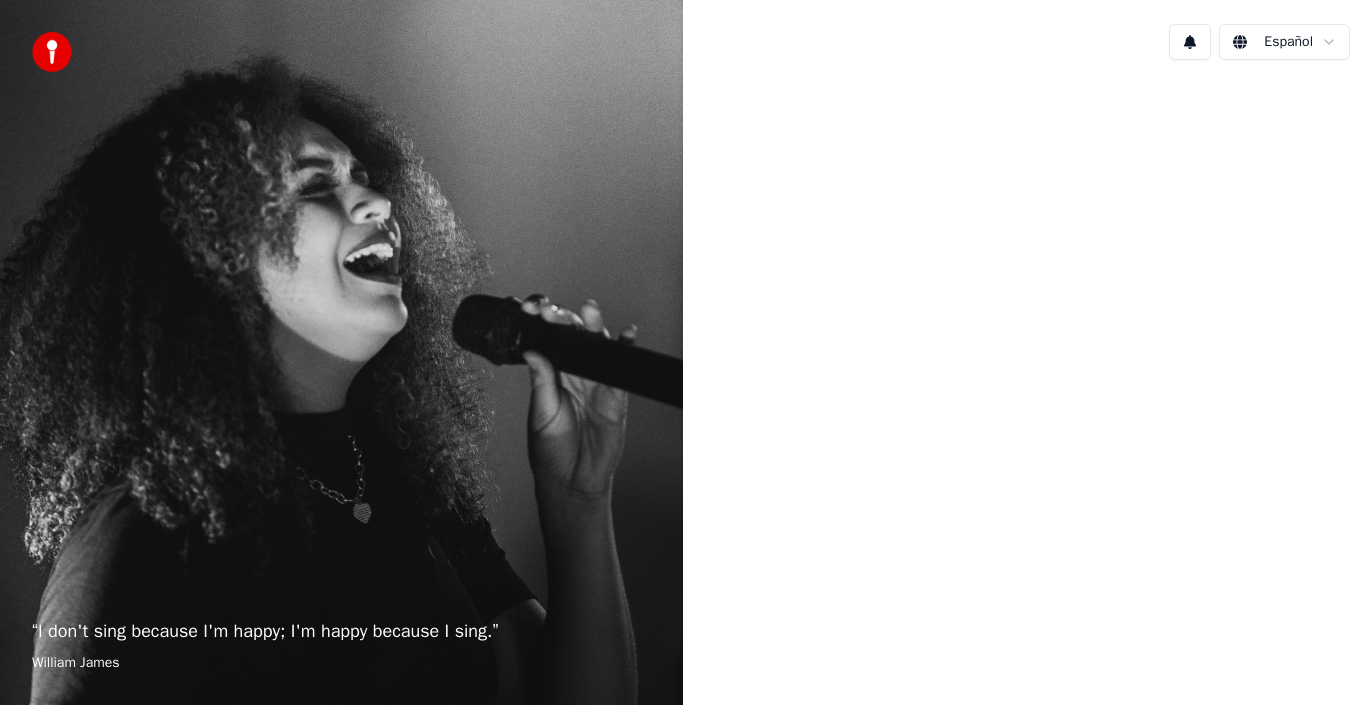 scroll, scrollTop: 0, scrollLeft: 0, axis: both 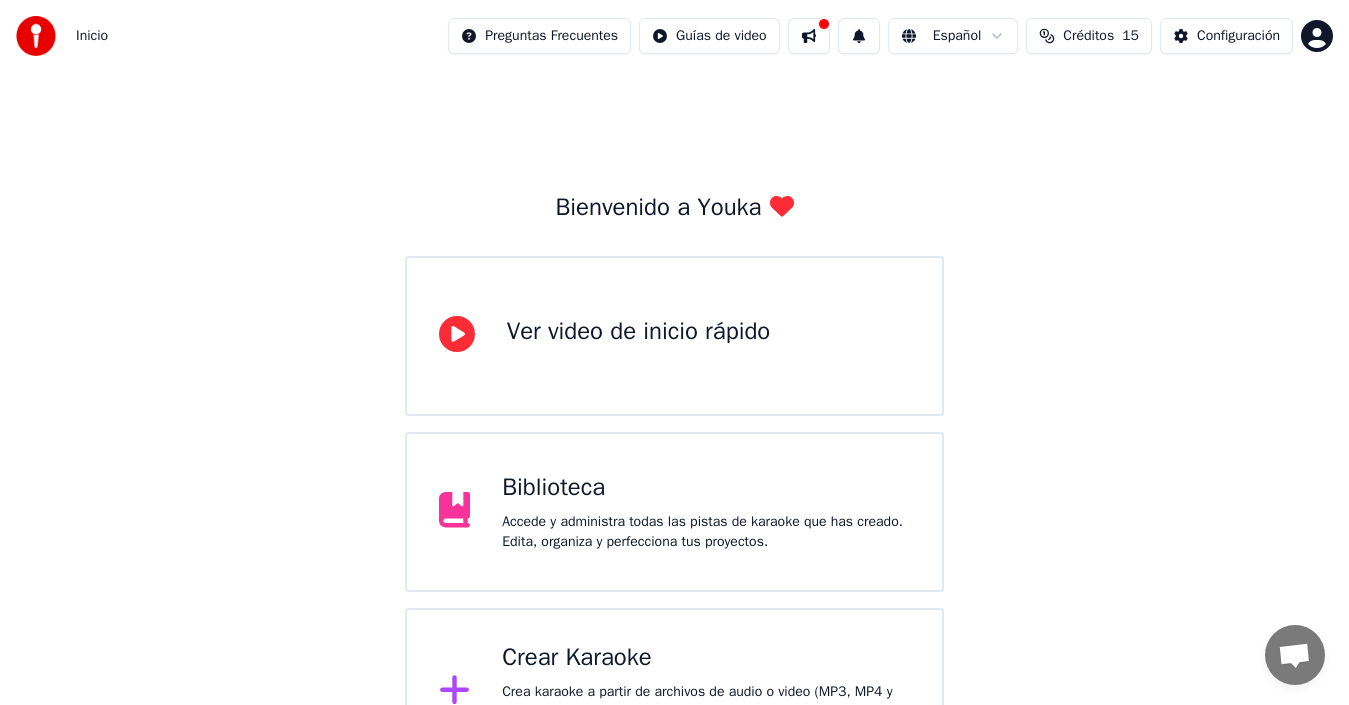 click on "Crear Karaoke" at bounding box center (706, 658) 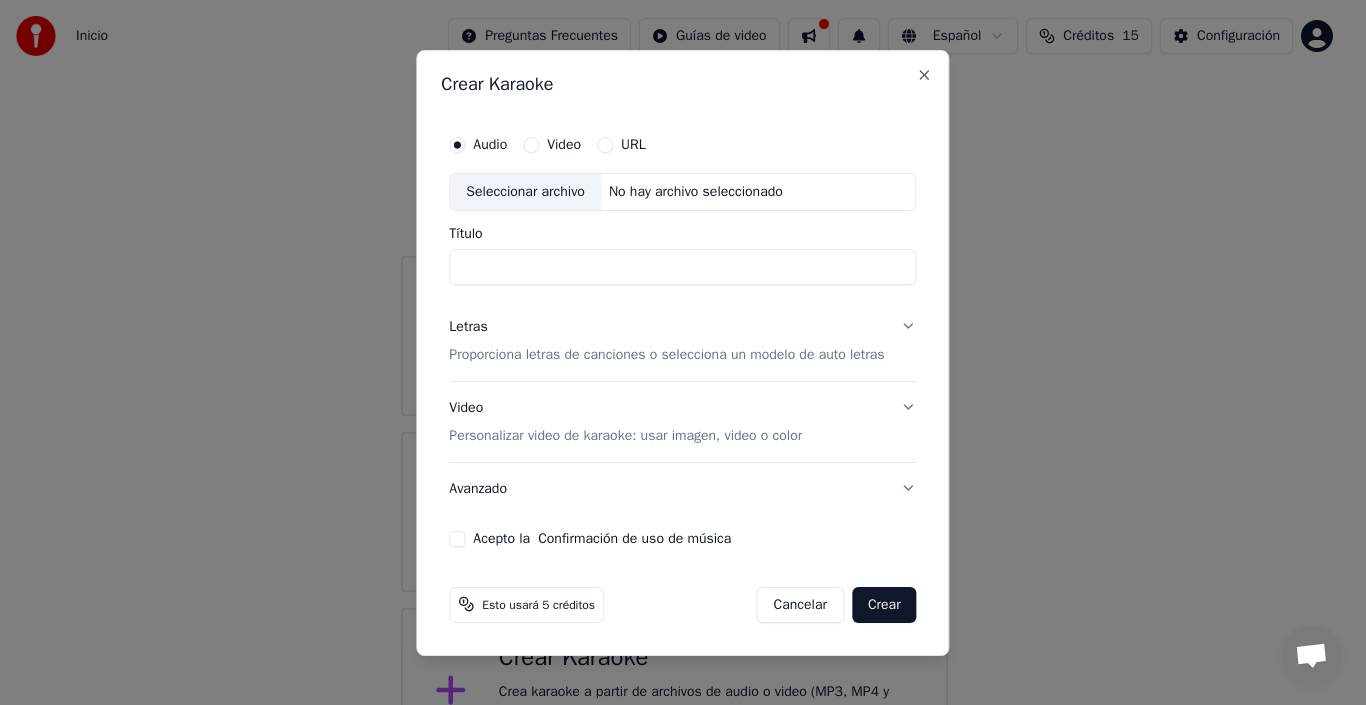 click on "URL" at bounding box center (605, 145) 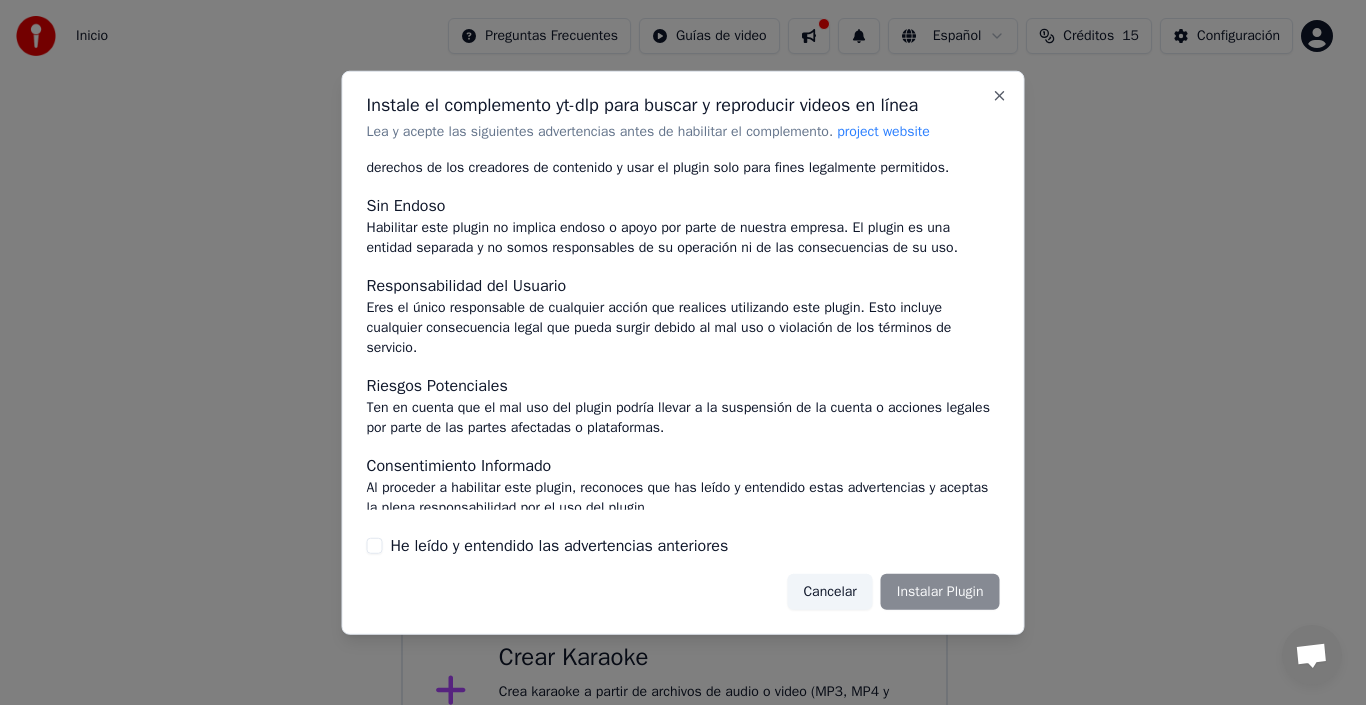scroll, scrollTop: 151, scrollLeft: 0, axis: vertical 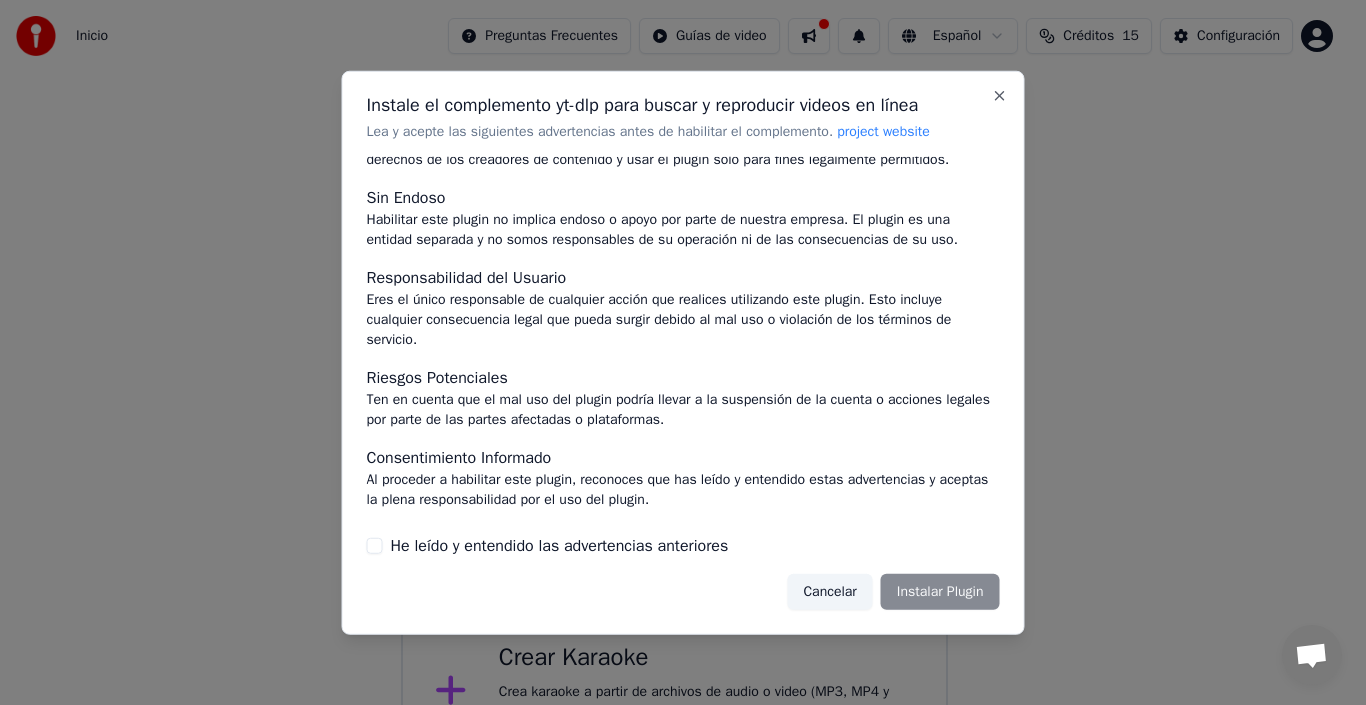 click on "Cancelar Instalar Plugin" at bounding box center [893, 592] 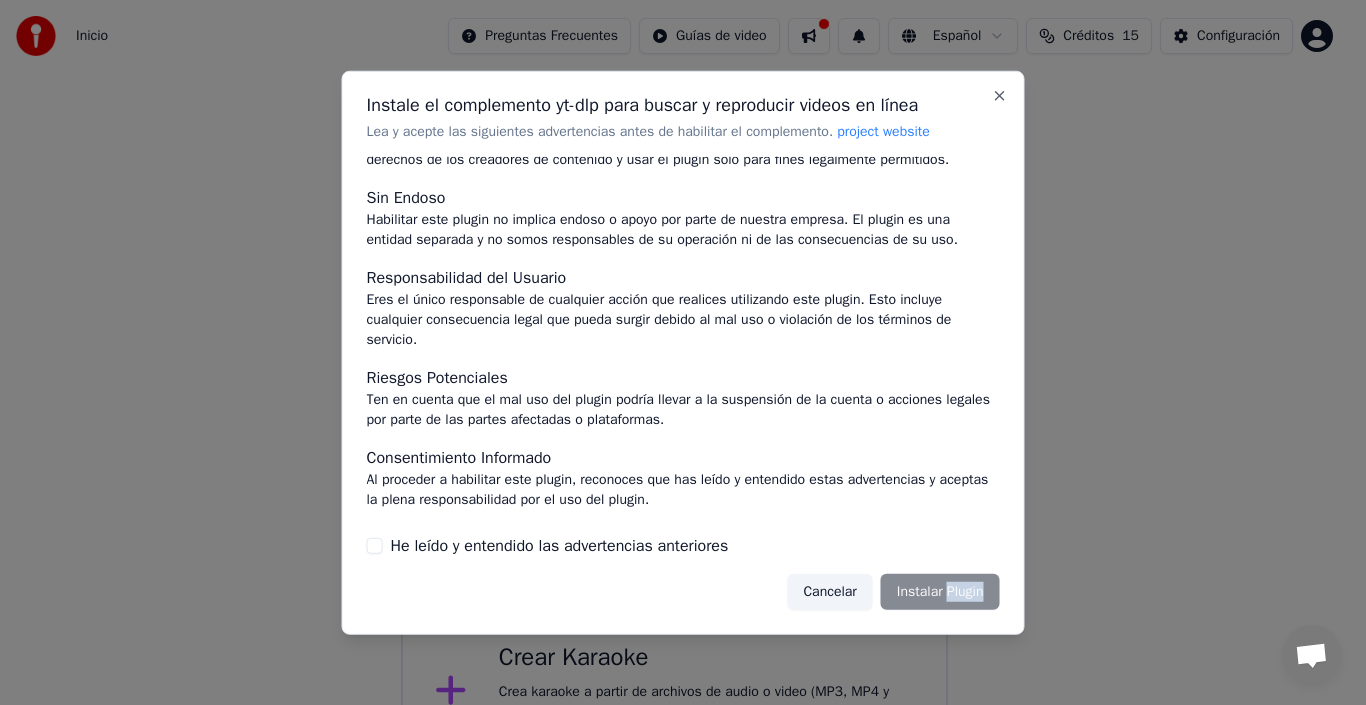 click on "Cancelar Instalar Plugin" at bounding box center (893, 592) 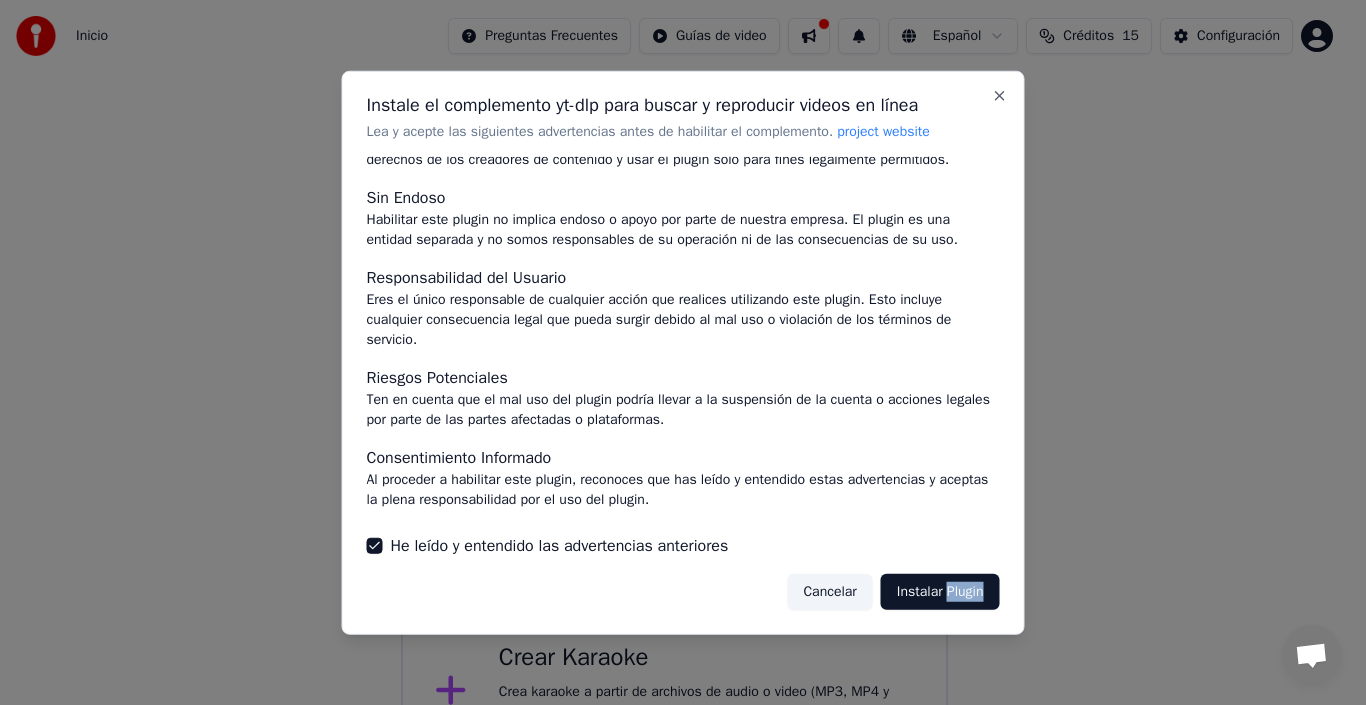 click on "Instalar Plugin" at bounding box center (940, 592) 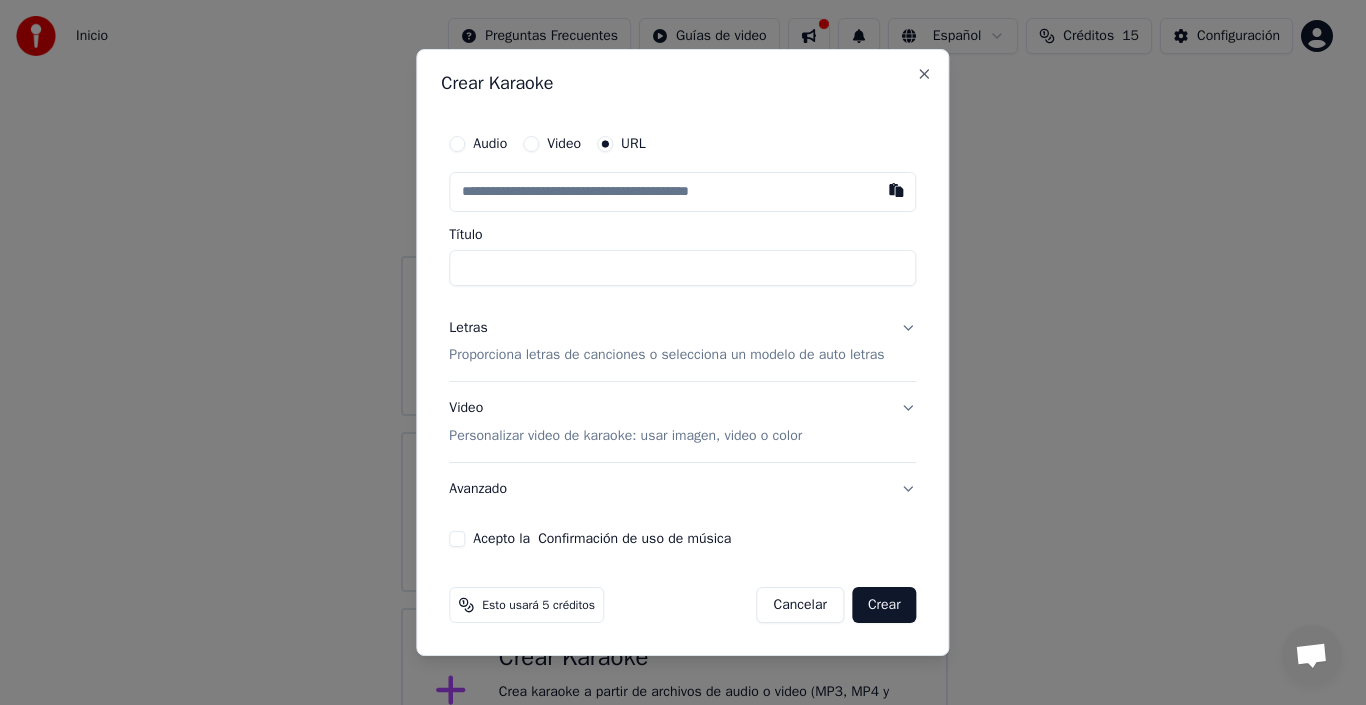 click at bounding box center [897, 190] 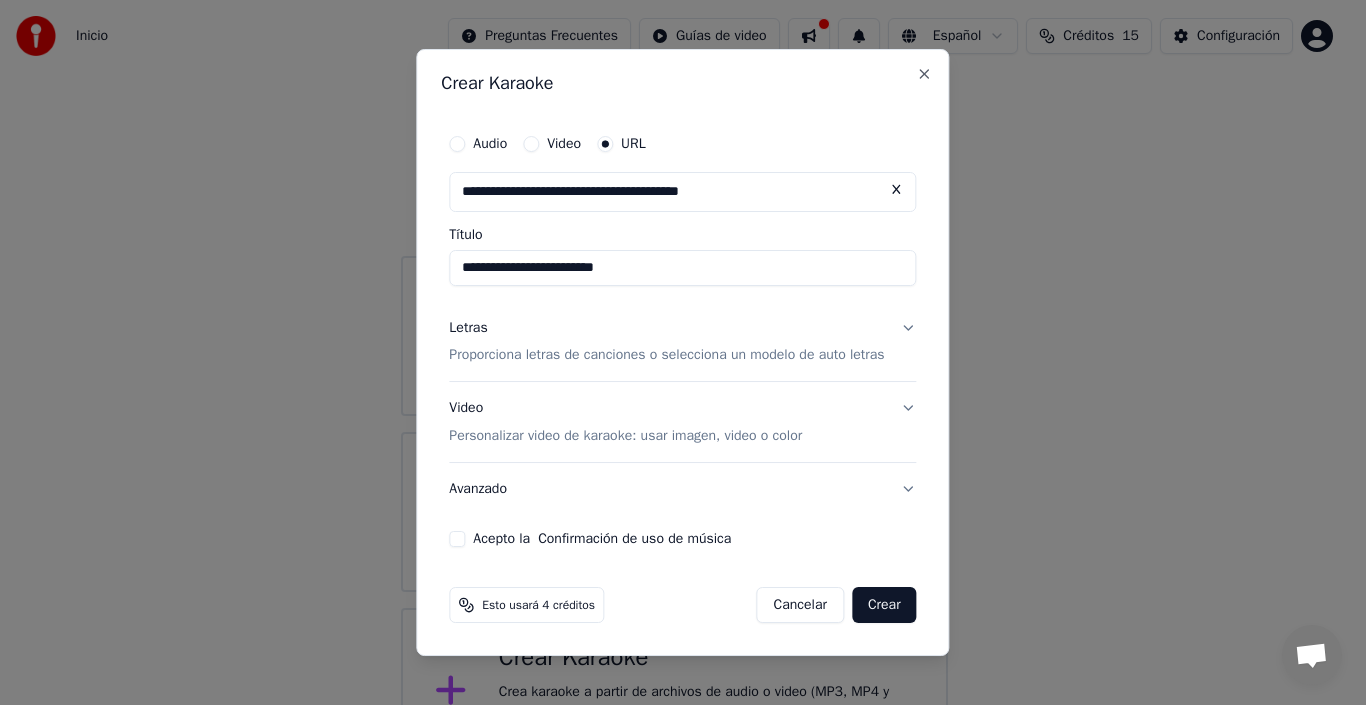 type on "**********" 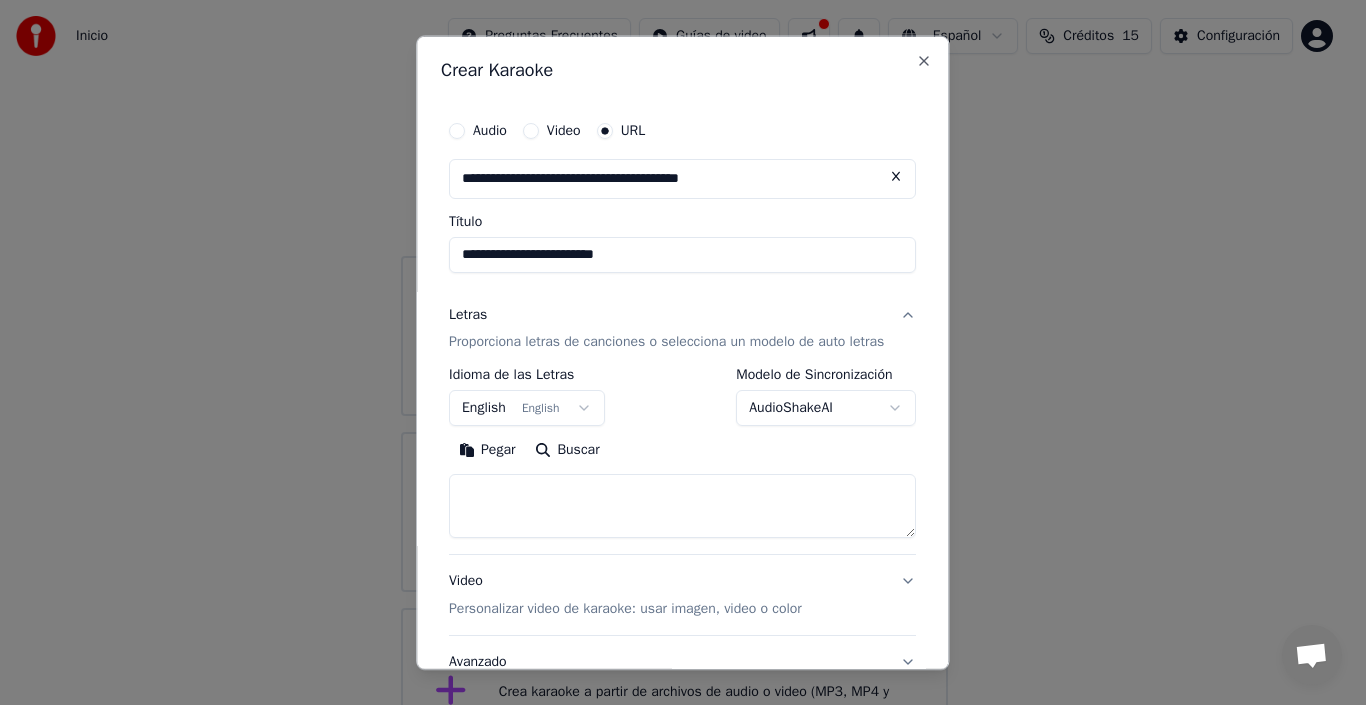 click on "Letras Proporciona letras de canciones o selecciona un modelo de auto letras" at bounding box center [682, 328] 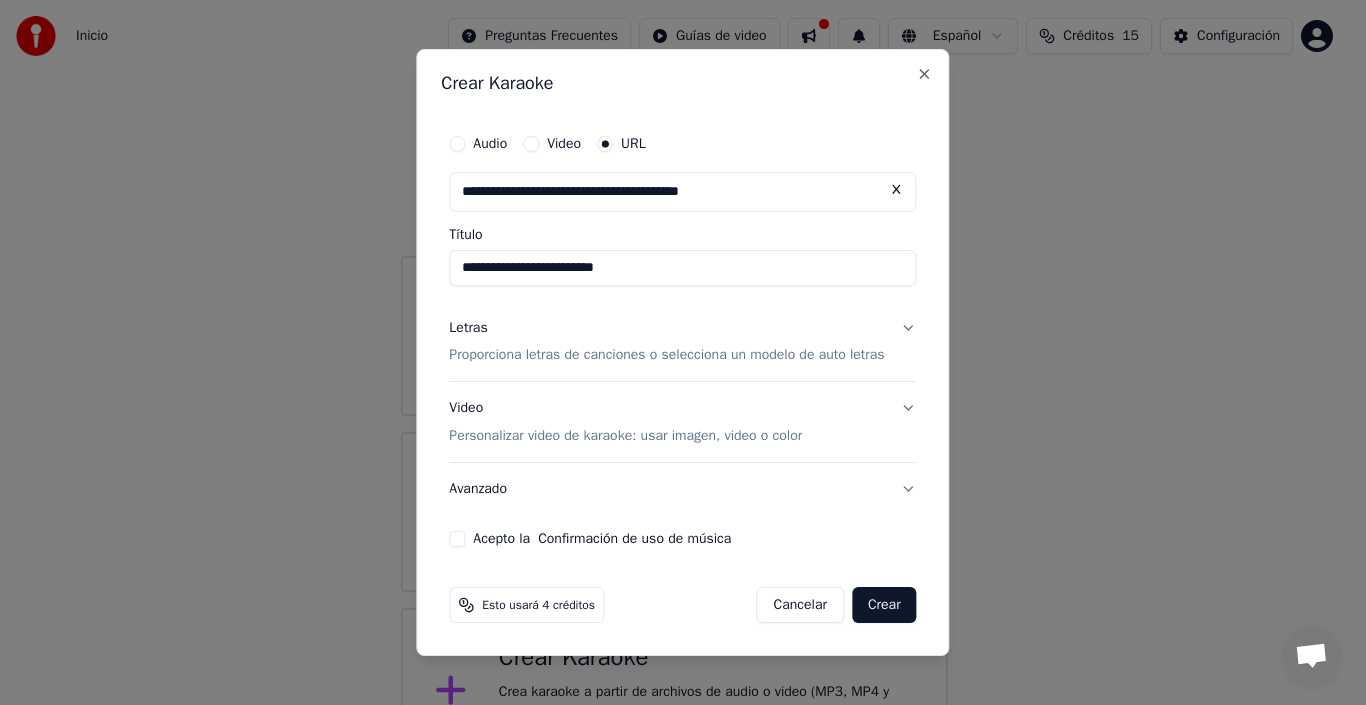 click on "Acepto la   Confirmación de uso de música" at bounding box center [682, 539] 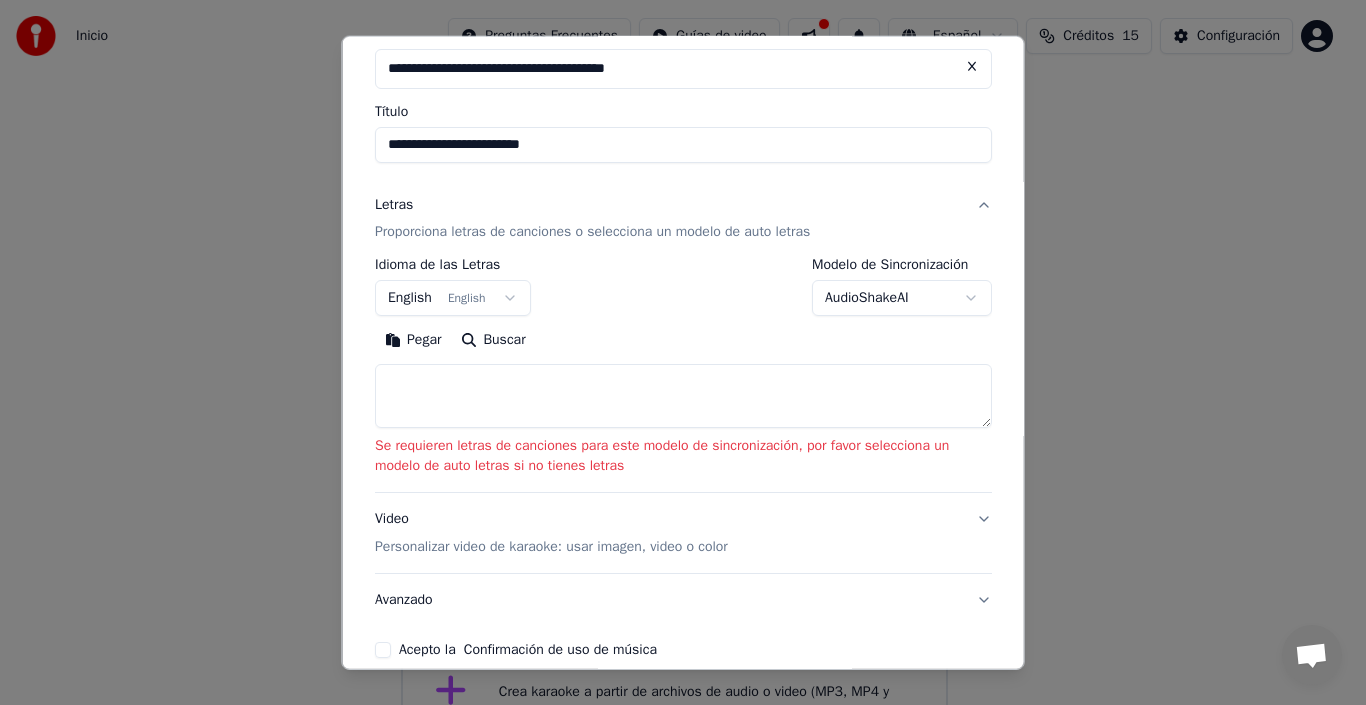scroll, scrollTop: 119, scrollLeft: 0, axis: vertical 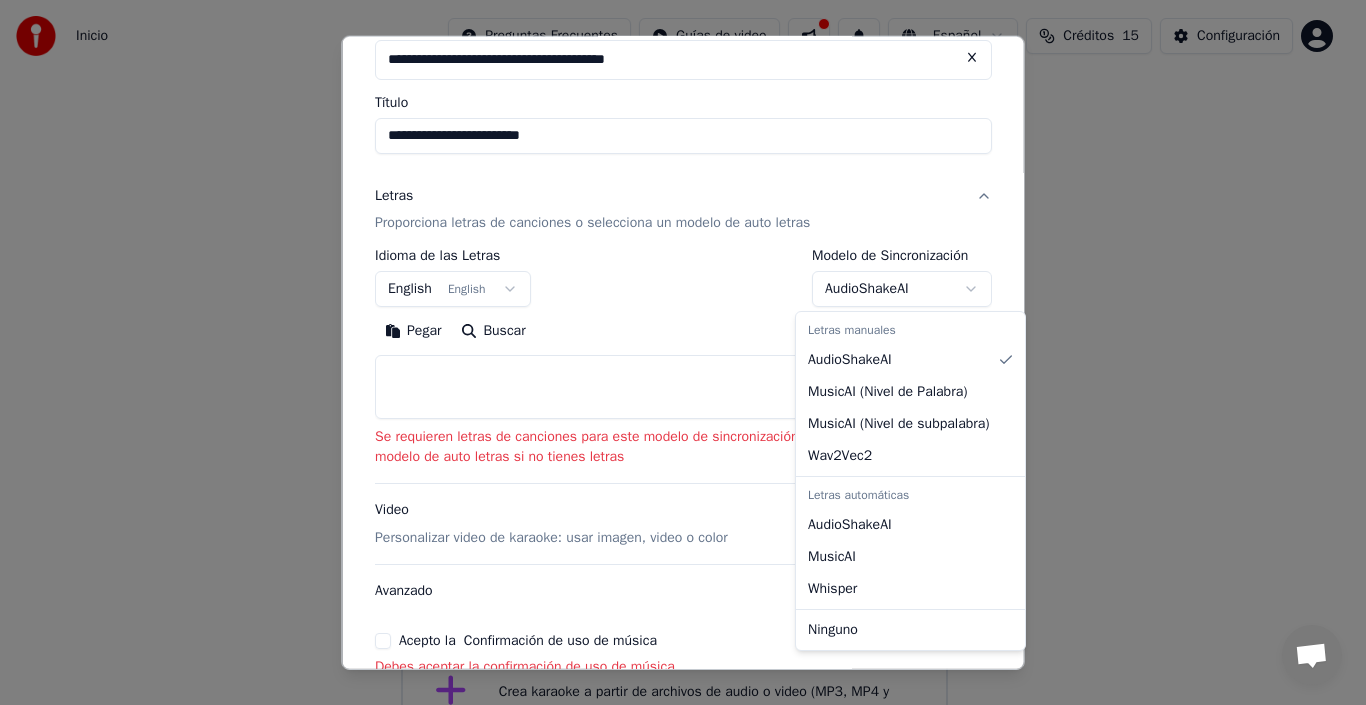click on "**********" at bounding box center (674, 388) 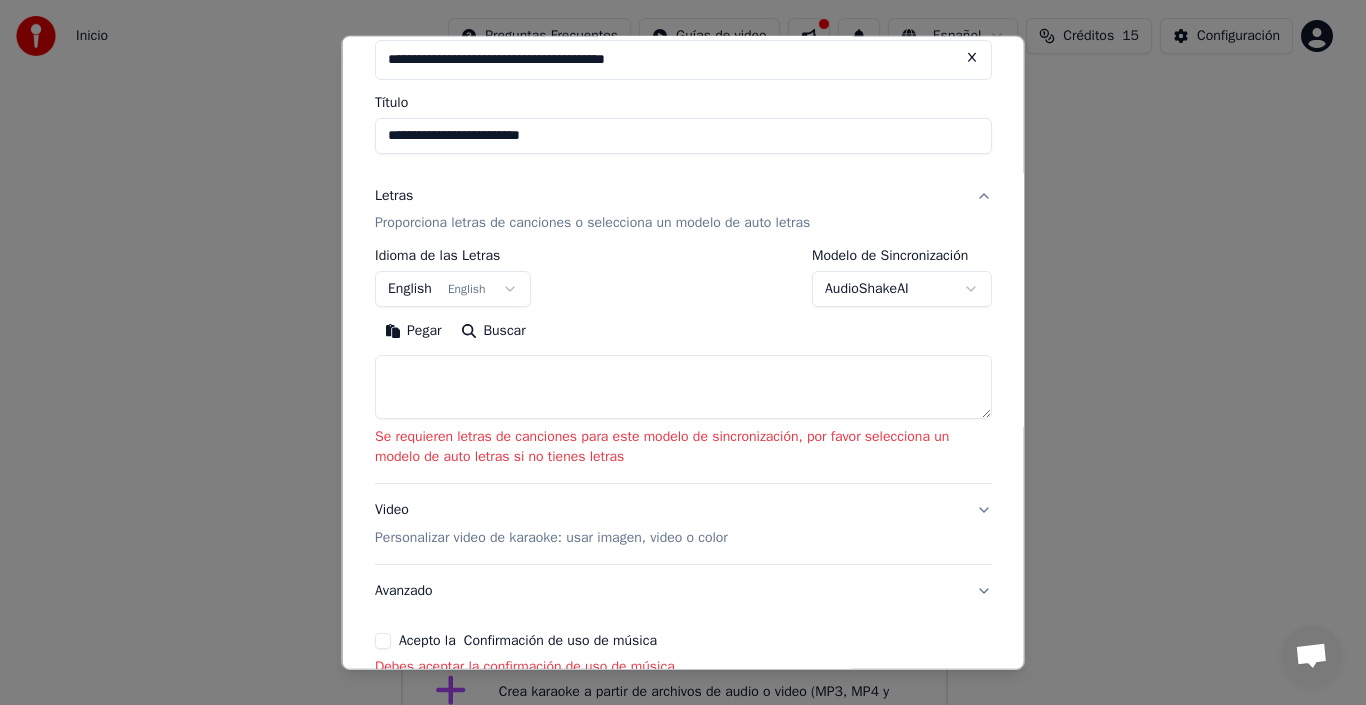 click on "English English" at bounding box center (453, 289) 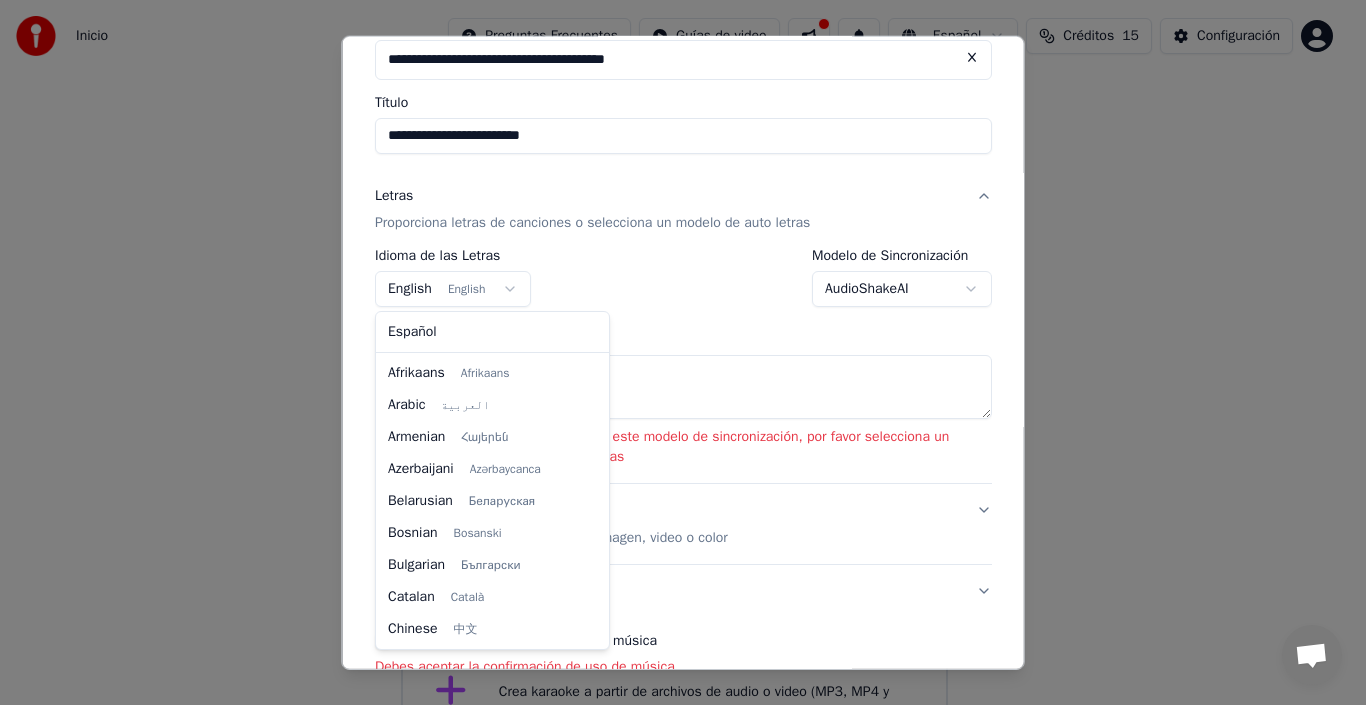 scroll, scrollTop: 160, scrollLeft: 0, axis: vertical 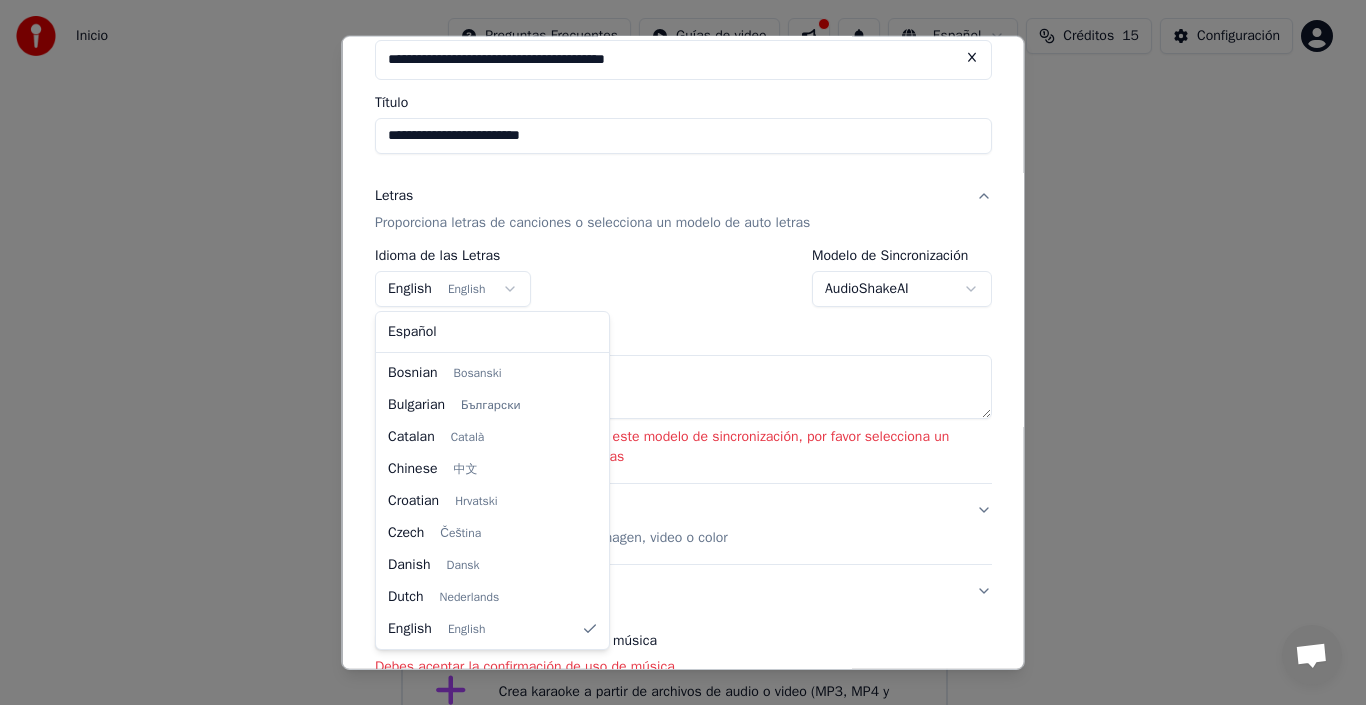 select on "**" 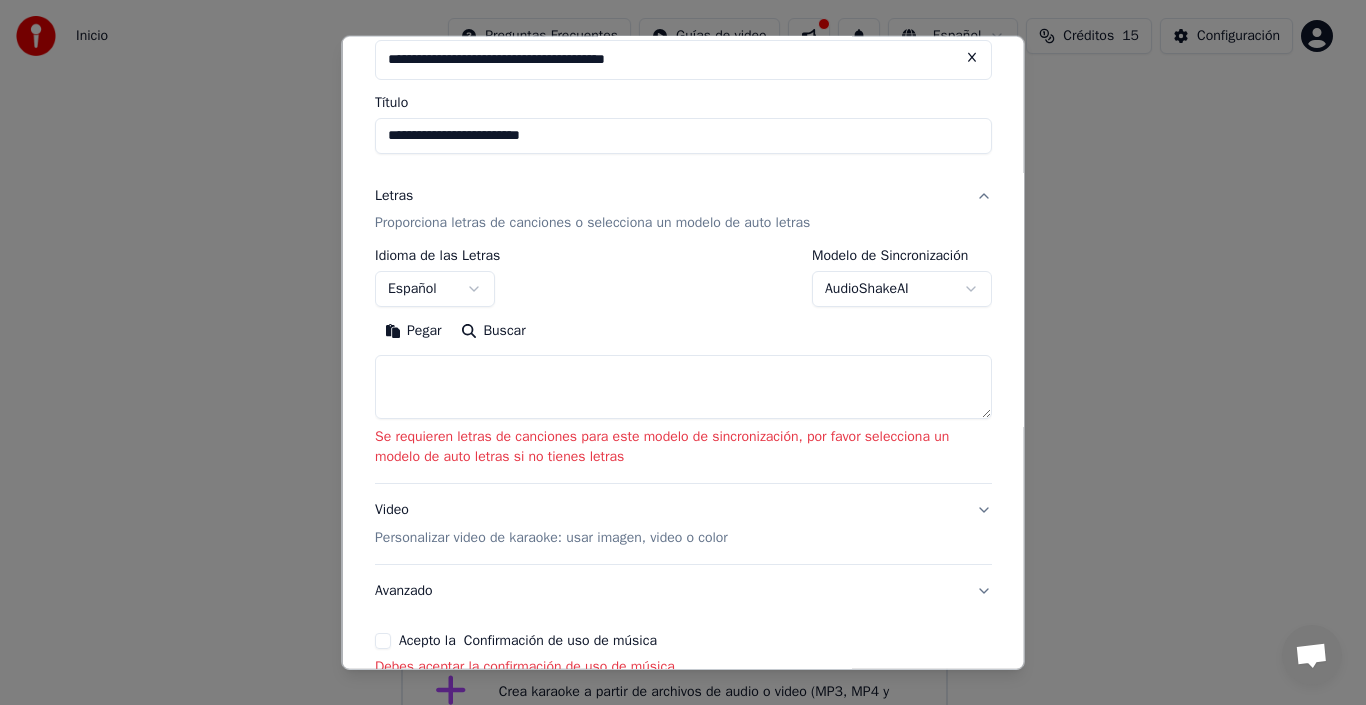 click on "Proporciona letras de canciones o selecciona un modelo de auto letras" at bounding box center [592, 223] 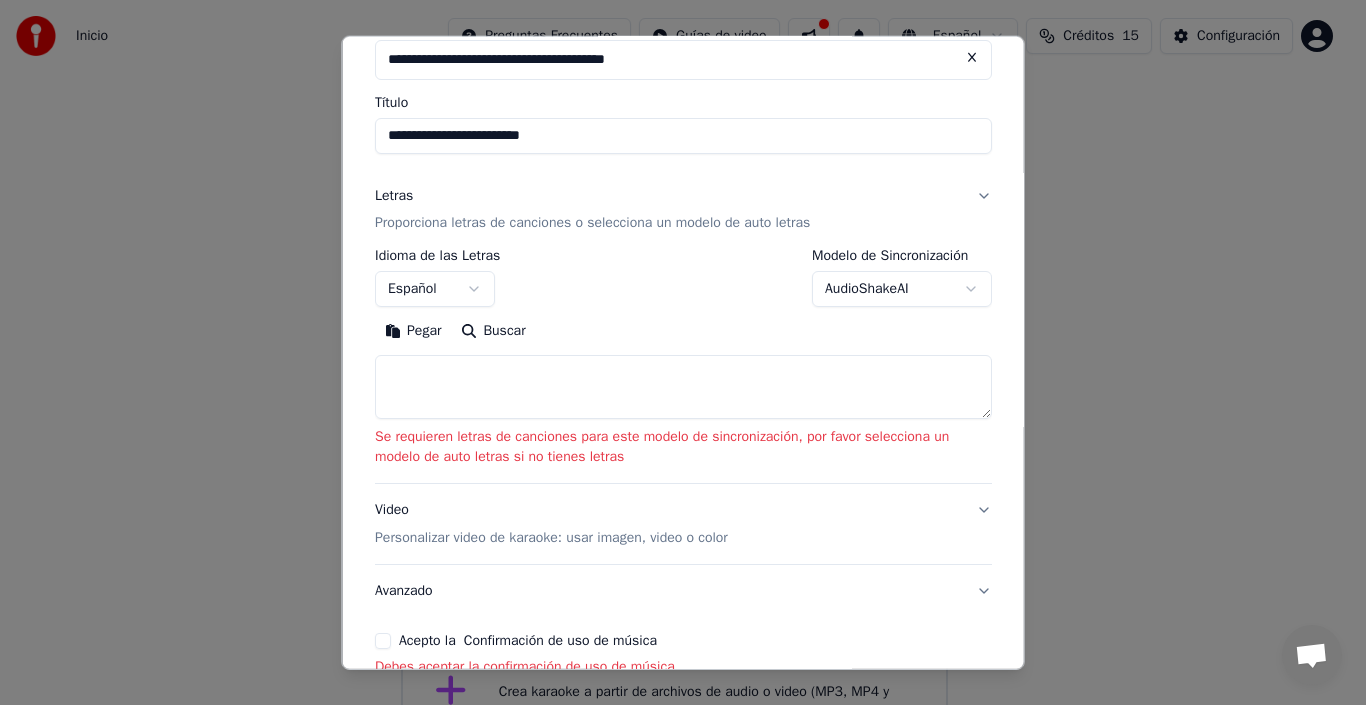 scroll, scrollTop: 1, scrollLeft: 0, axis: vertical 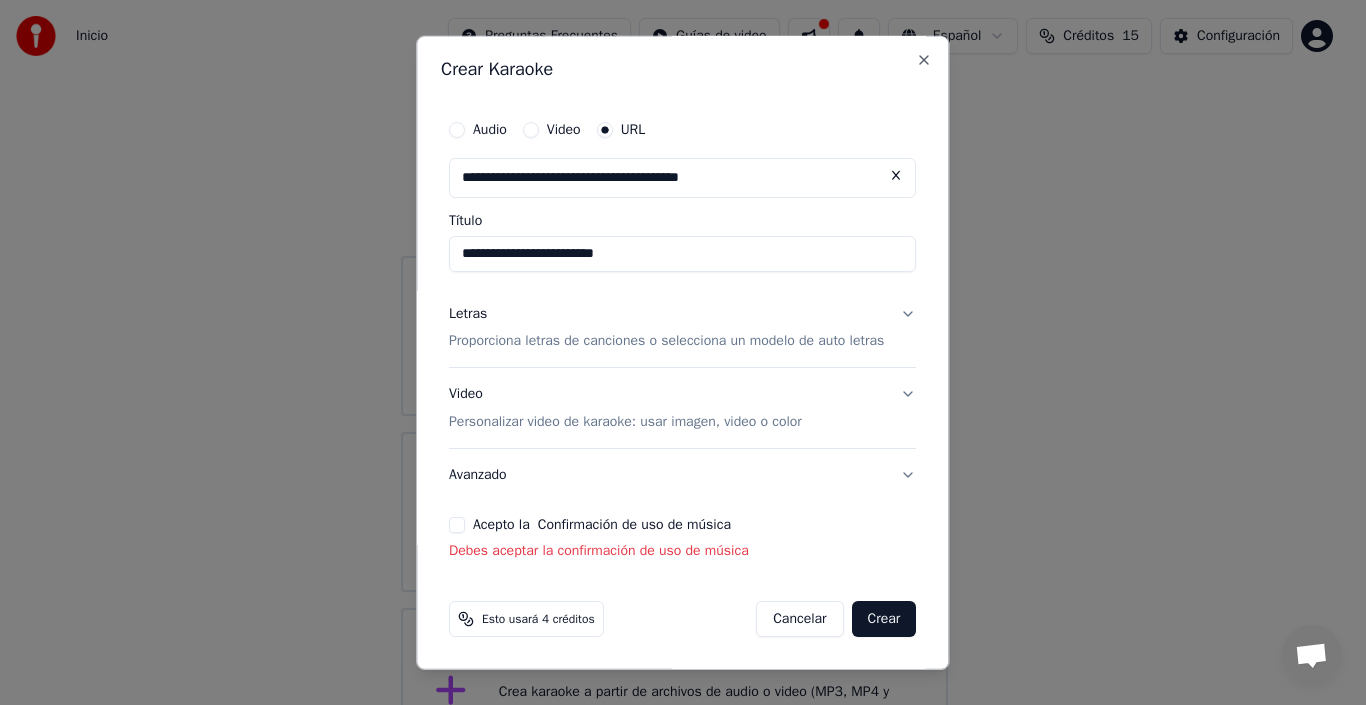 click on "Acepto la   Confirmación de uso de música" at bounding box center (457, 525) 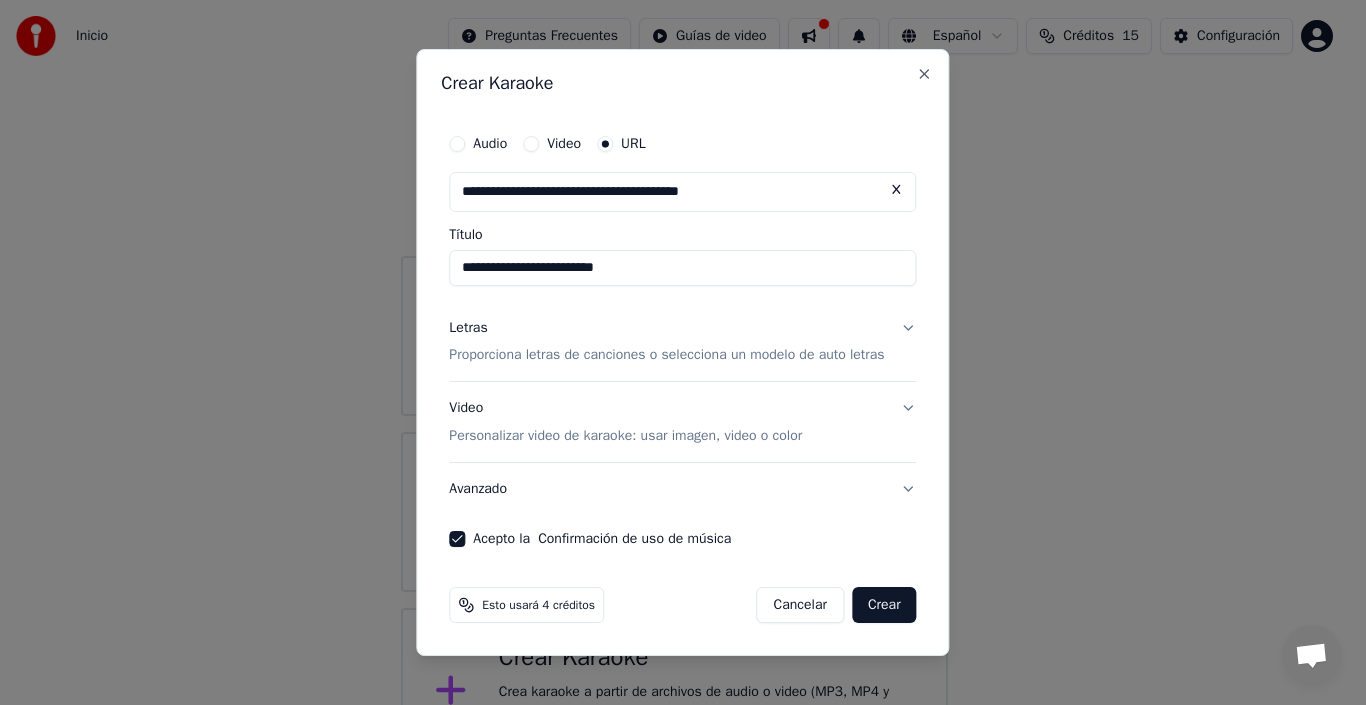 click on "Crear" at bounding box center [884, 605] 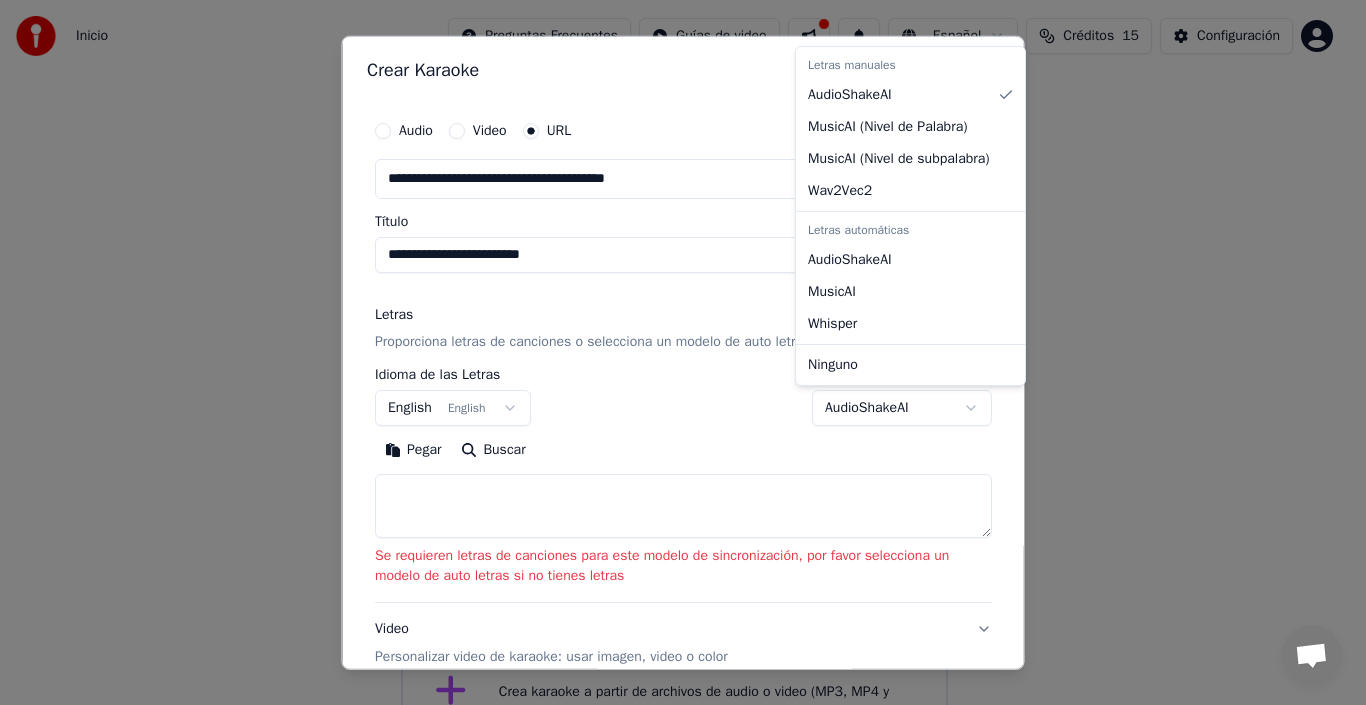 click on "**********" at bounding box center [674, 388] 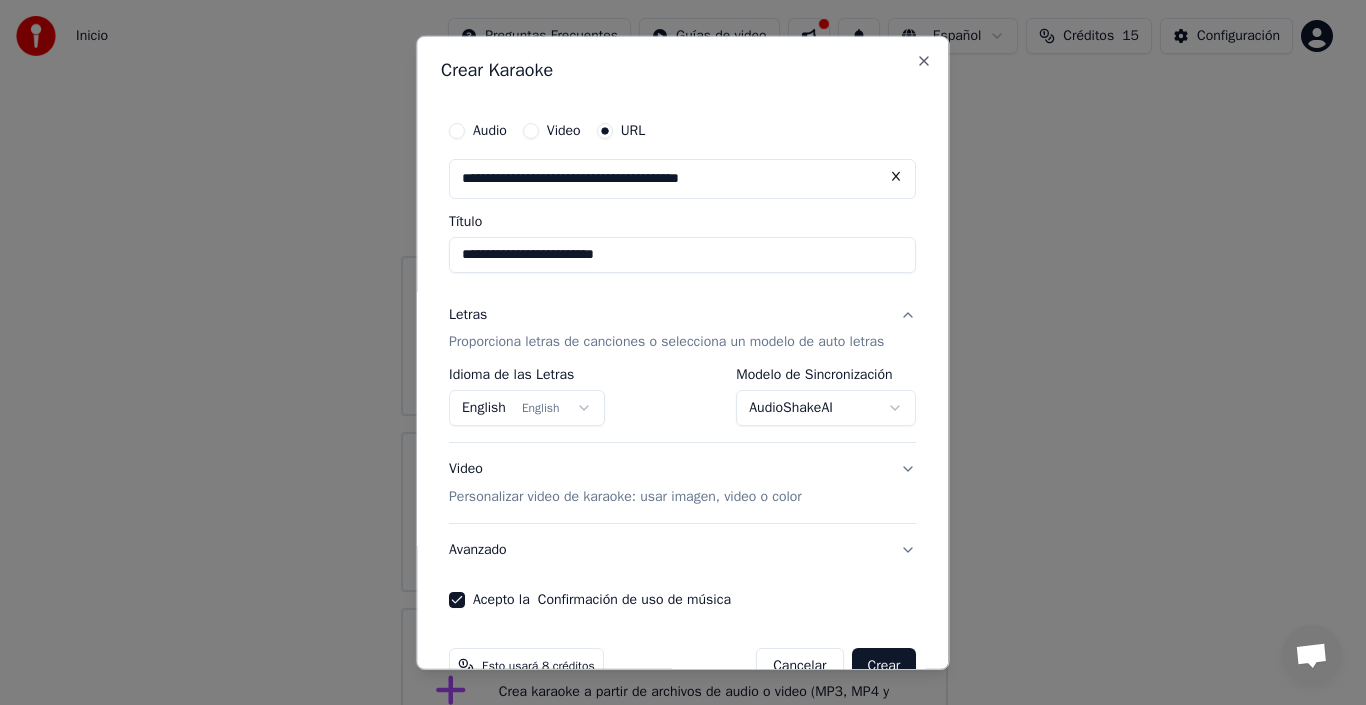 scroll, scrollTop: 47, scrollLeft: 0, axis: vertical 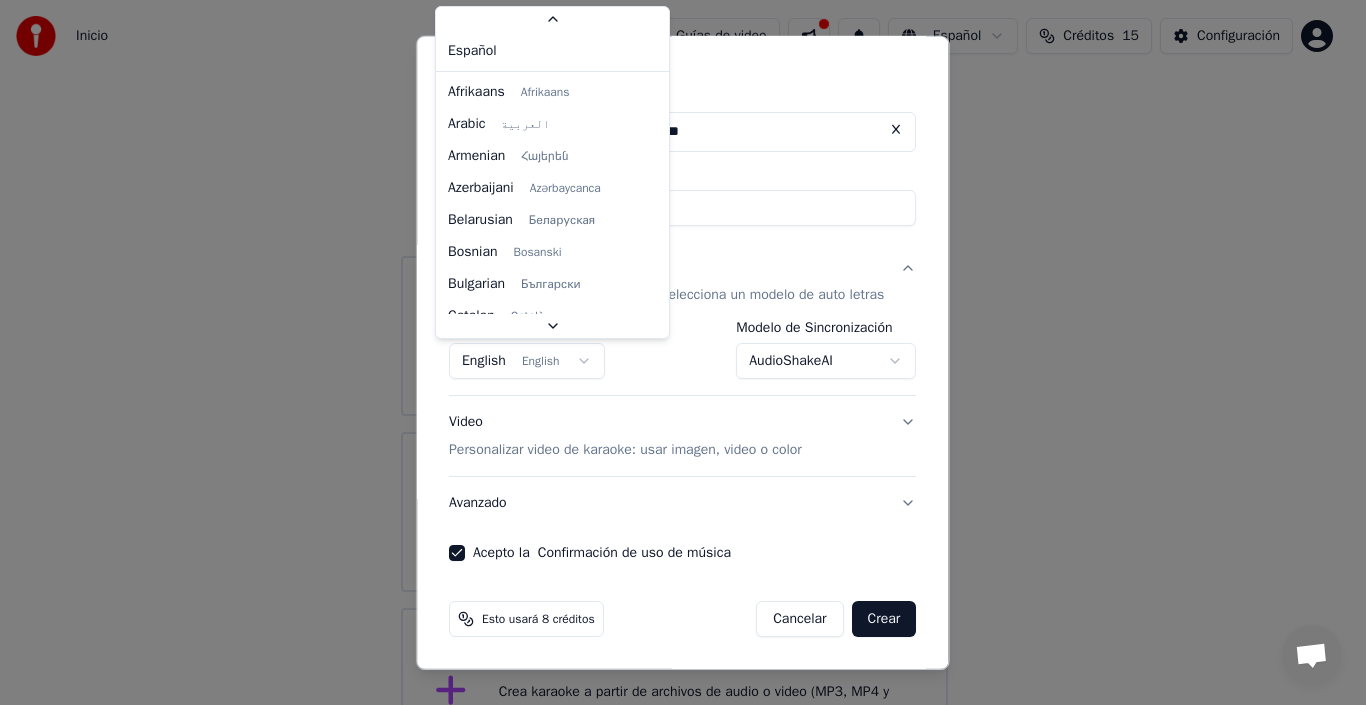 click on "**********" at bounding box center (674, 388) 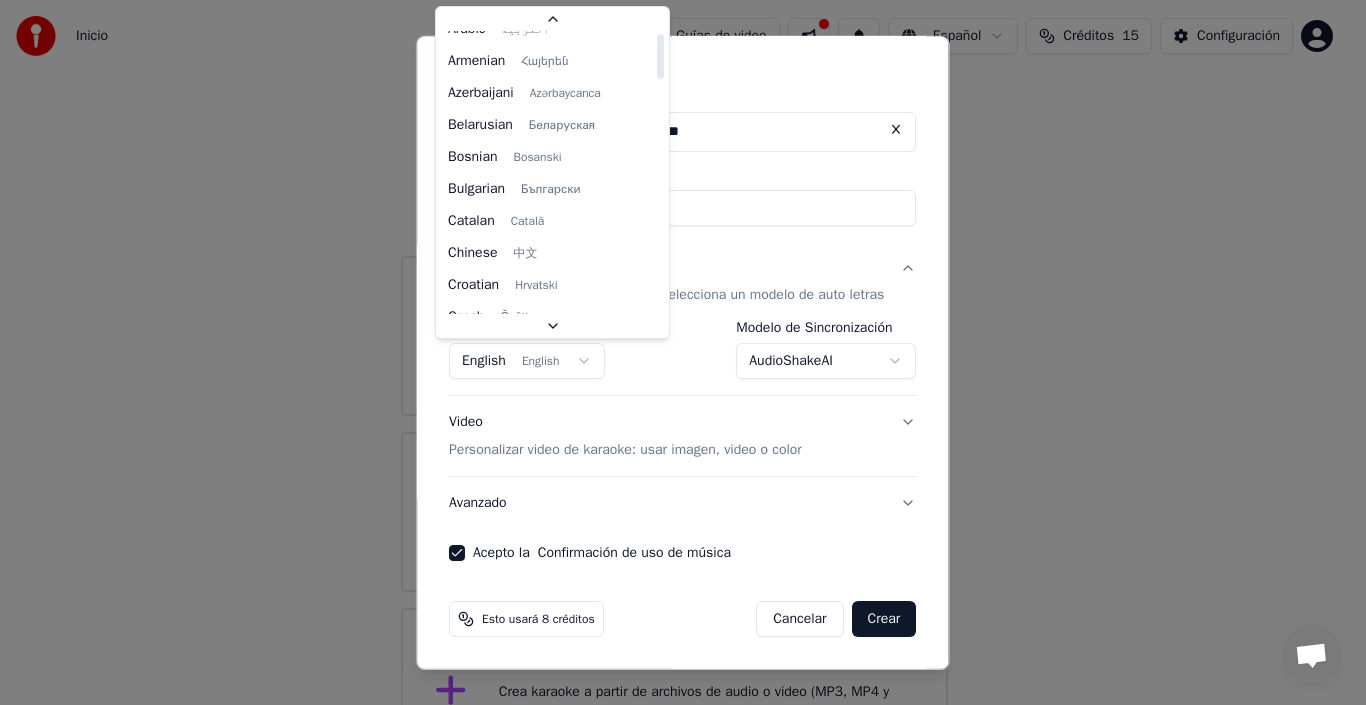 scroll, scrollTop: 0, scrollLeft: 0, axis: both 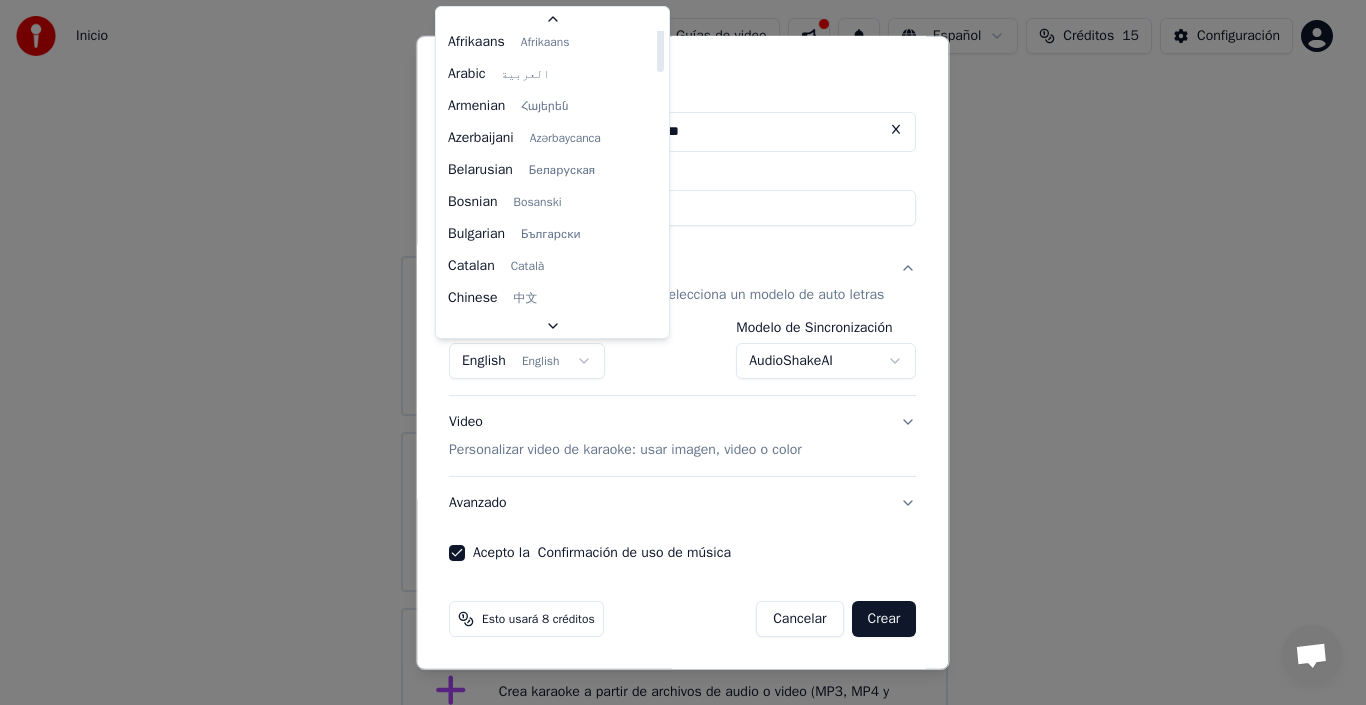 drag, startPoint x: 657, startPoint y: 79, endPoint x: 661, endPoint y: 30, distance: 49.162994 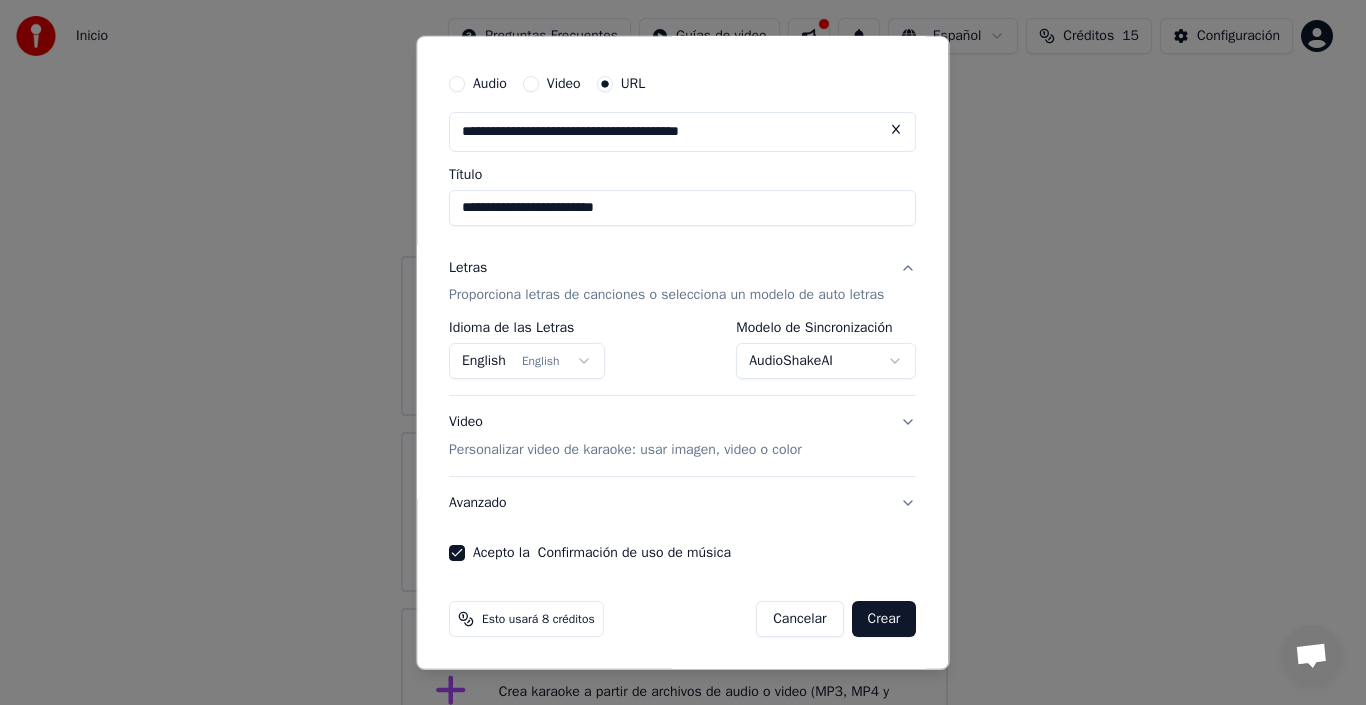 click on "**********" at bounding box center (674, 388) 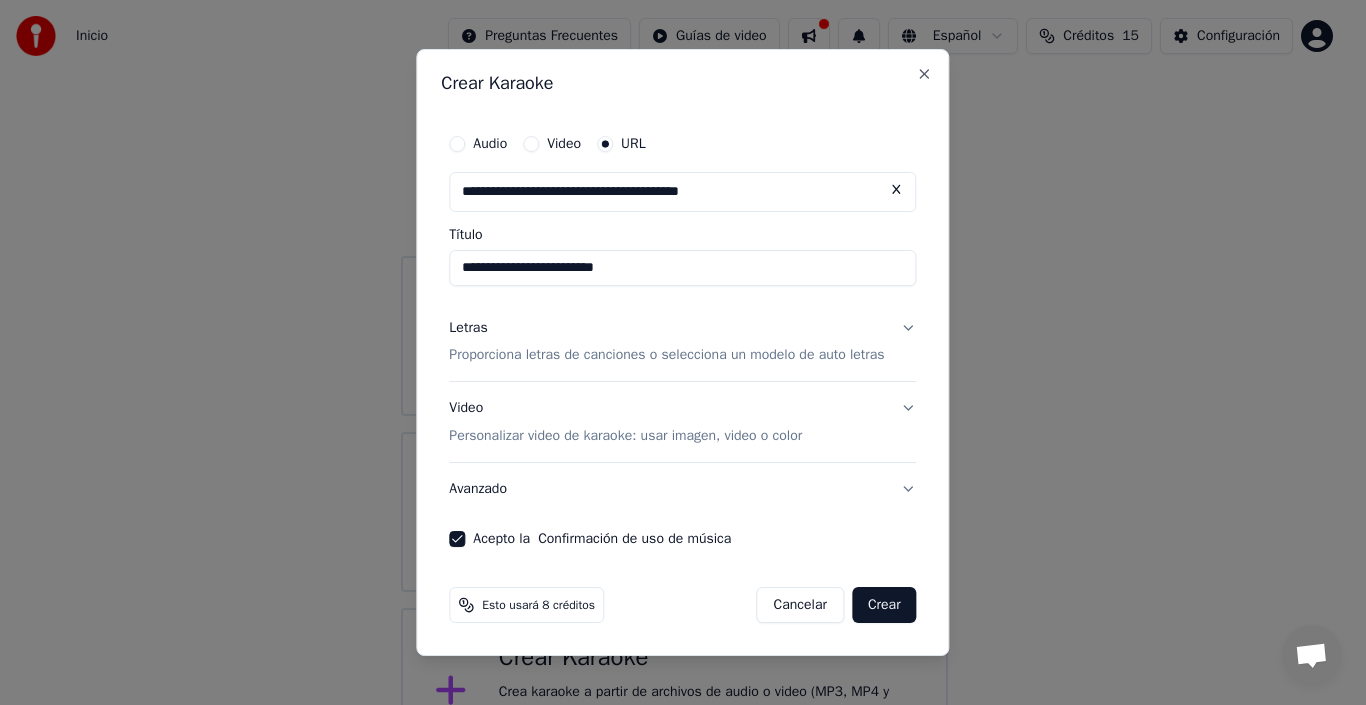 click on "Video Personalizar video de karaoke: usar imagen, video o color" at bounding box center [682, 423] 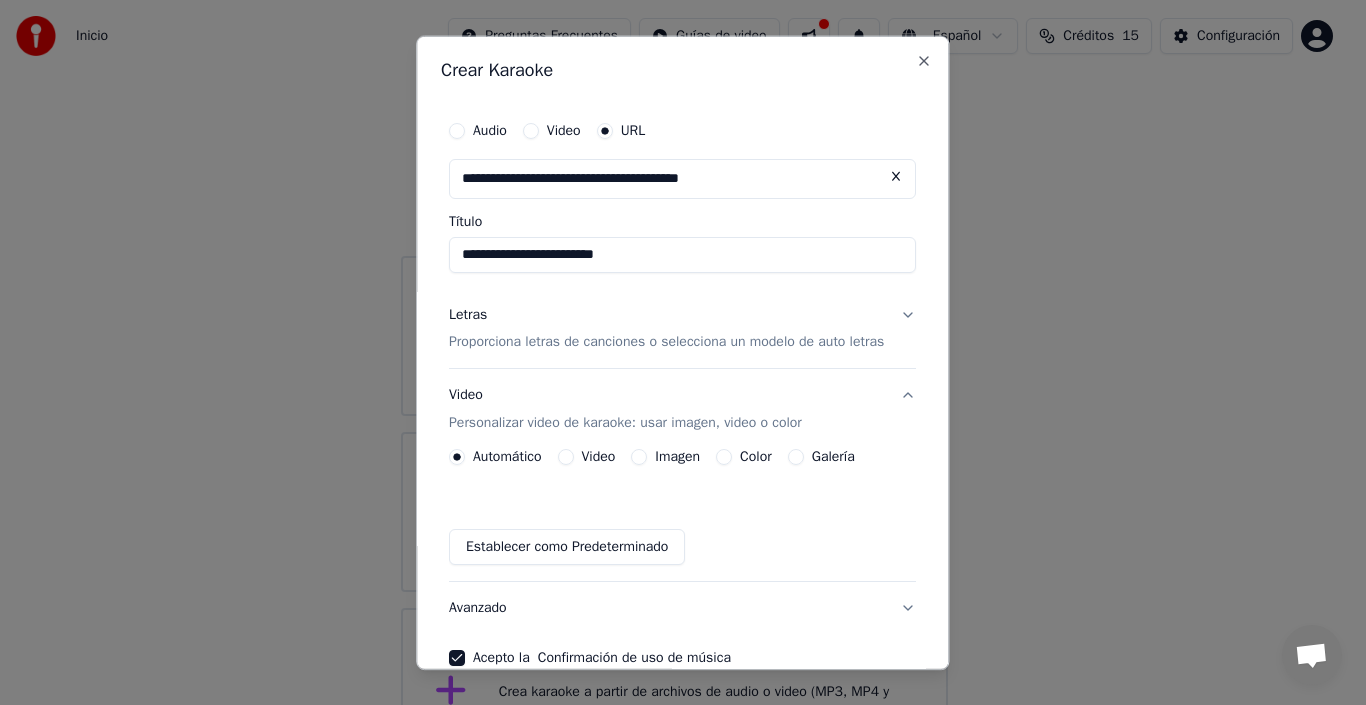 click on "Video Personalizar video de karaoke: usar imagen, video o color" at bounding box center (682, 409) 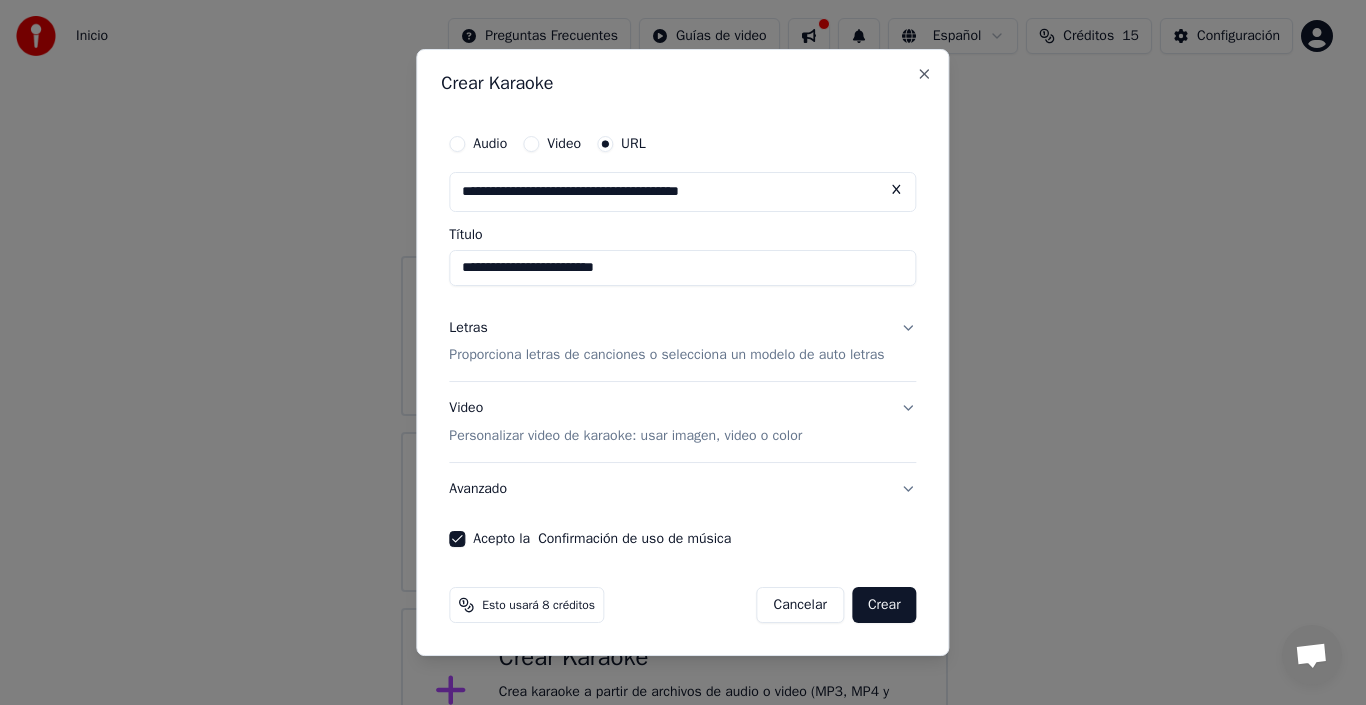 click on "Video Personalizar video de karaoke: usar imagen, video o color" at bounding box center (682, 423) 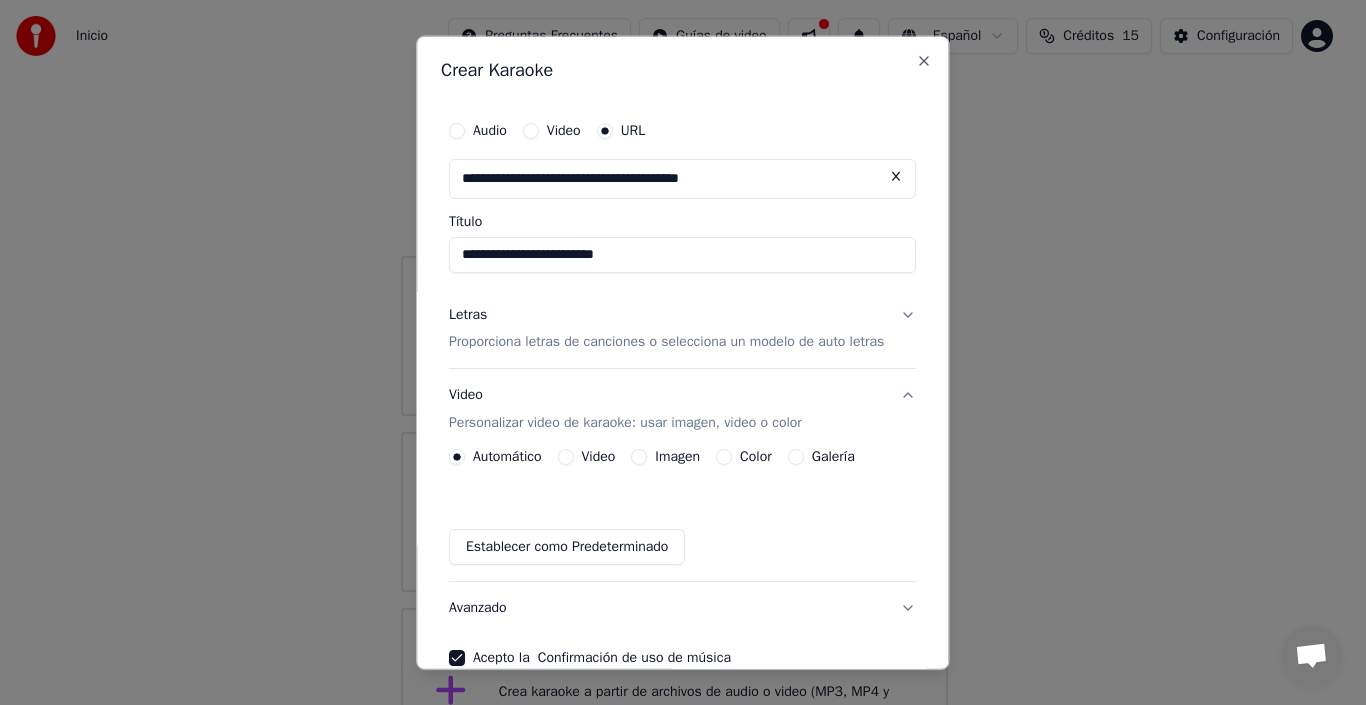 click on "Video" at bounding box center (566, 457) 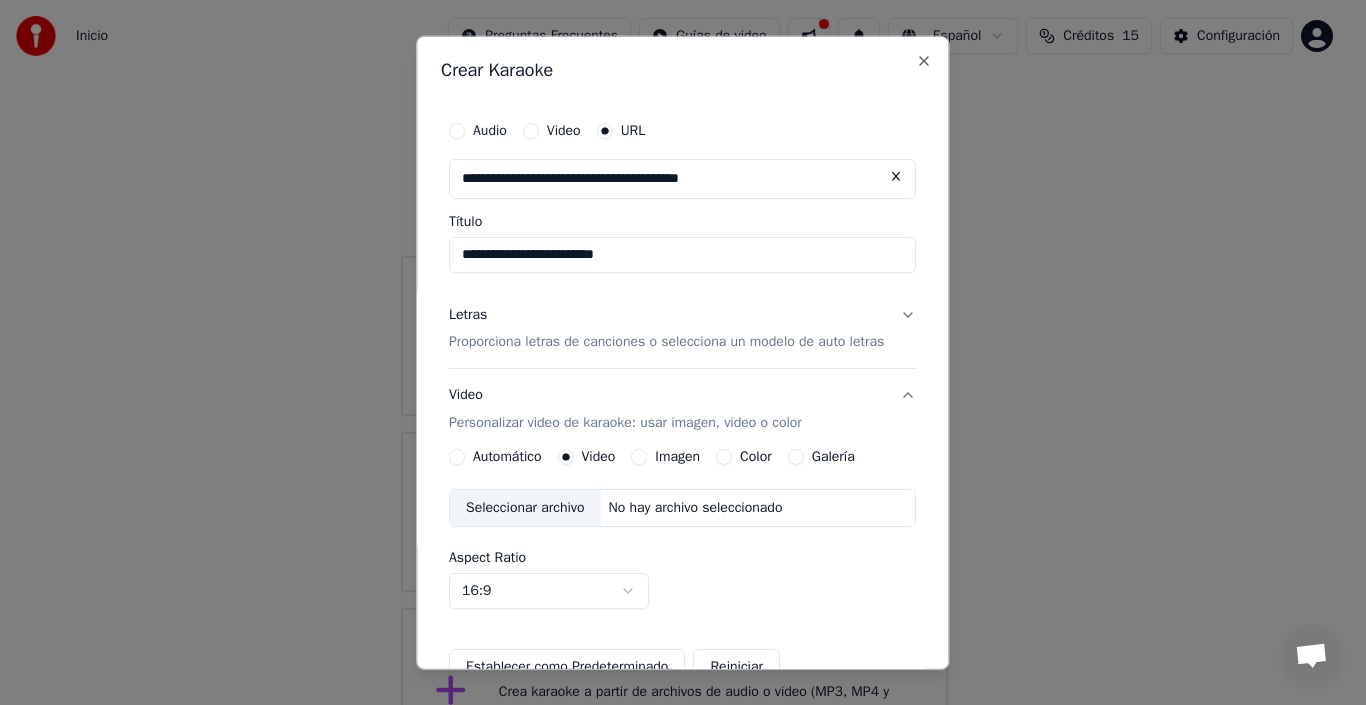 click on "Automático" at bounding box center [457, 457] 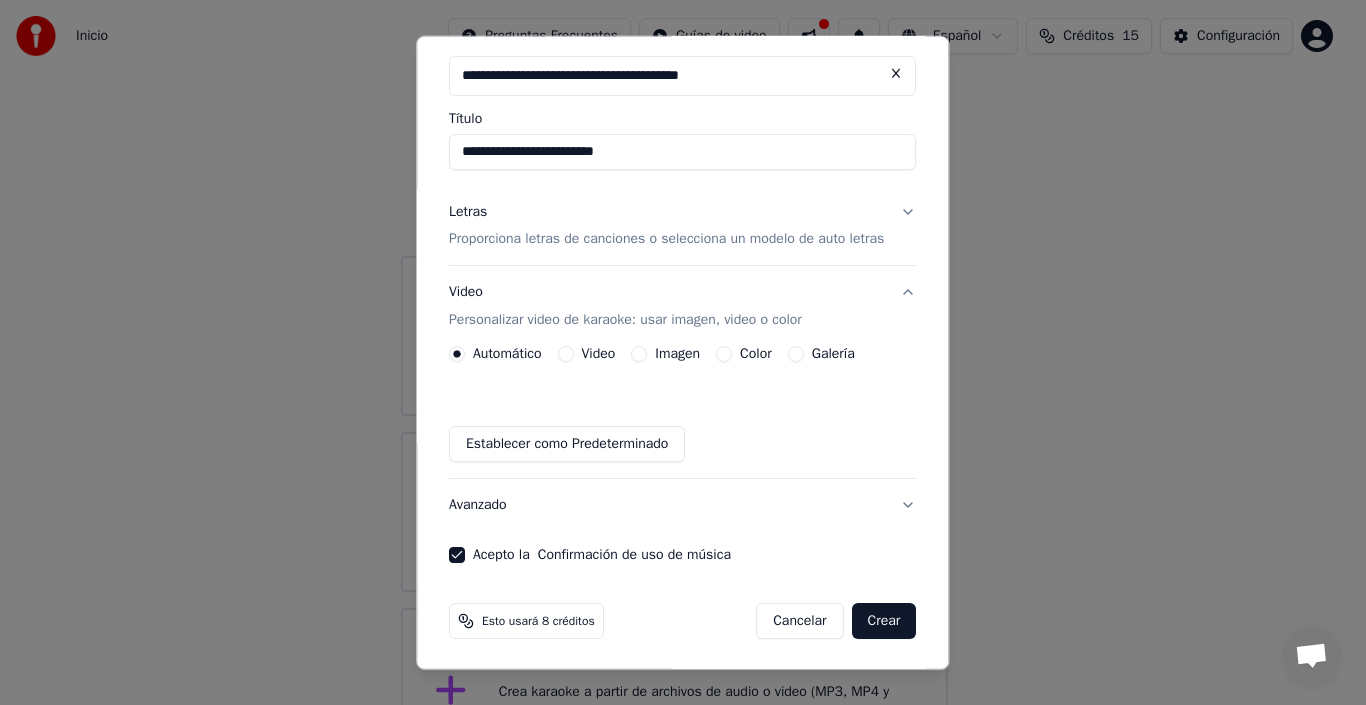 scroll, scrollTop: 105, scrollLeft: 0, axis: vertical 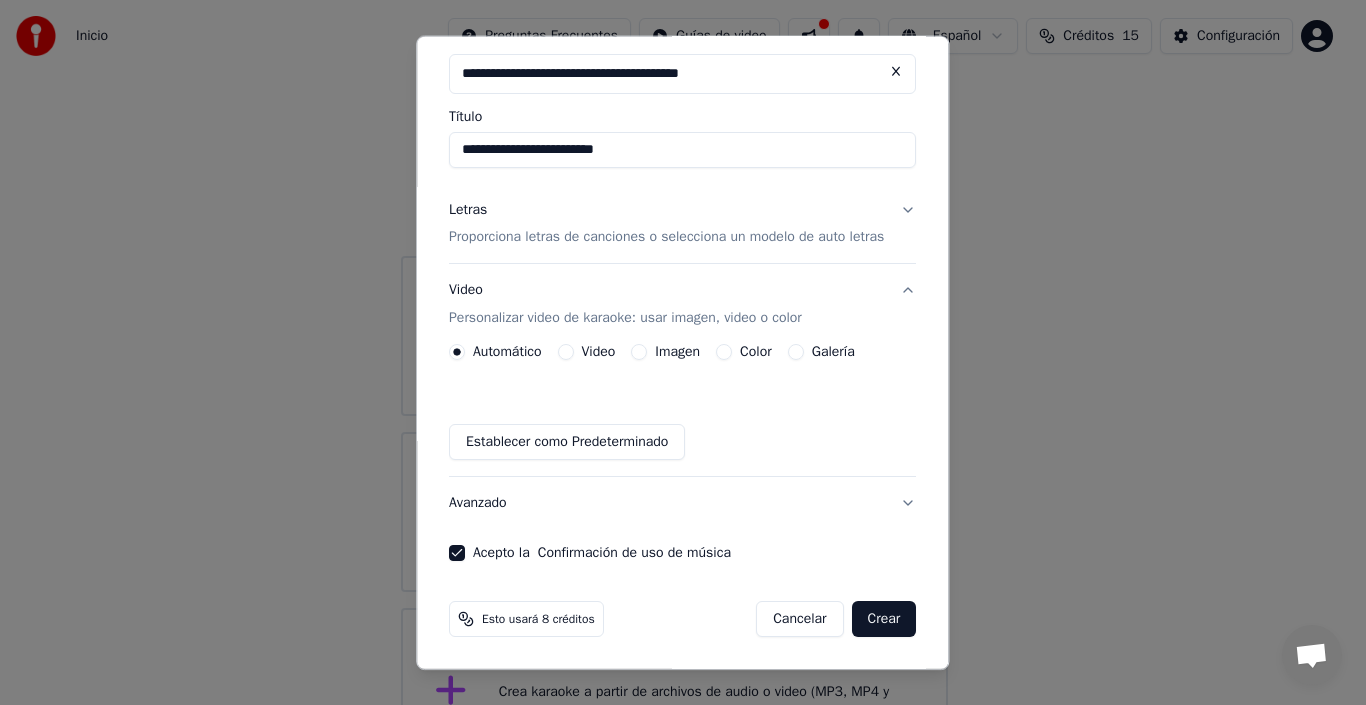 click on "Avanzado" at bounding box center (682, 503) 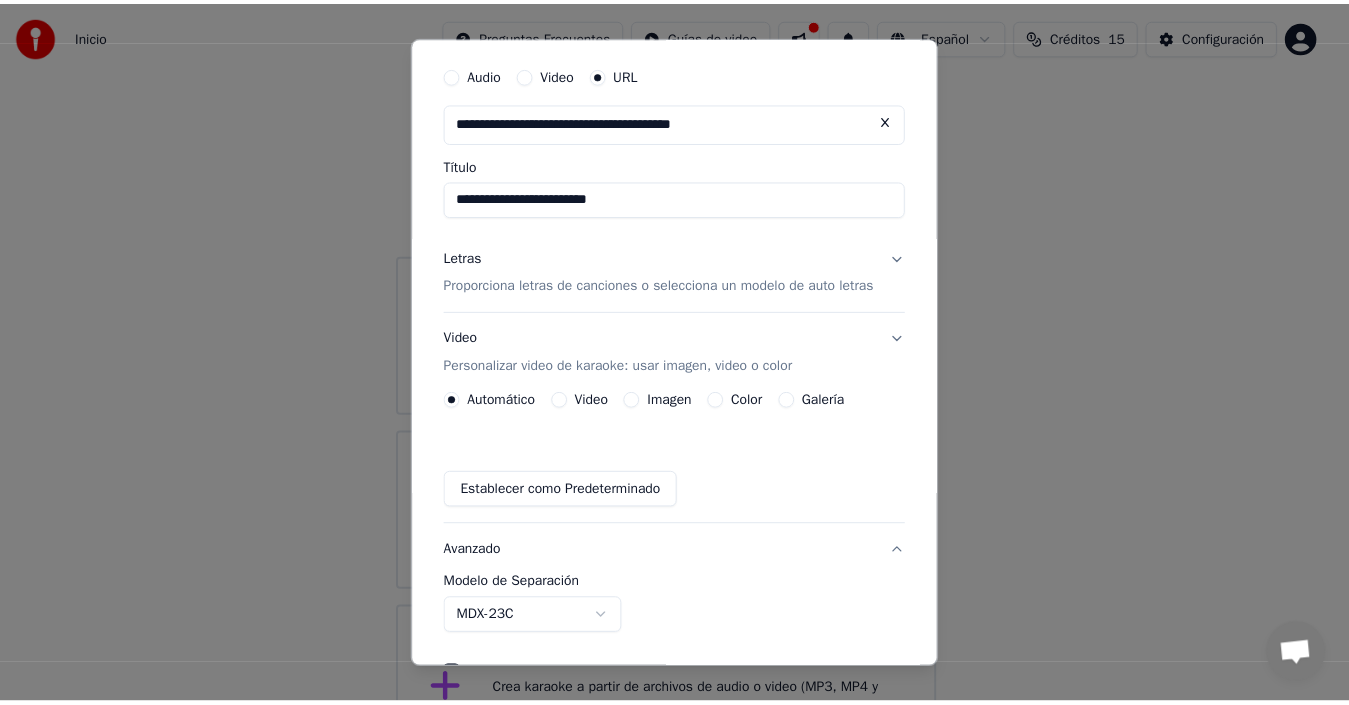 scroll, scrollTop: 47, scrollLeft: 0, axis: vertical 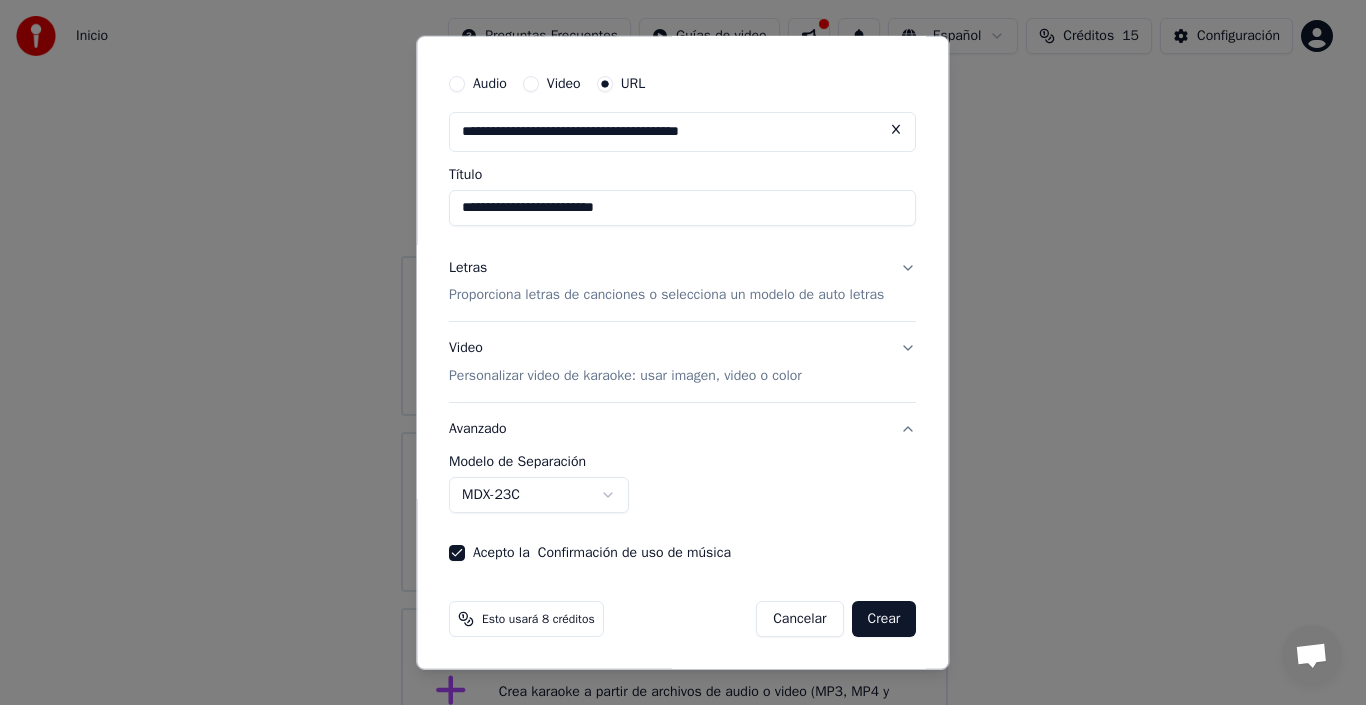 click on "**********" at bounding box center (682, 484) 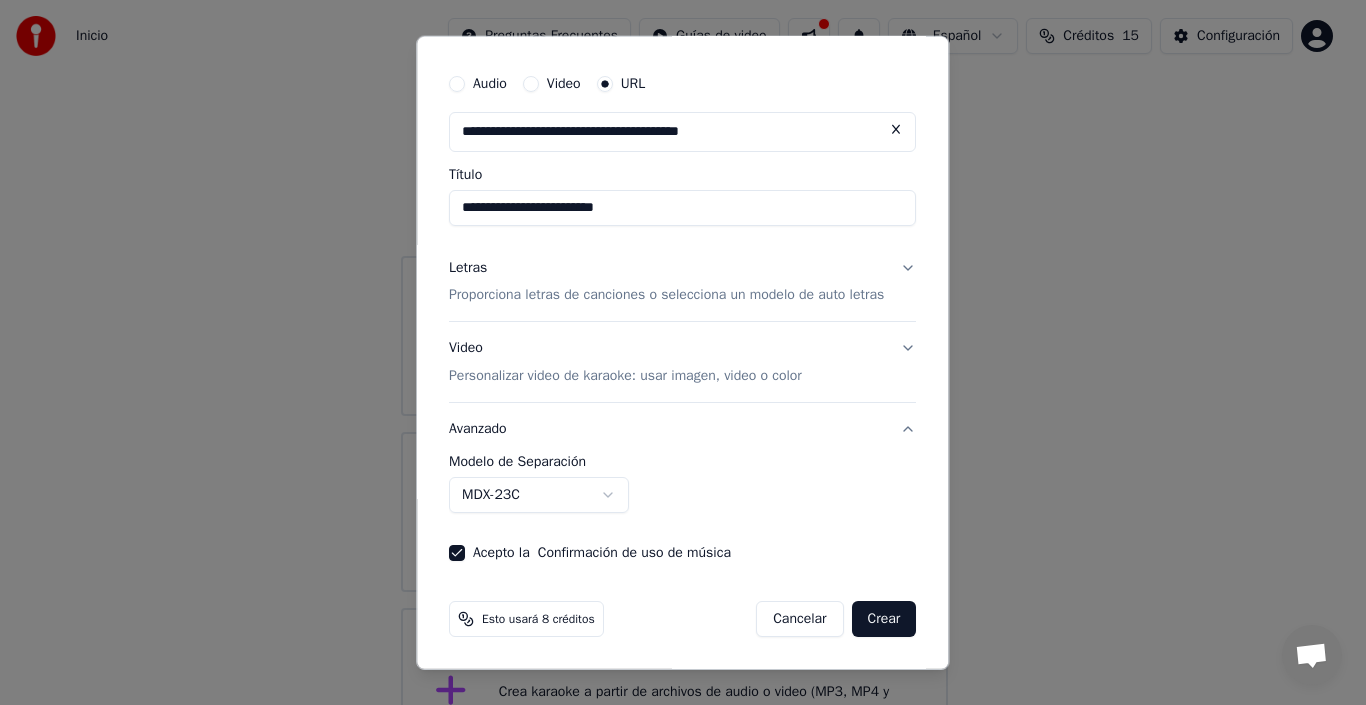 click on "Crear" at bounding box center [884, 619] 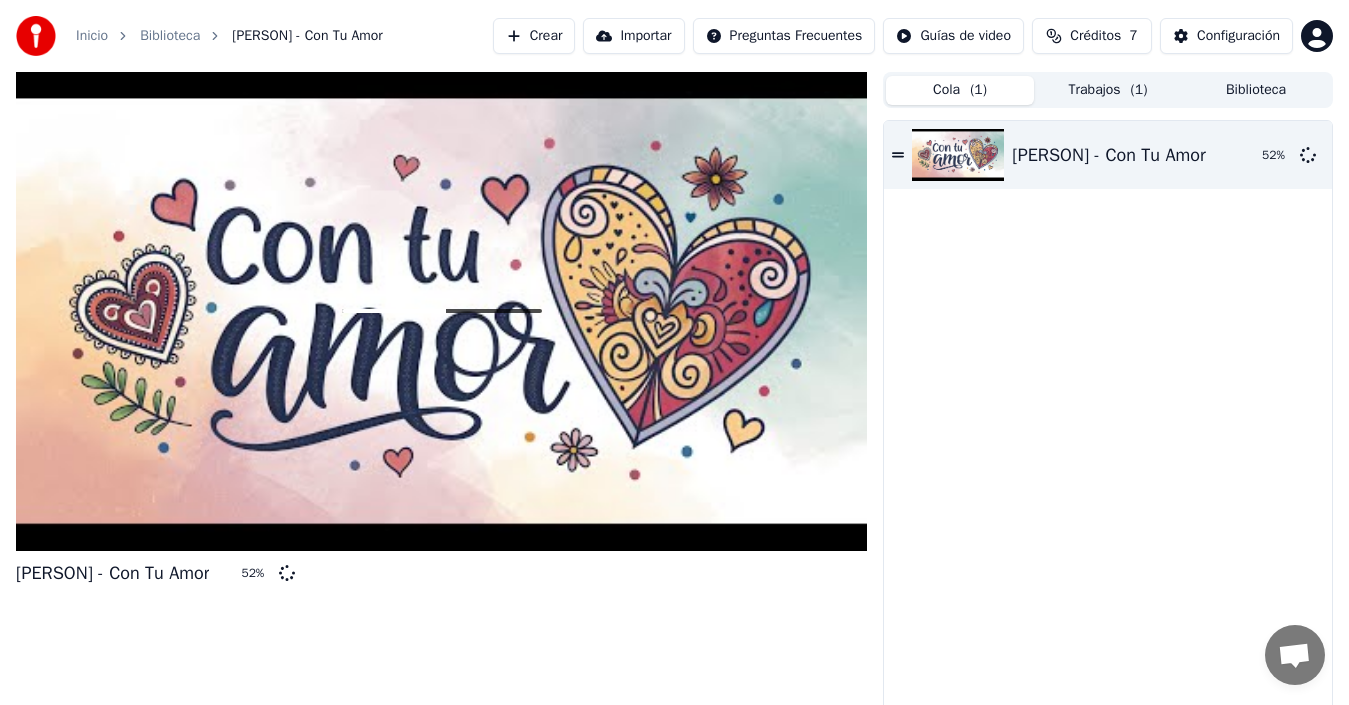 click on "( 1 )" at bounding box center (978, 90) 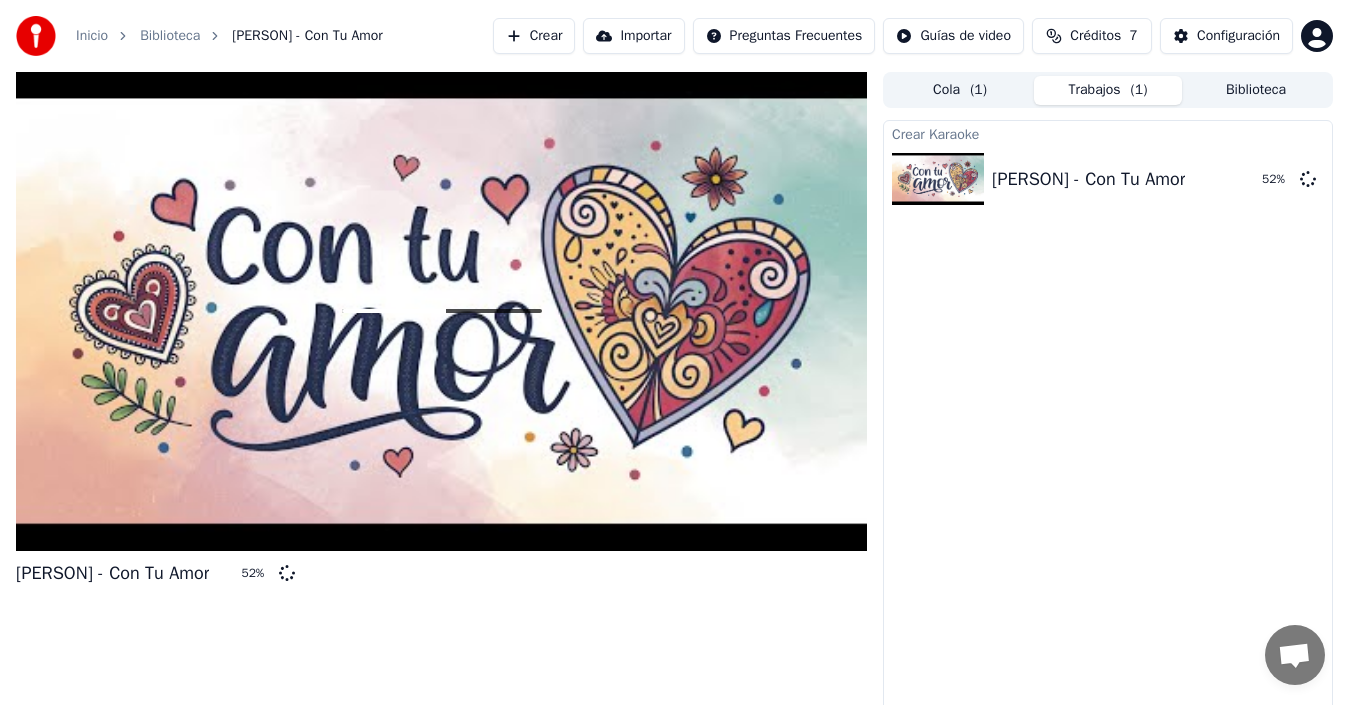 click on "Trabajos ( 1 )" at bounding box center (1108, 90) 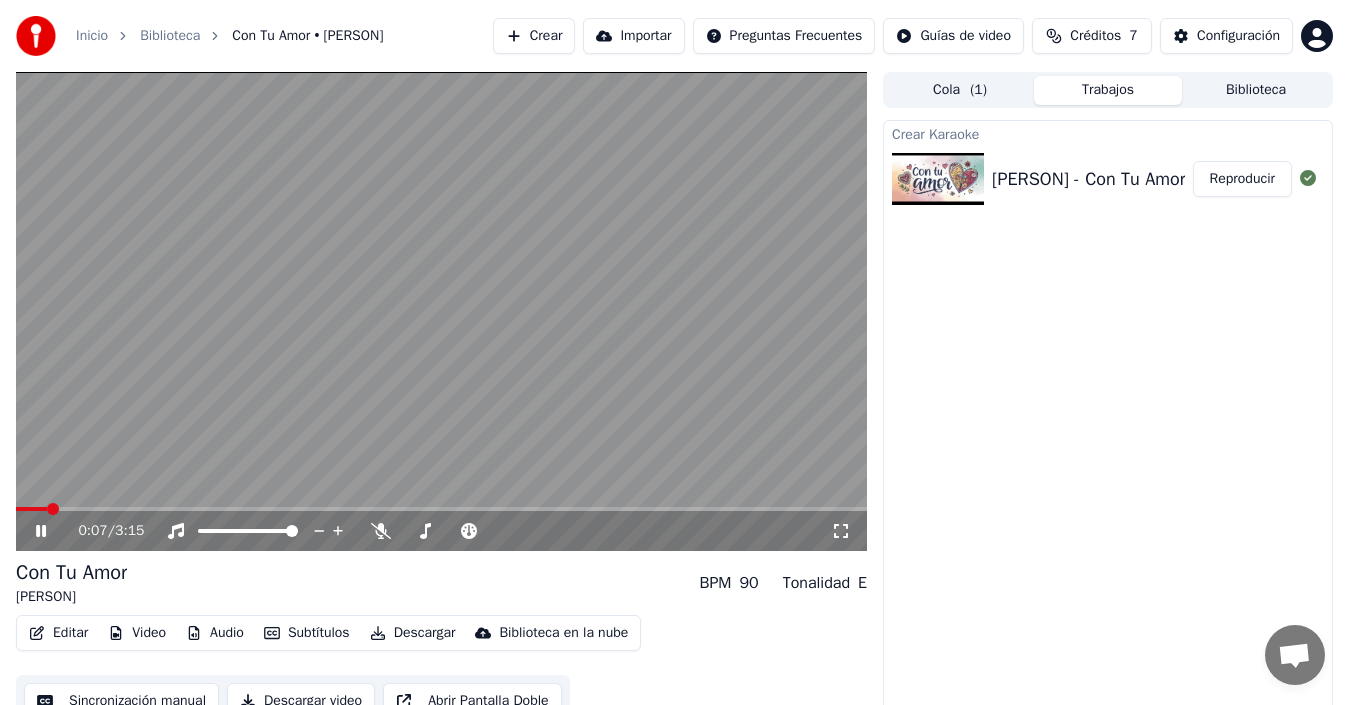 click 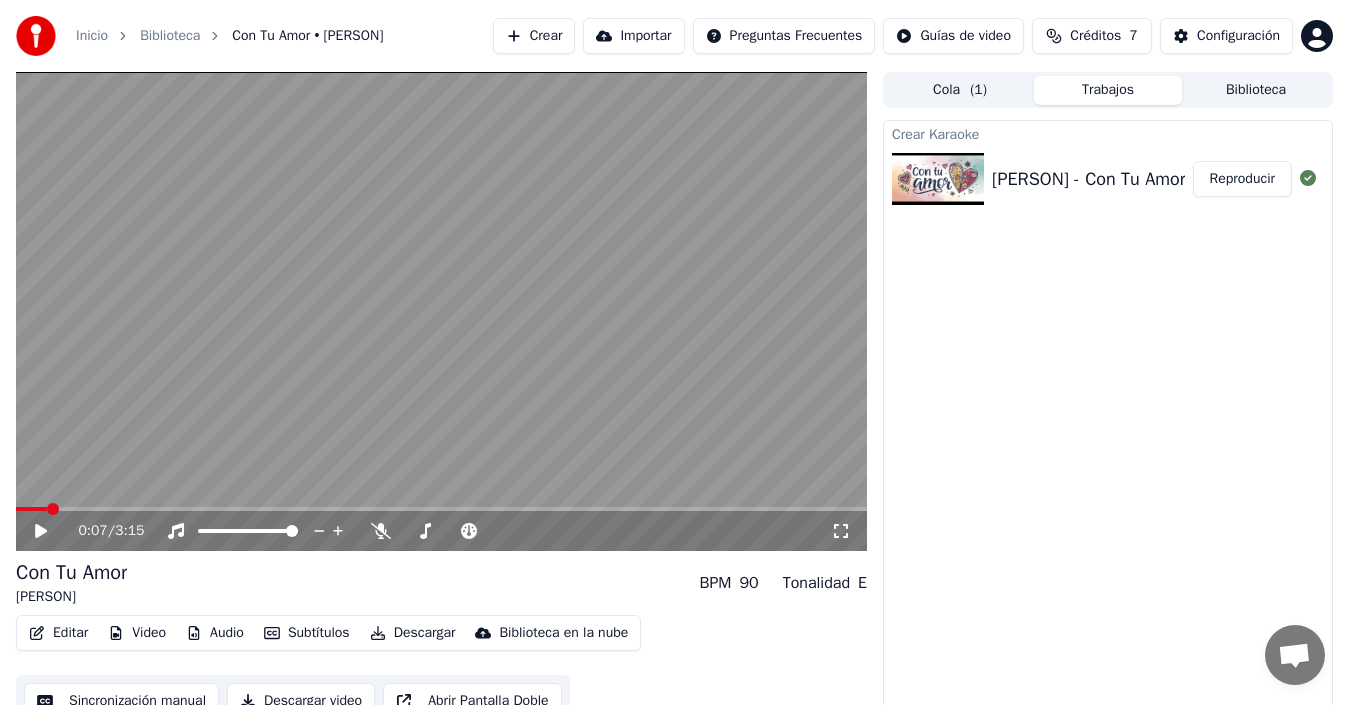 click 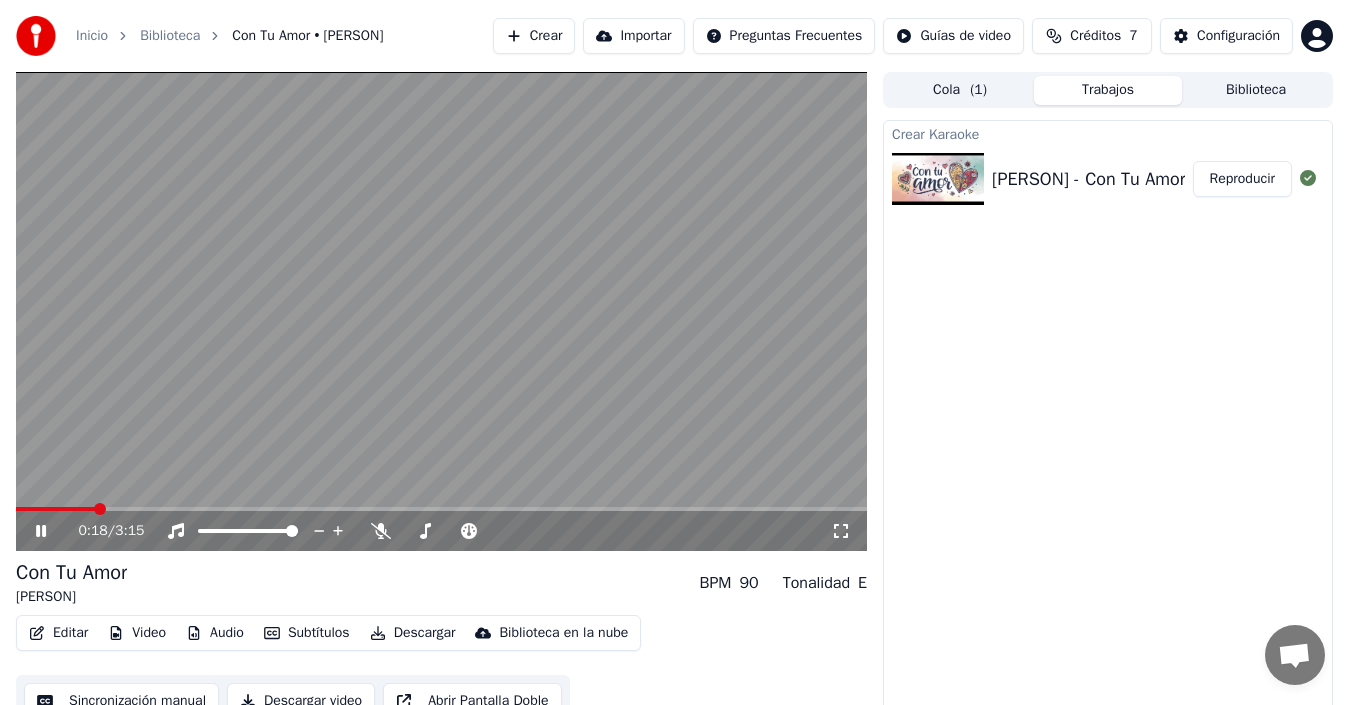 click 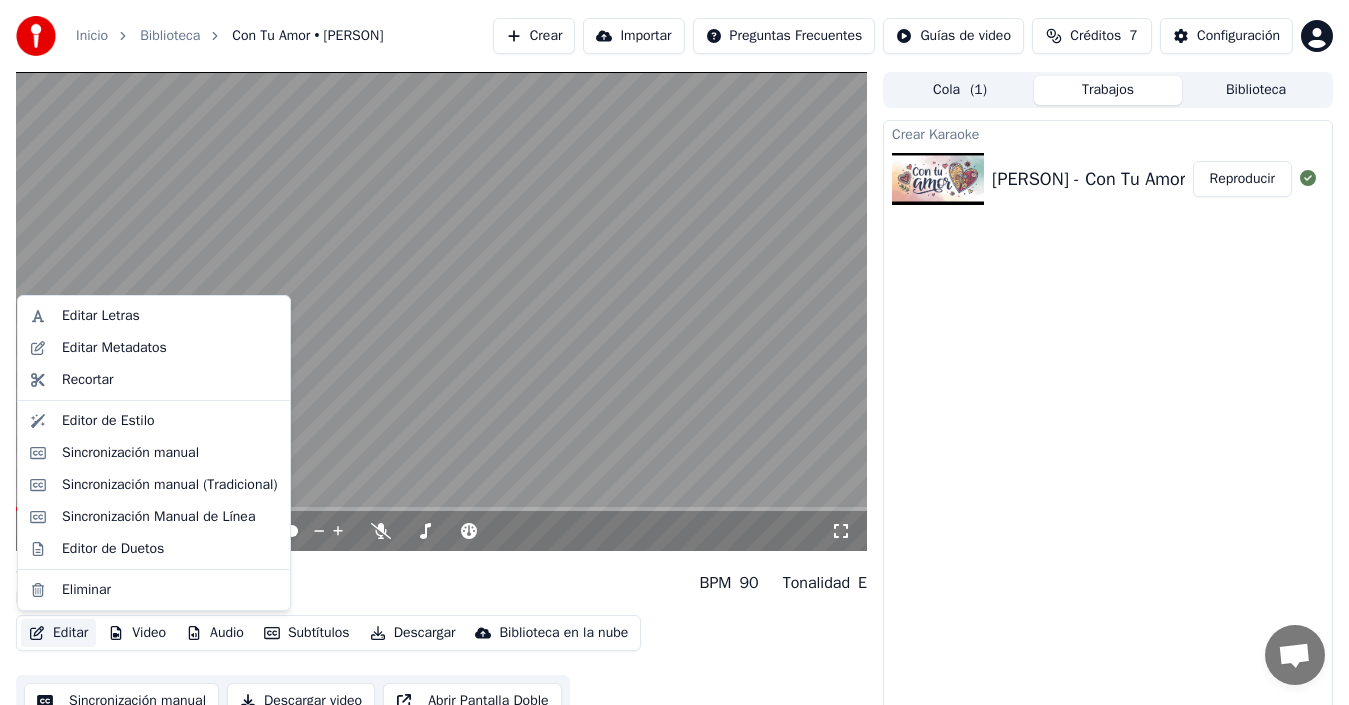 click on "Editar" at bounding box center (58, 633) 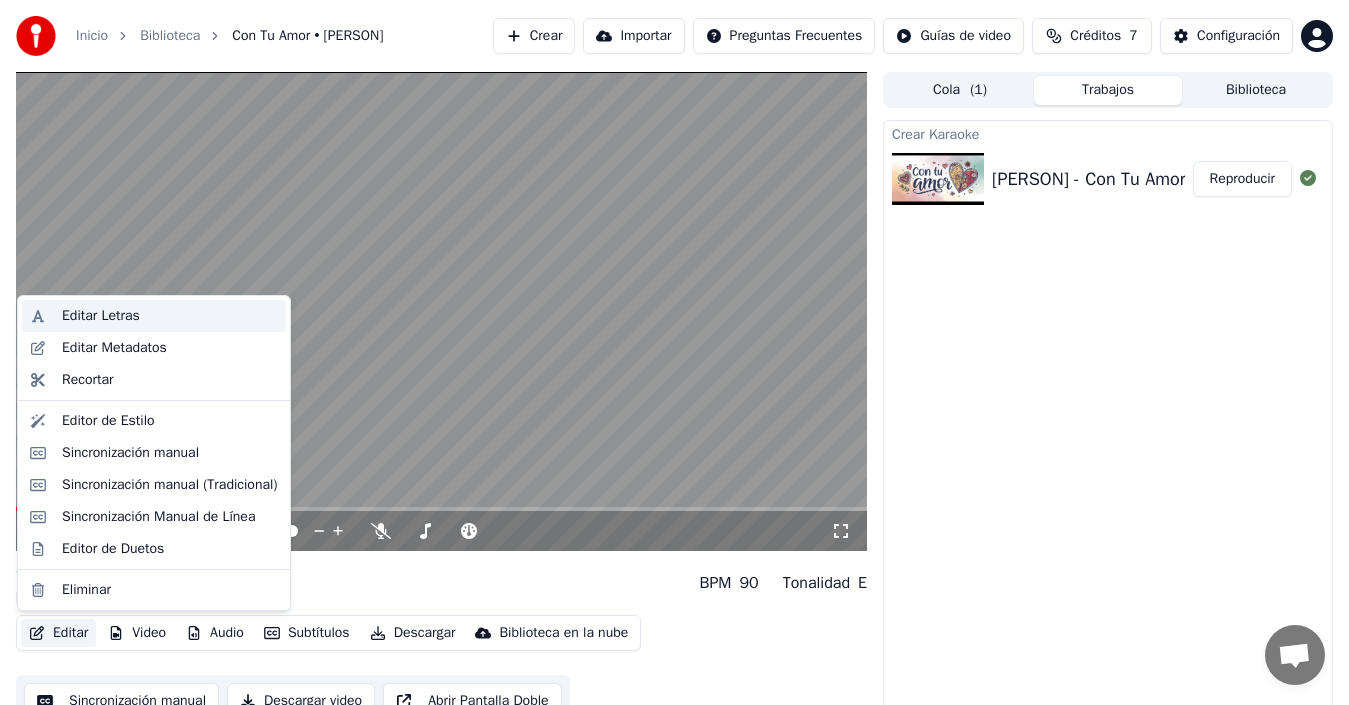 click on "Editar Letras" at bounding box center (170, 316) 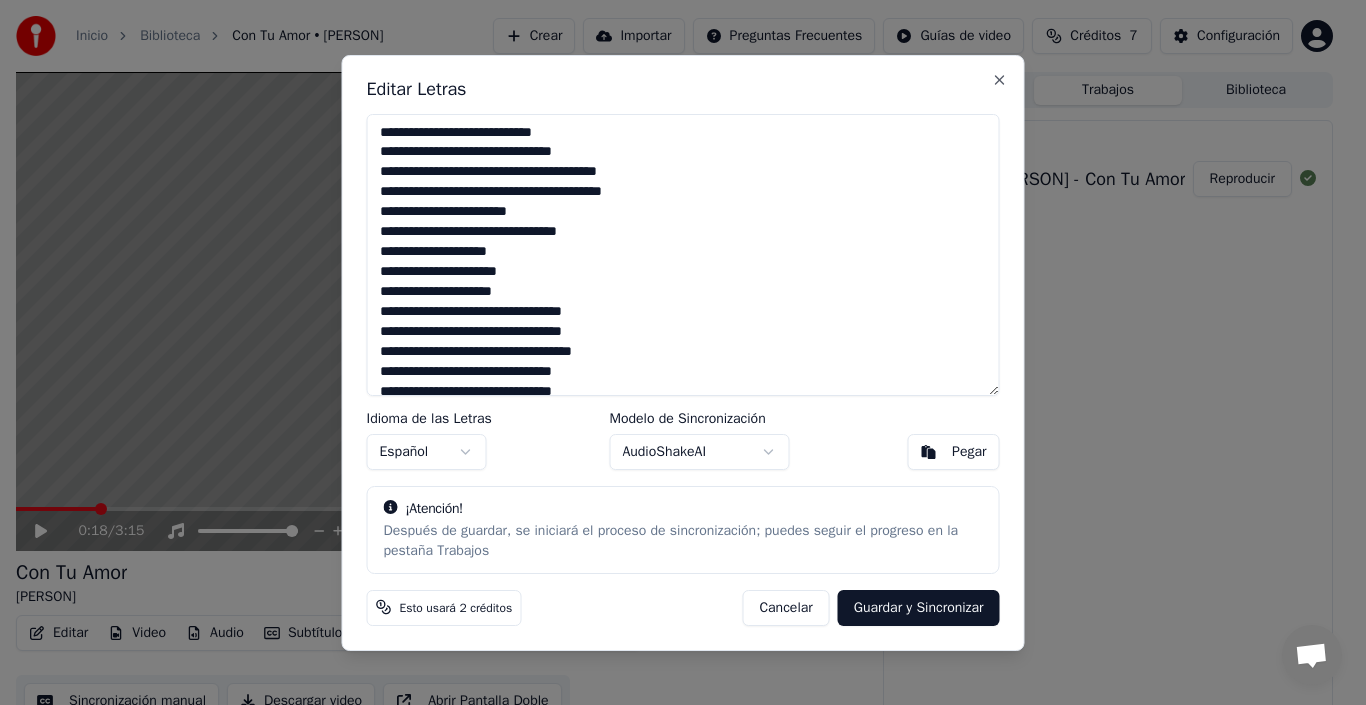 click on "**********" at bounding box center (683, 255) 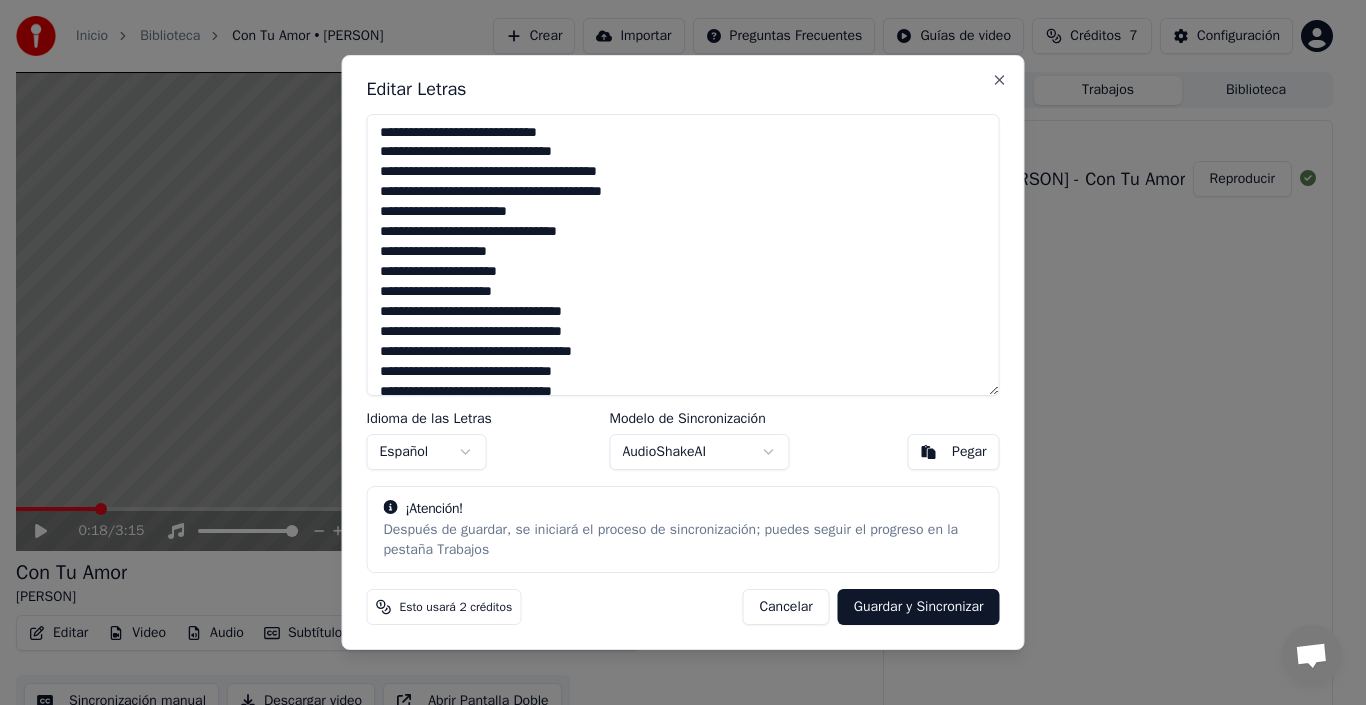 type on "**********" 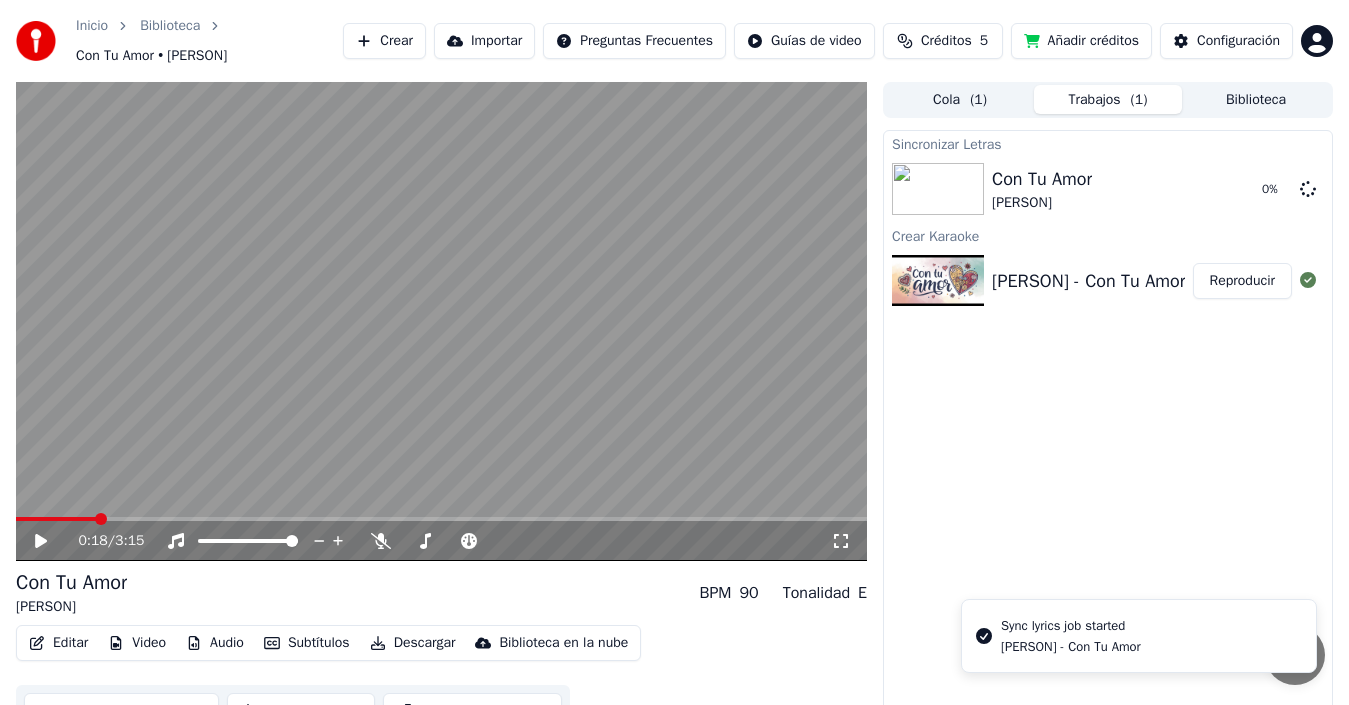 click on "0:18  /  3:15" at bounding box center [441, 541] 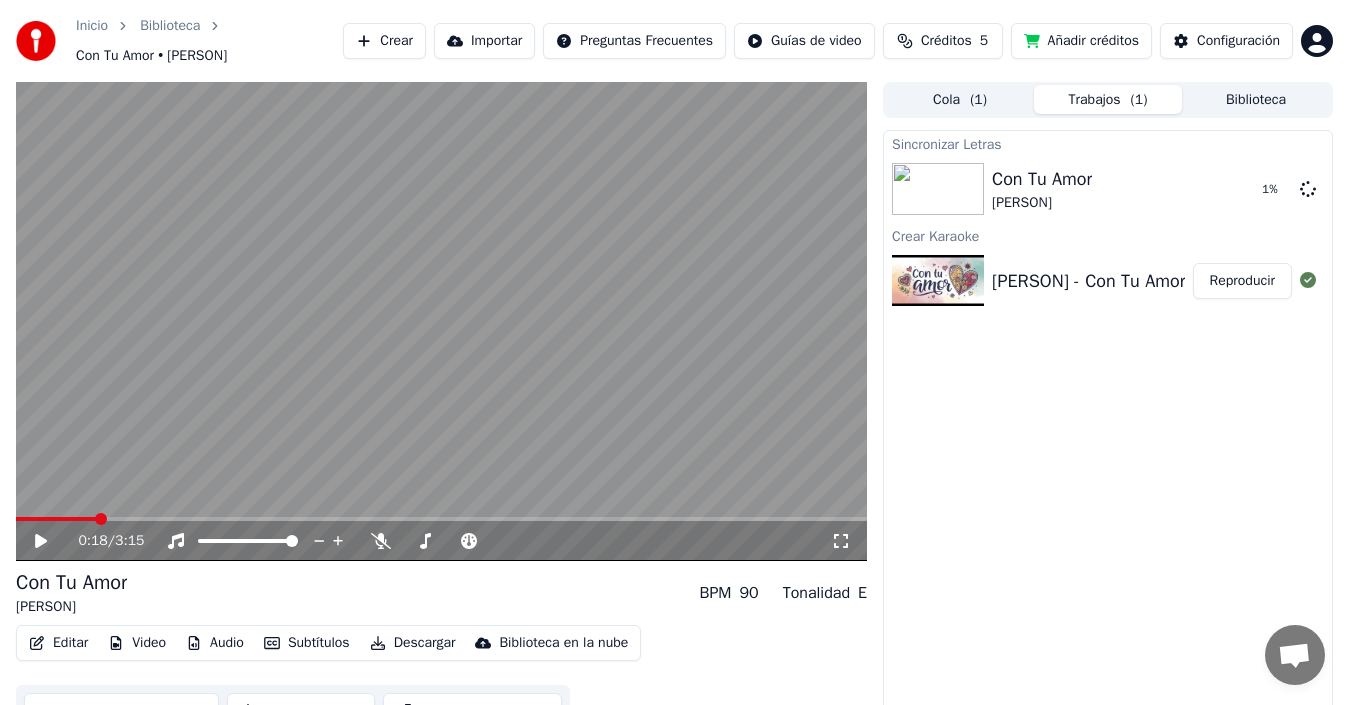click 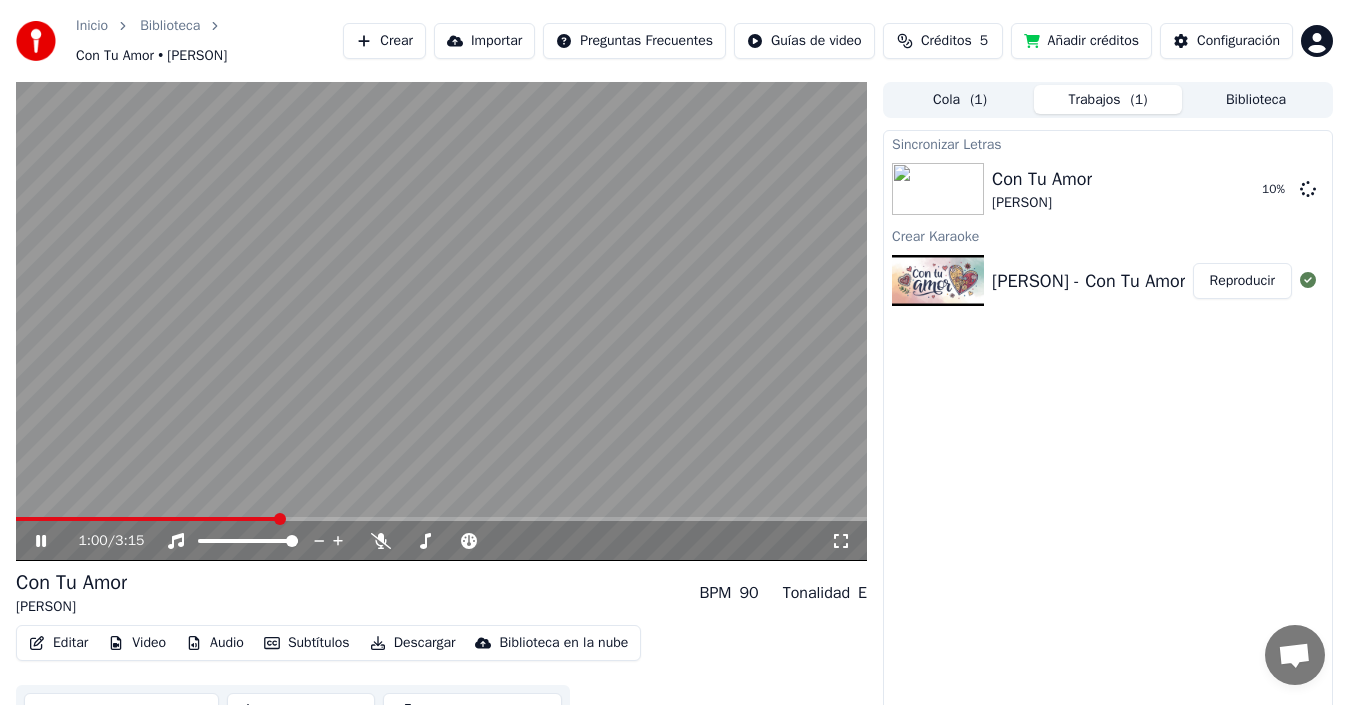 drag, startPoint x: 276, startPoint y: 519, endPoint x: 54, endPoint y: 512, distance: 222.11034 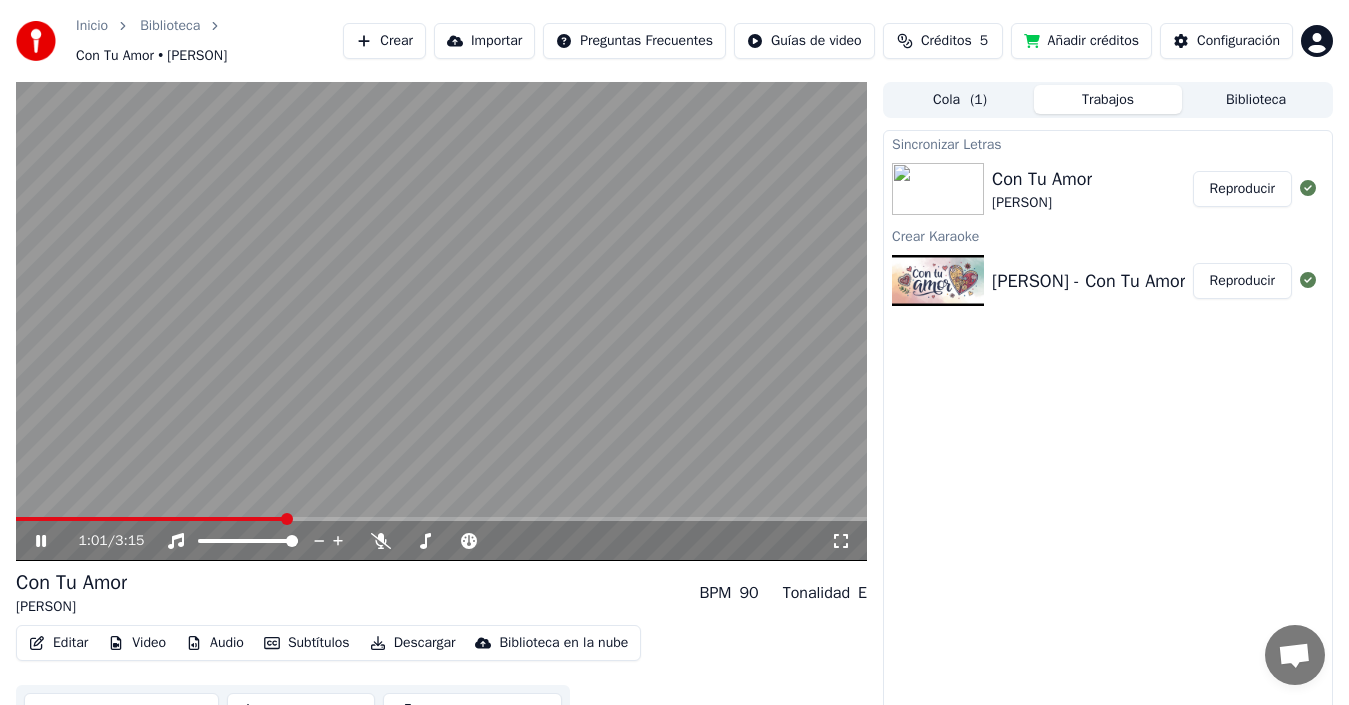 click on "1:01 / 3:15 Con Tu Amor [PERSON] BPM 90 Tonalidad E Editar Video Audio Subtítulos Descargar Biblioteca en la nube Sincronización manual Descargar video Abrir Pantalla Doble Cola ( 1 ) Trabajos Biblioteca Sincronizar Letras Con Tu Amor [PERSON] Reproducir Crear Karaoke [PERSON] - Con Tu Amor Reproducir" at bounding box center [674, 409] 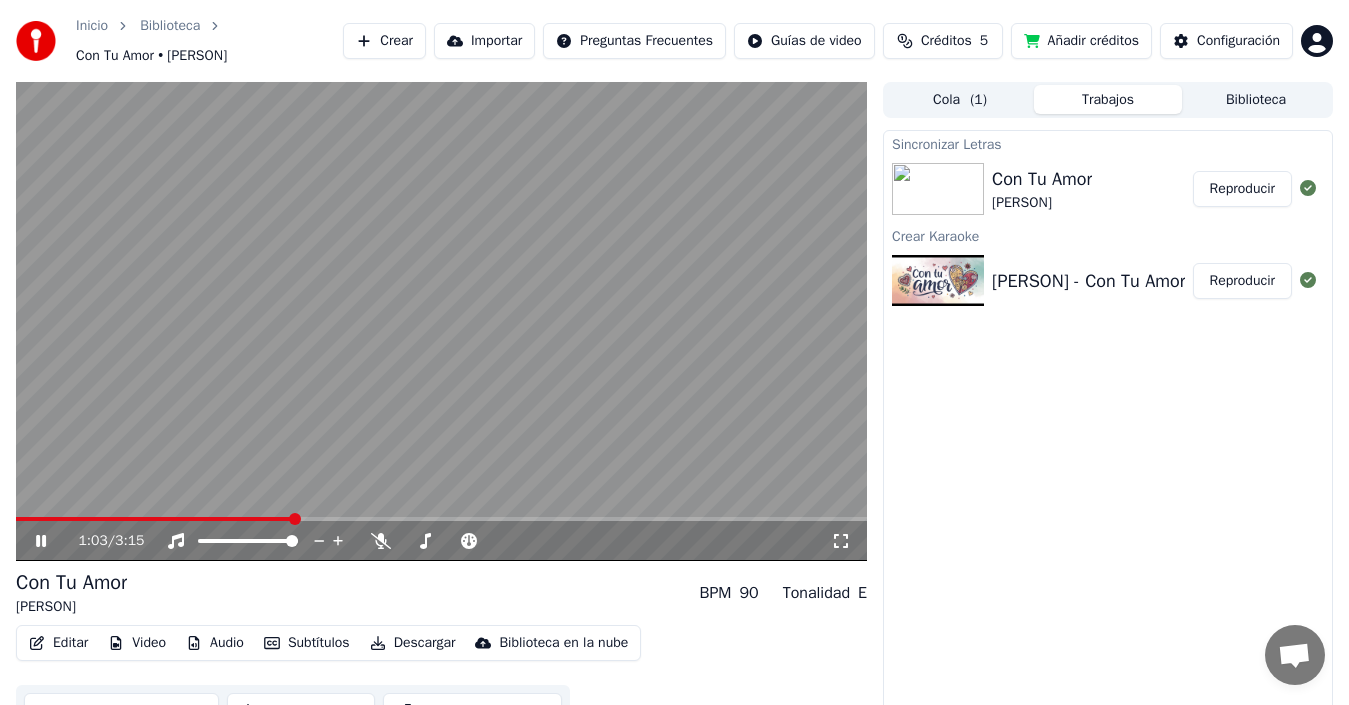 click 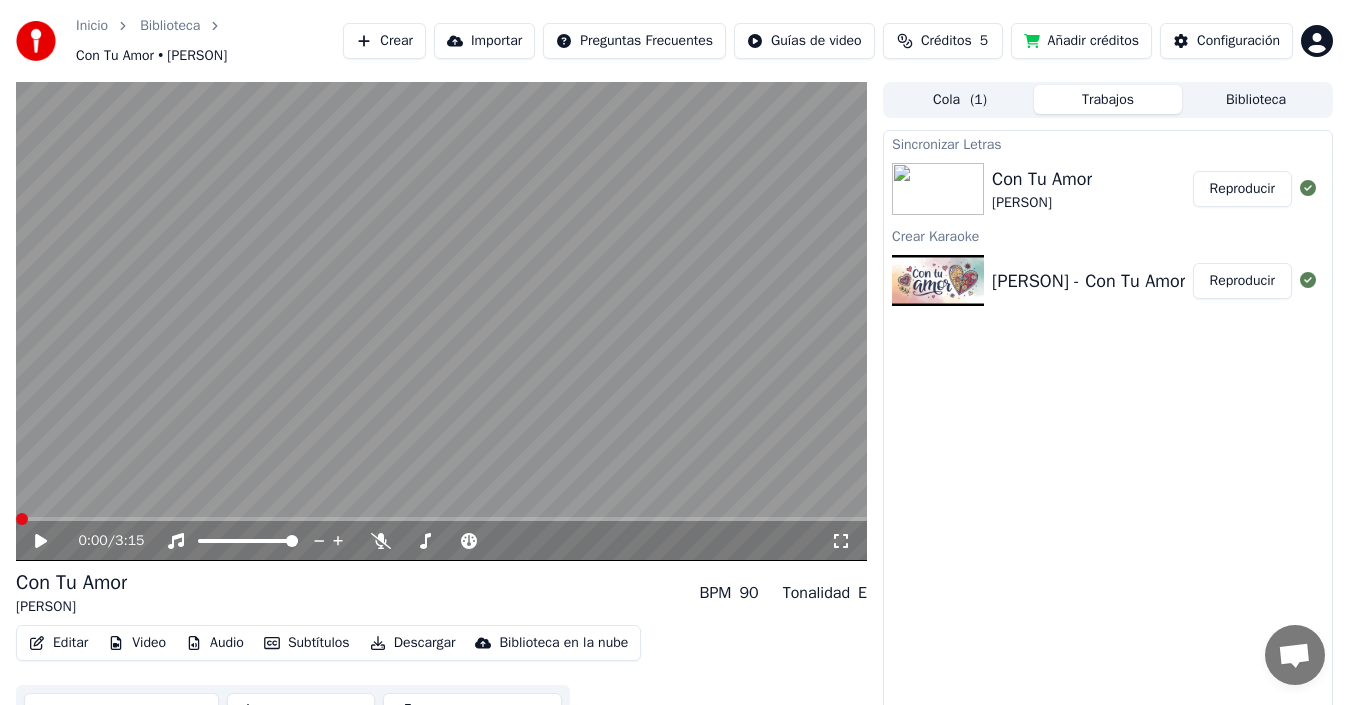 click at bounding box center (22, 519) 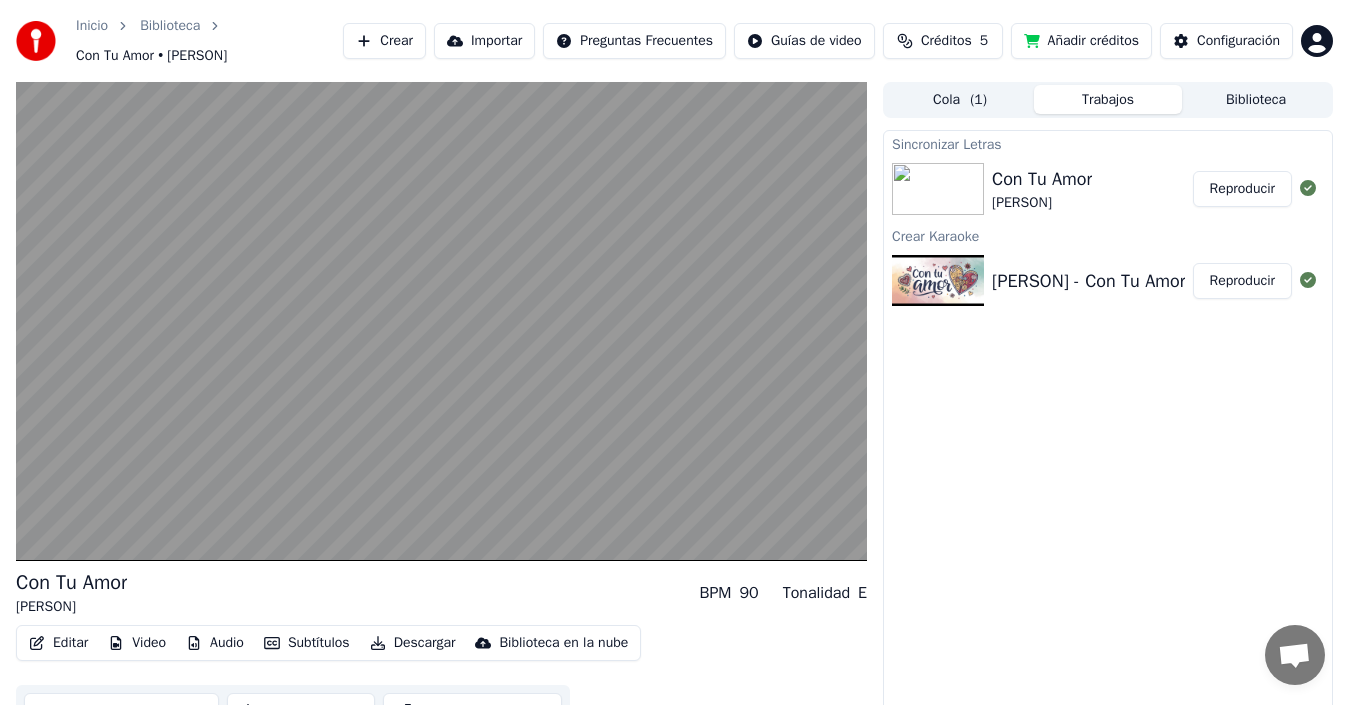 click on "[PERSON]" at bounding box center [1042, 203] 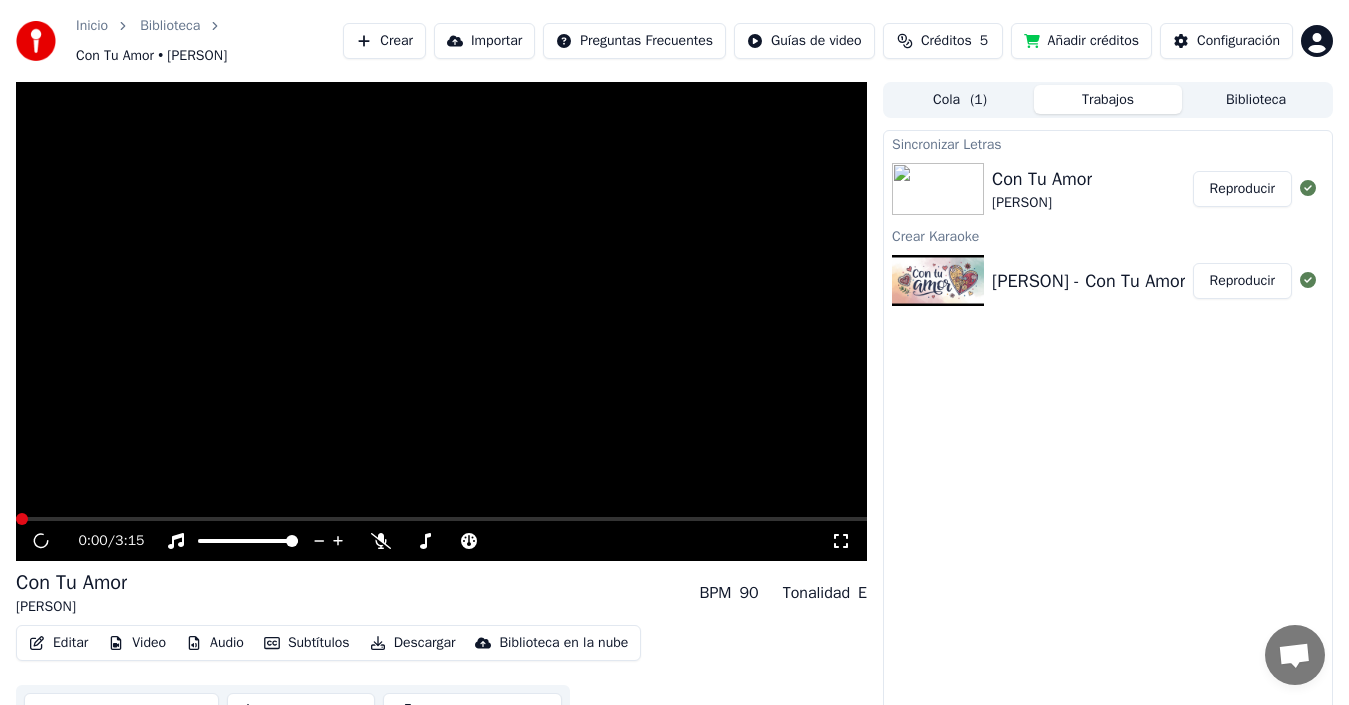 click on "Reproducir" at bounding box center [1242, 189] 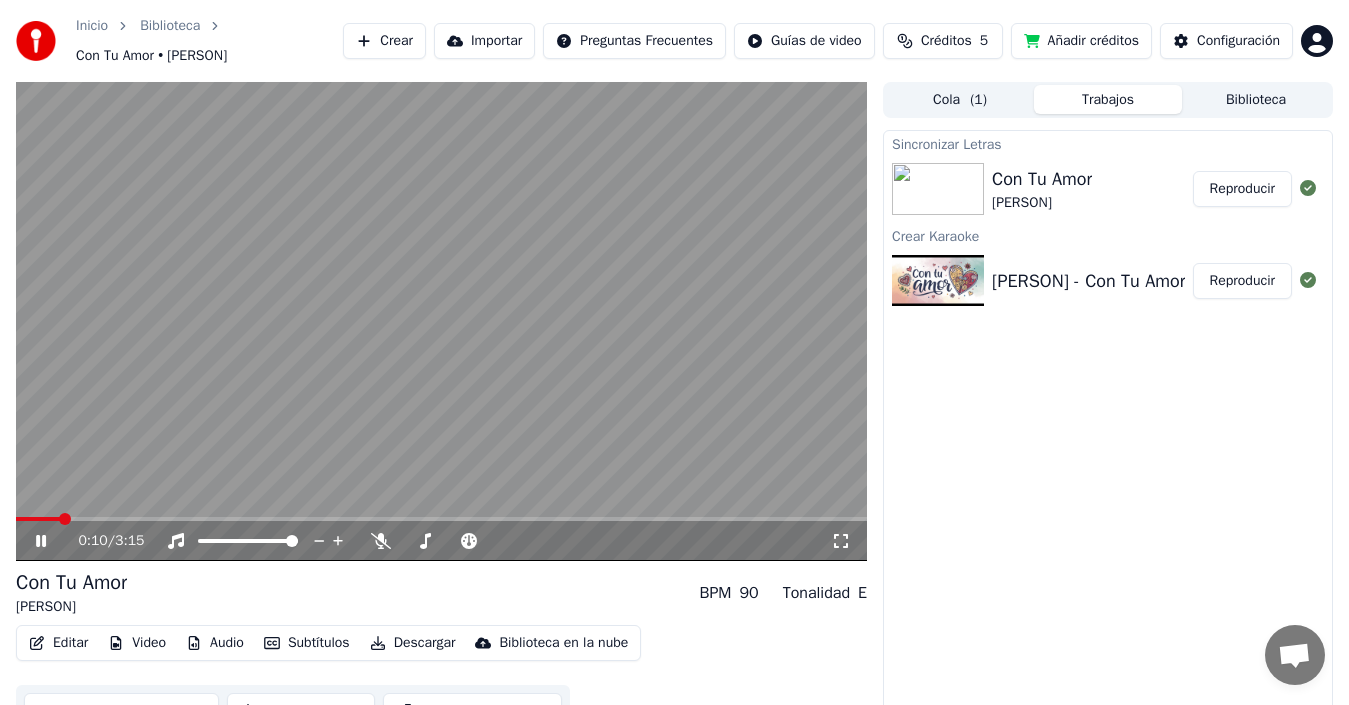 click at bounding box center (441, 519) 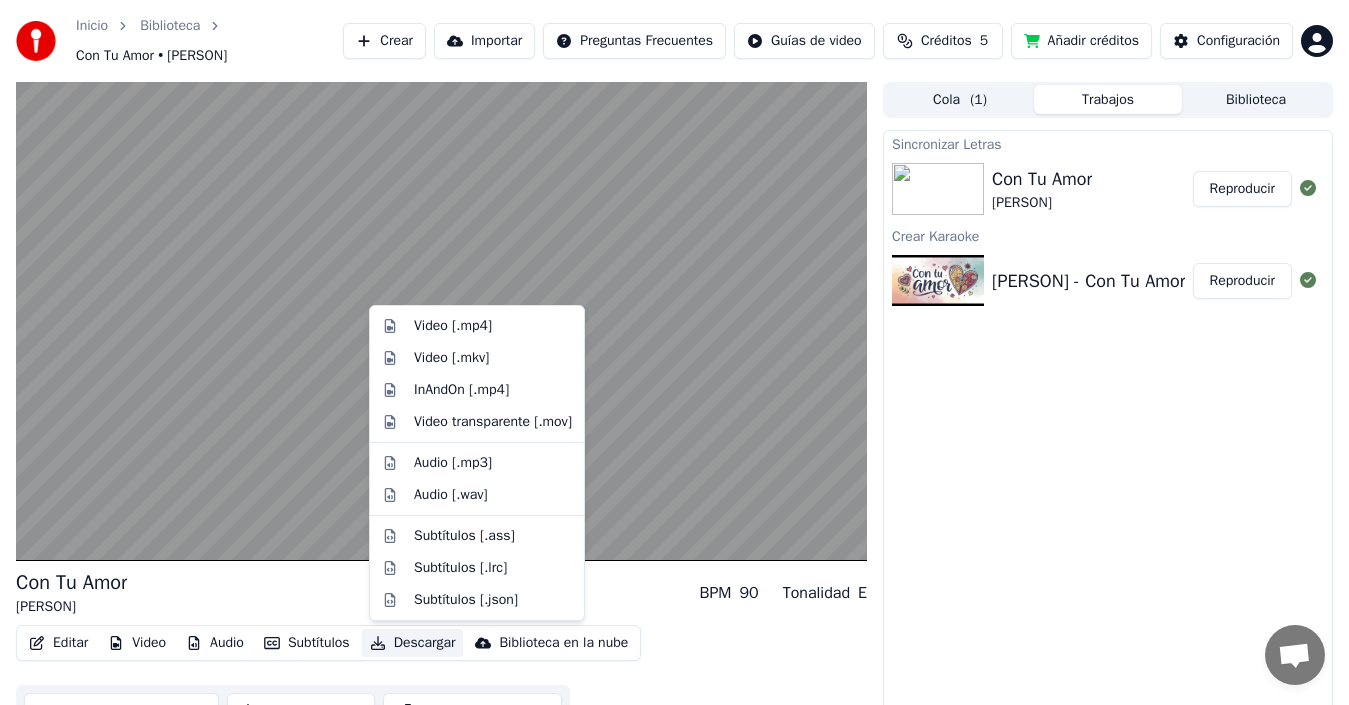 click on "Descargar" at bounding box center (413, 643) 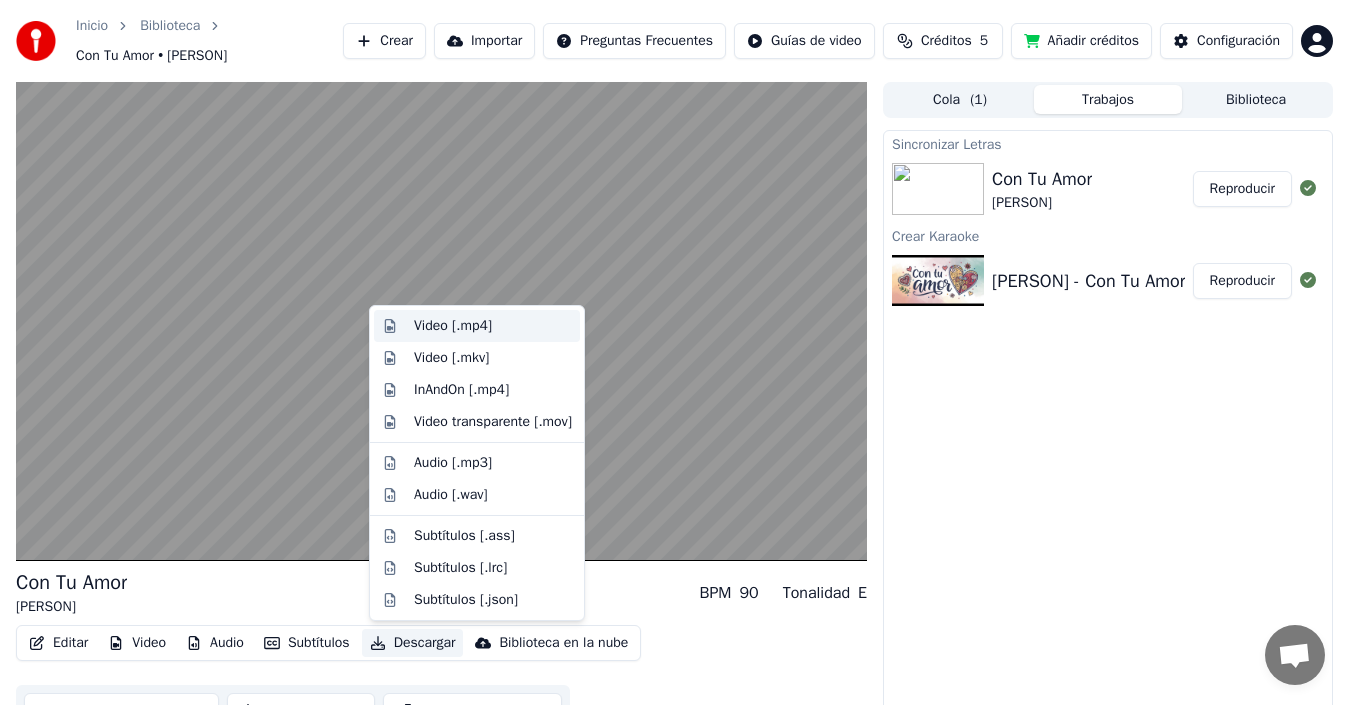 click on "Video [.mp4]" at bounding box center (493, 326) 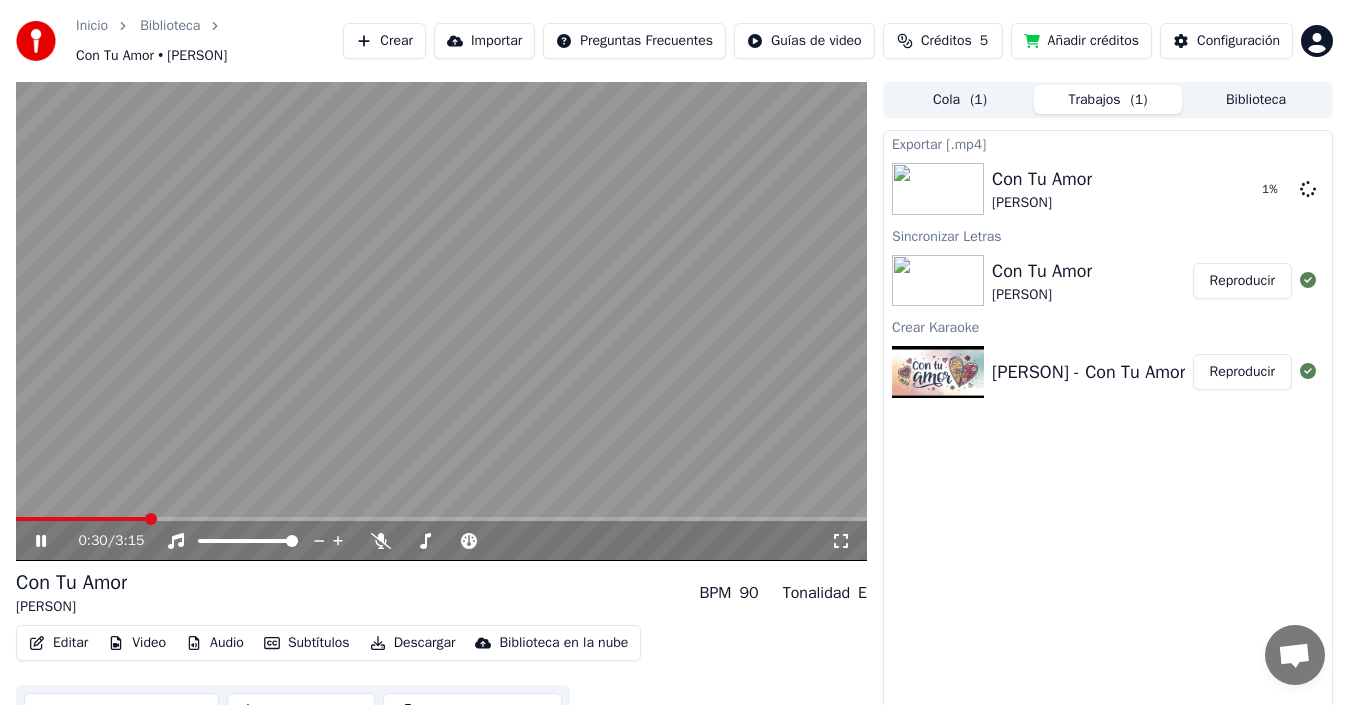click 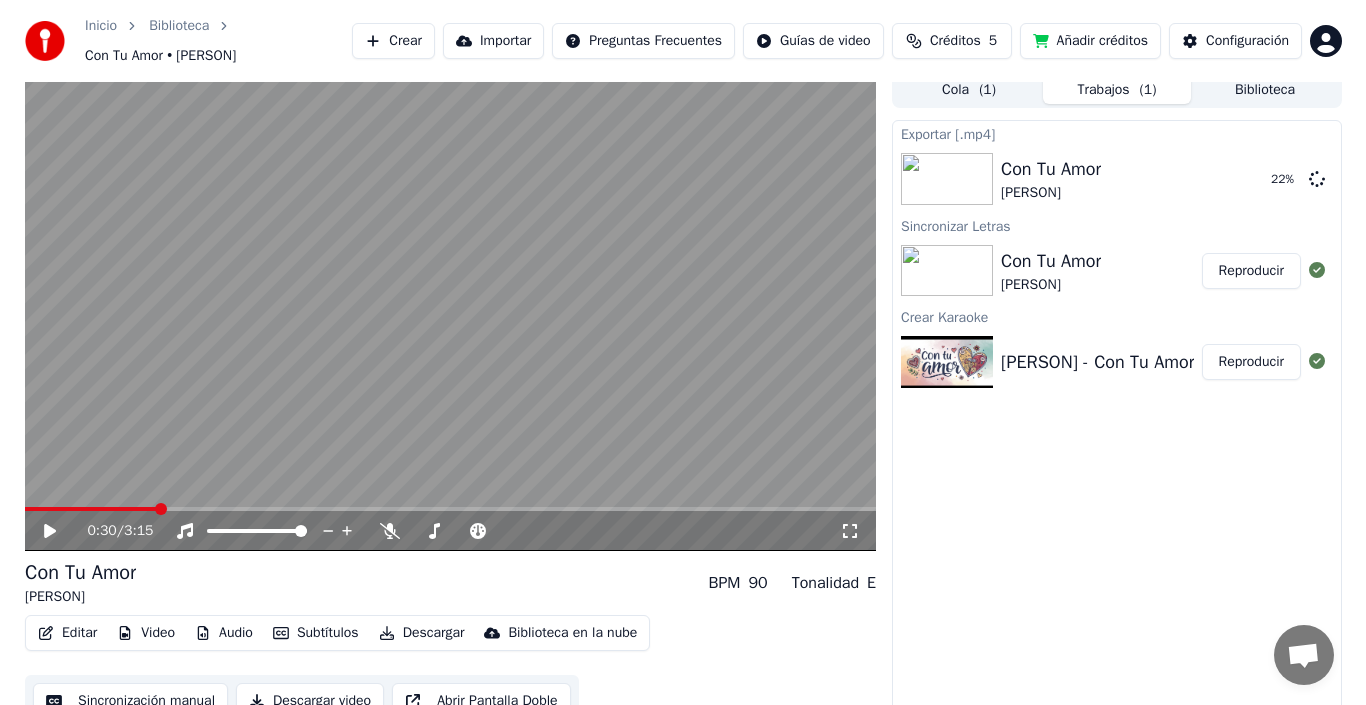 scroll, scrollTop: 0, scrollLeft: 0, axis: both 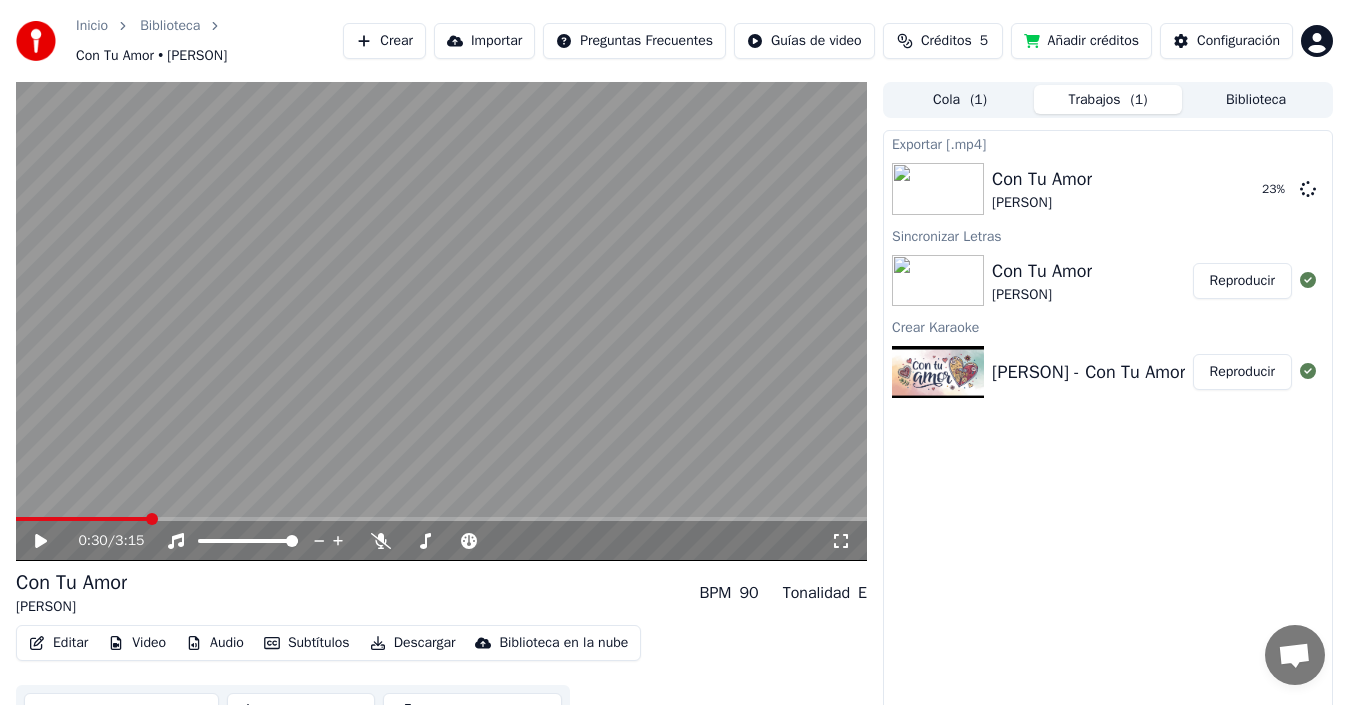 drag, startPoint x: 1074, startPoint y: 490, endPoint x: 1098, endPoint y: 505, distance: 28.301943 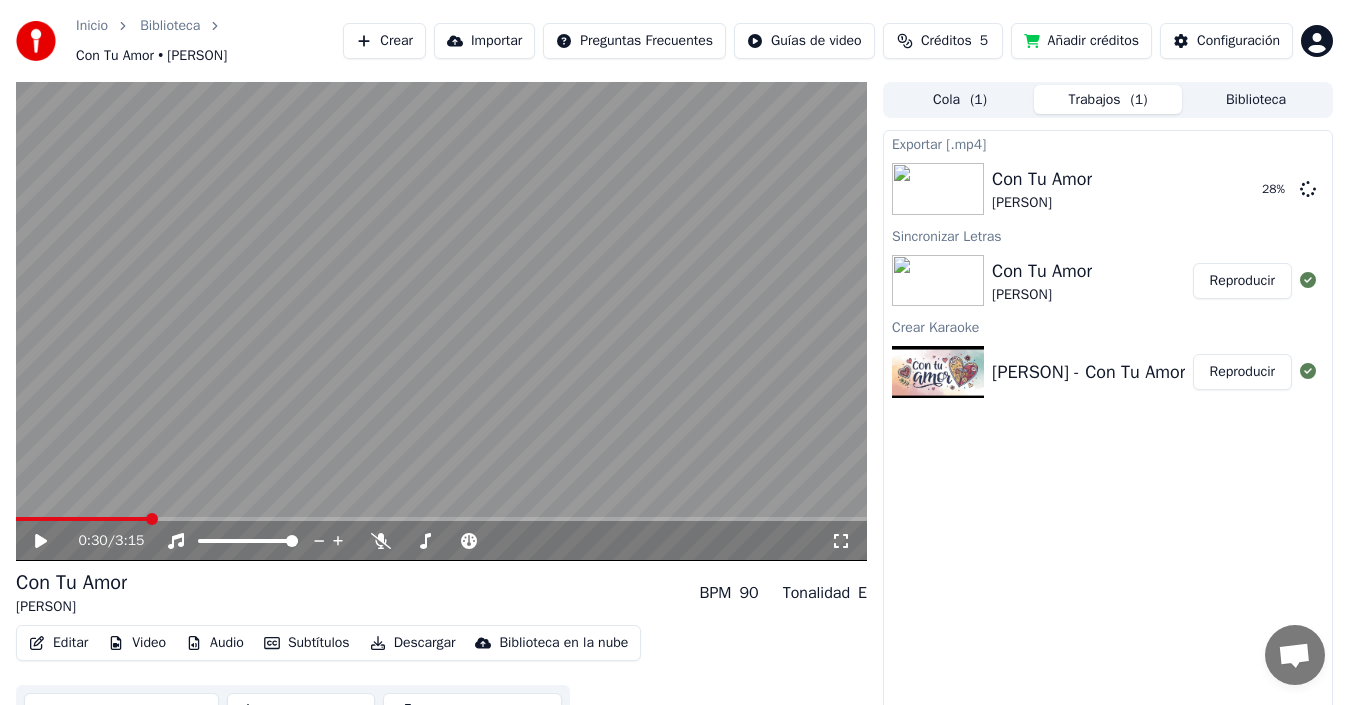 click on "Exportar [.mp4] Con Tu Amor [PERSON] 28 % Sincronizar Letras Con Tu Amor [PERSON] Reproducir Crear Karaoke [PERSON] - Con Tu Amor Reproducir" at bounding box center [1108, 429] 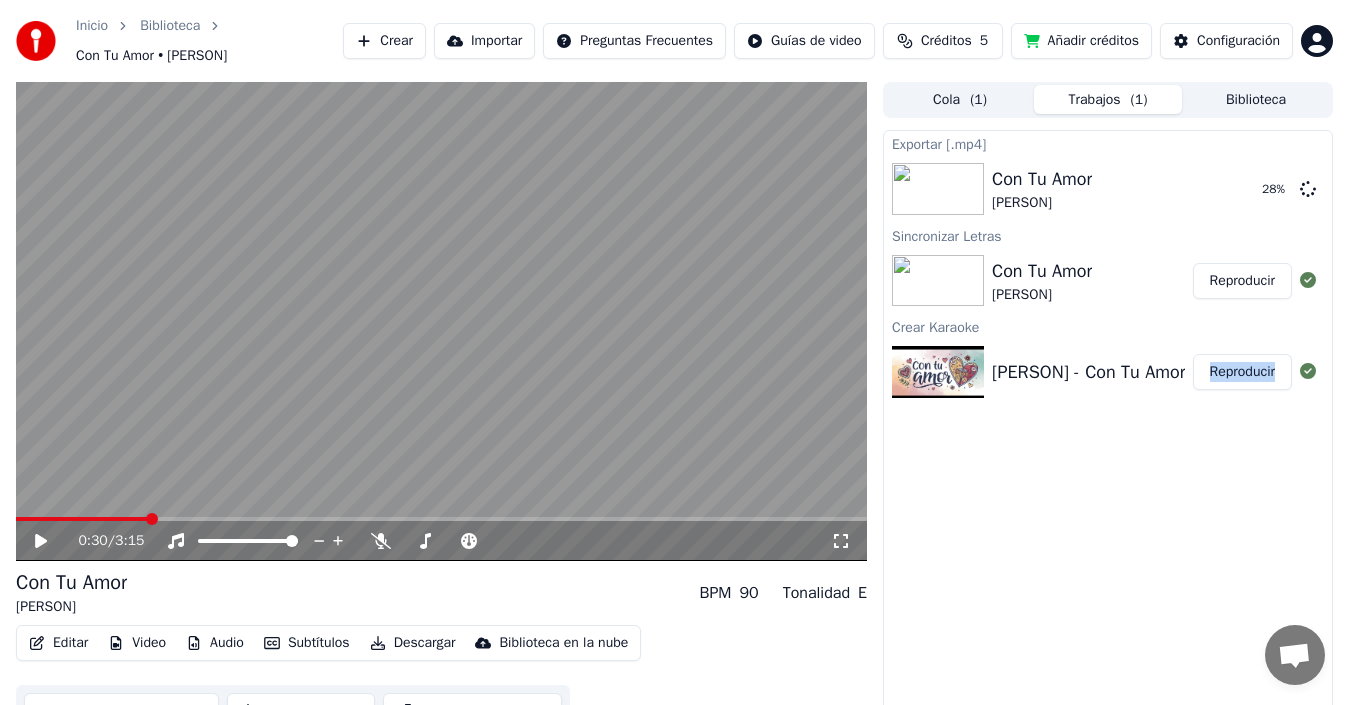 click on "Exportar [.mp4] Con Tu Amor [PERSON] 28 % Sincronizar Letras Con Tu Amor [PERSON] Reproducir Crear Karaoke [PERSON] - Con Tu Amor Reproducir" at bounding box center [1108, 429] 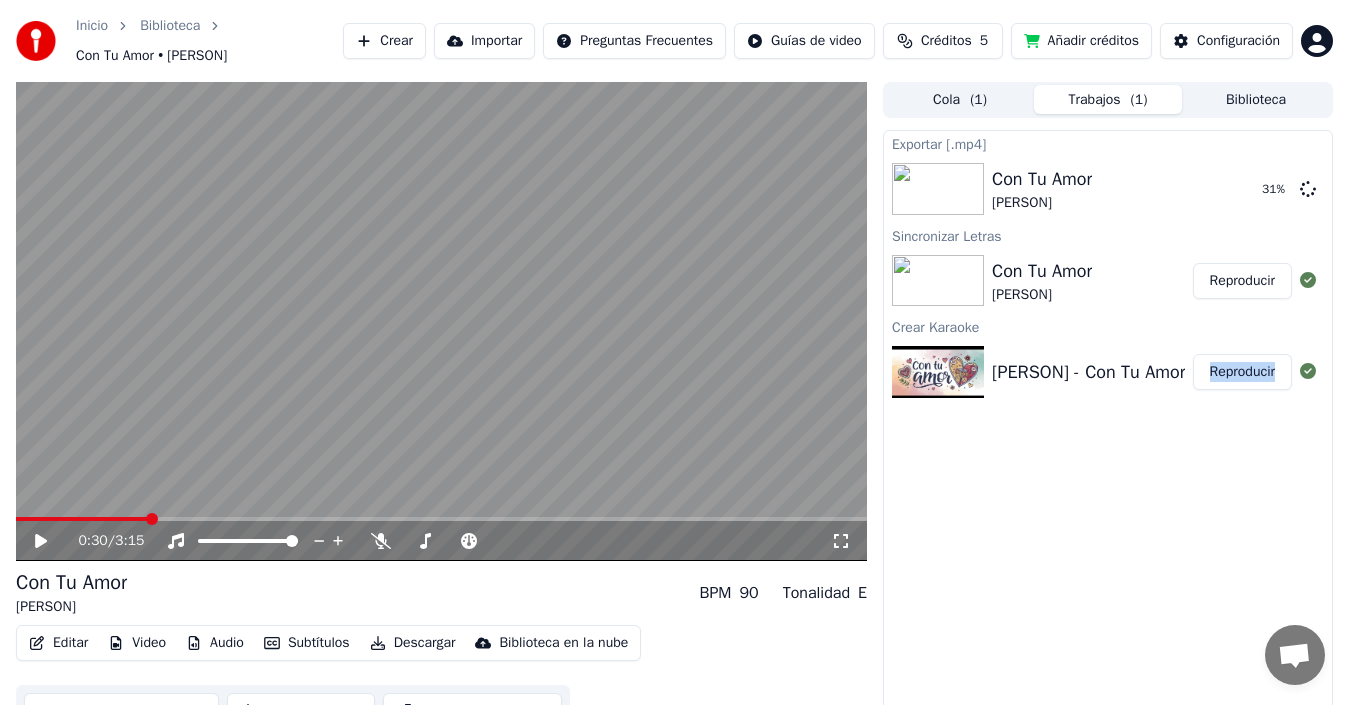 click on "Crear" at bounding box center [384, 41] 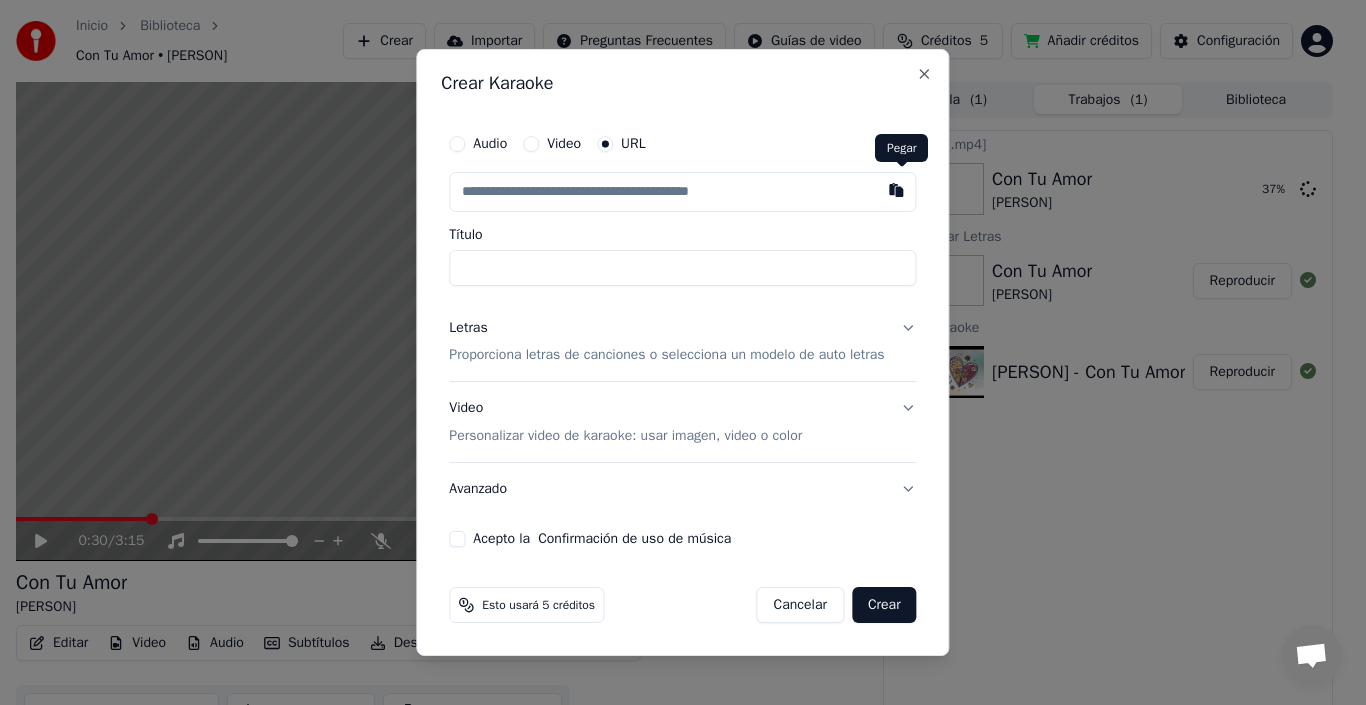 click at bounding box center [897, 190] 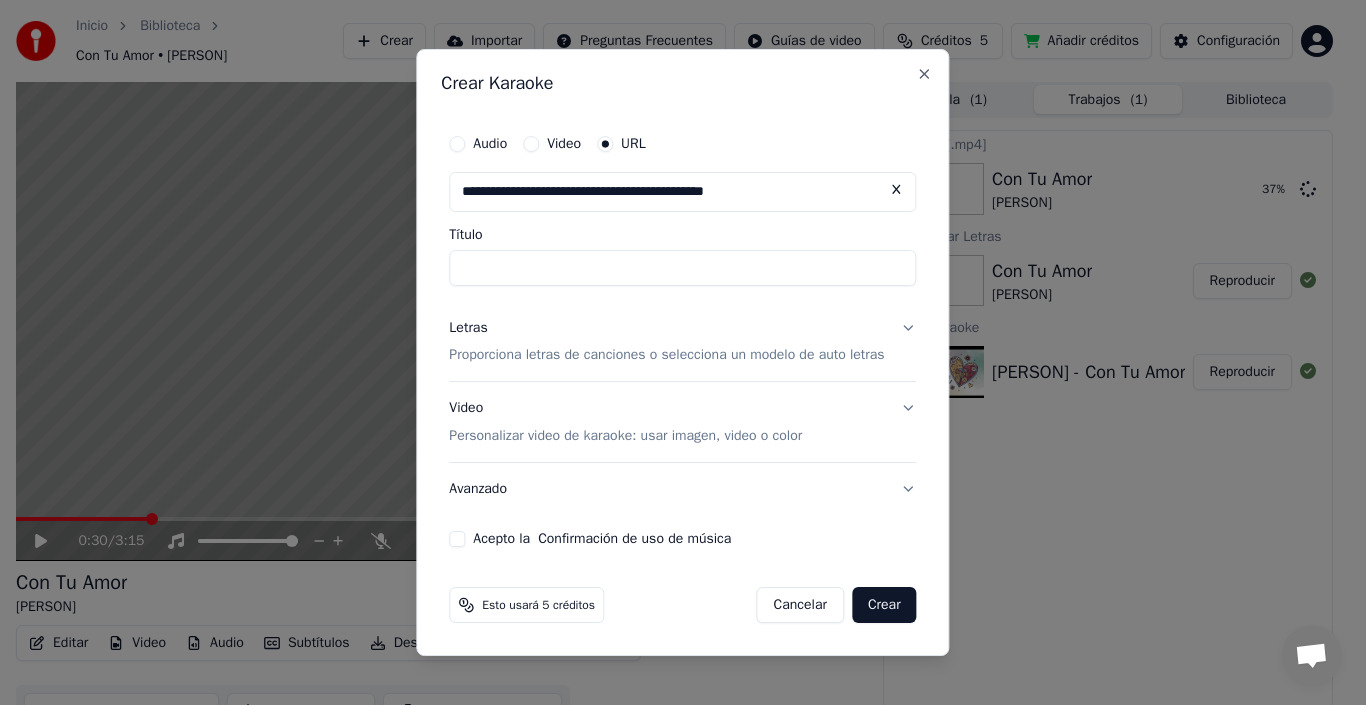 type on "**********" 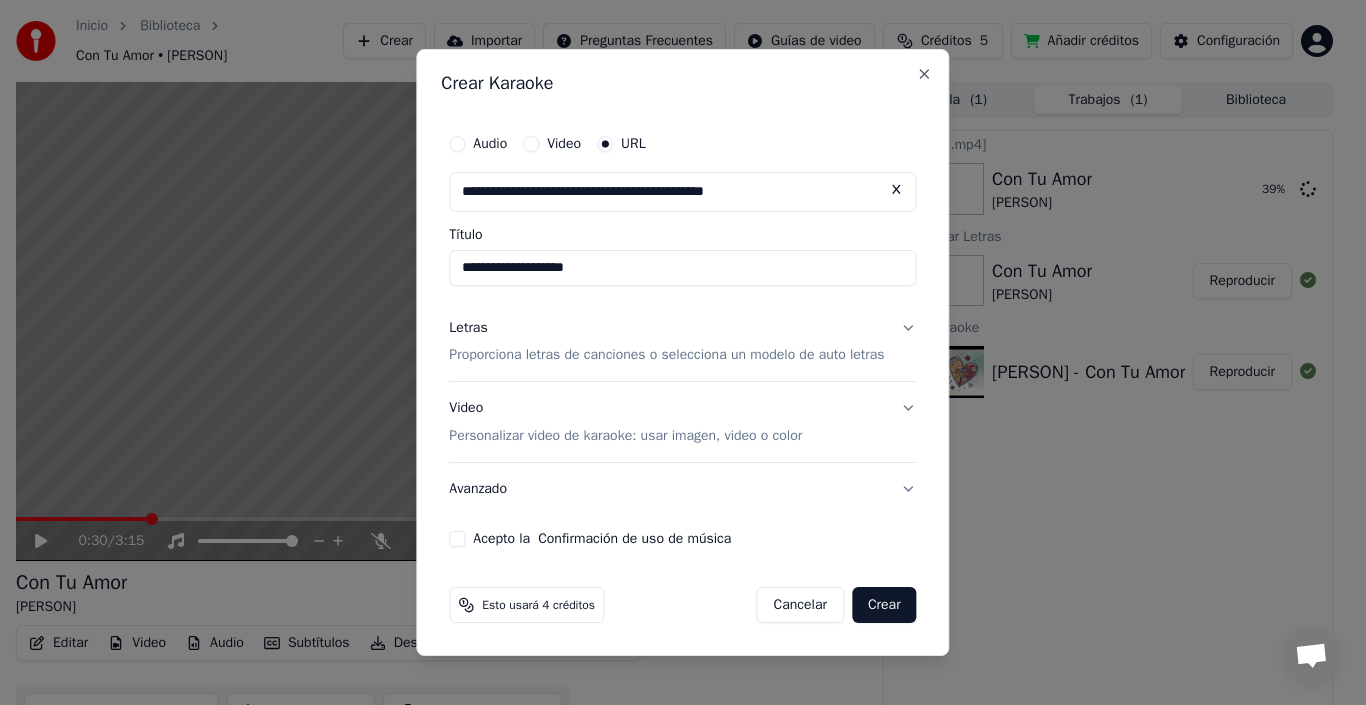 click on "Letras Proporciona letras de canciones o selecciona un modelo de auto letras" at bounding box center (682, 342) 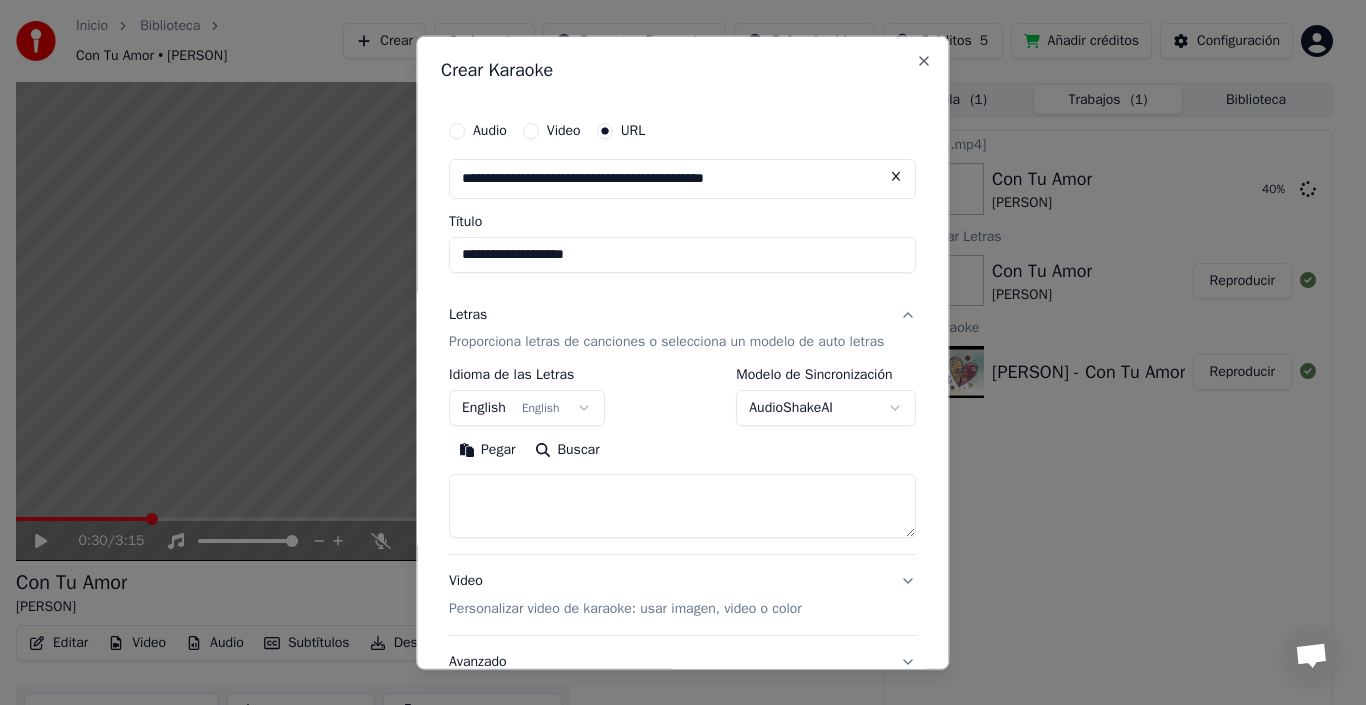 click on "Letras Proporciona letras de canciones o selecciona un modelo de auto letras" at bounding box center (682, 328) 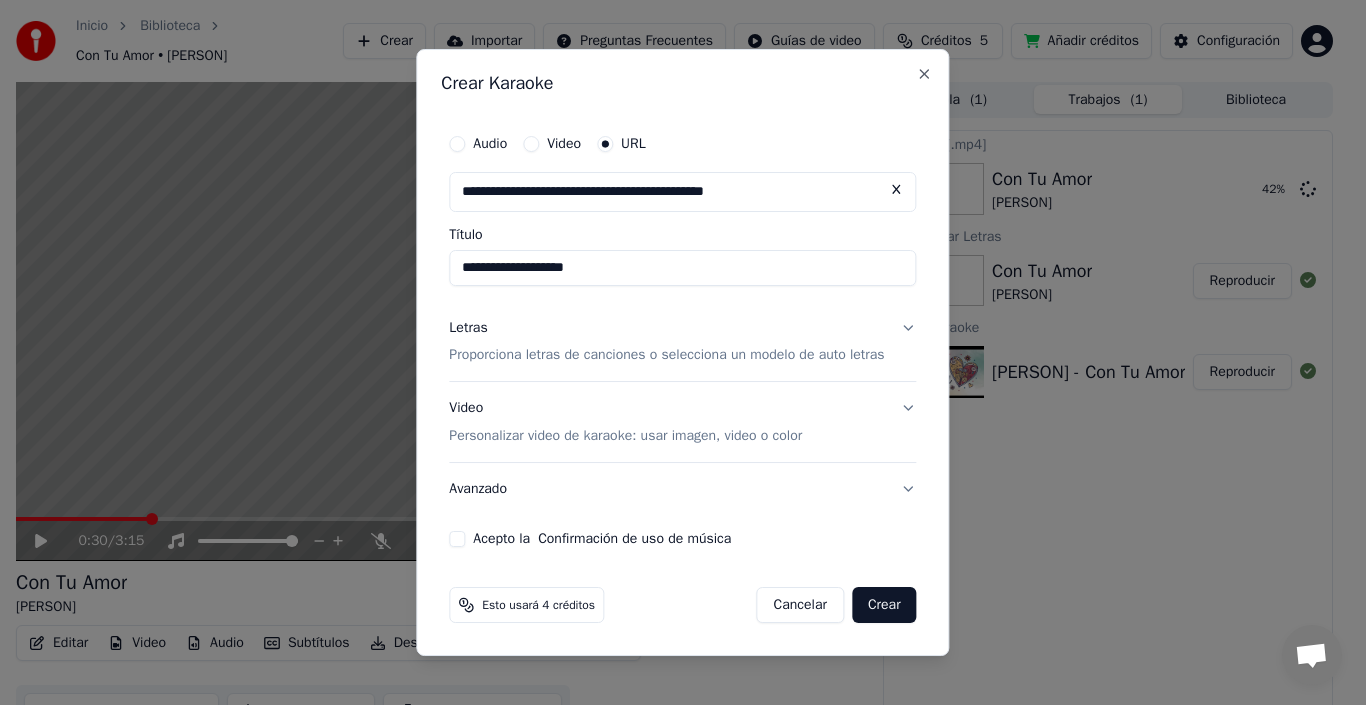 click on "Acepto la   Confirmación de uso de música" at bounding box center [457, 539] 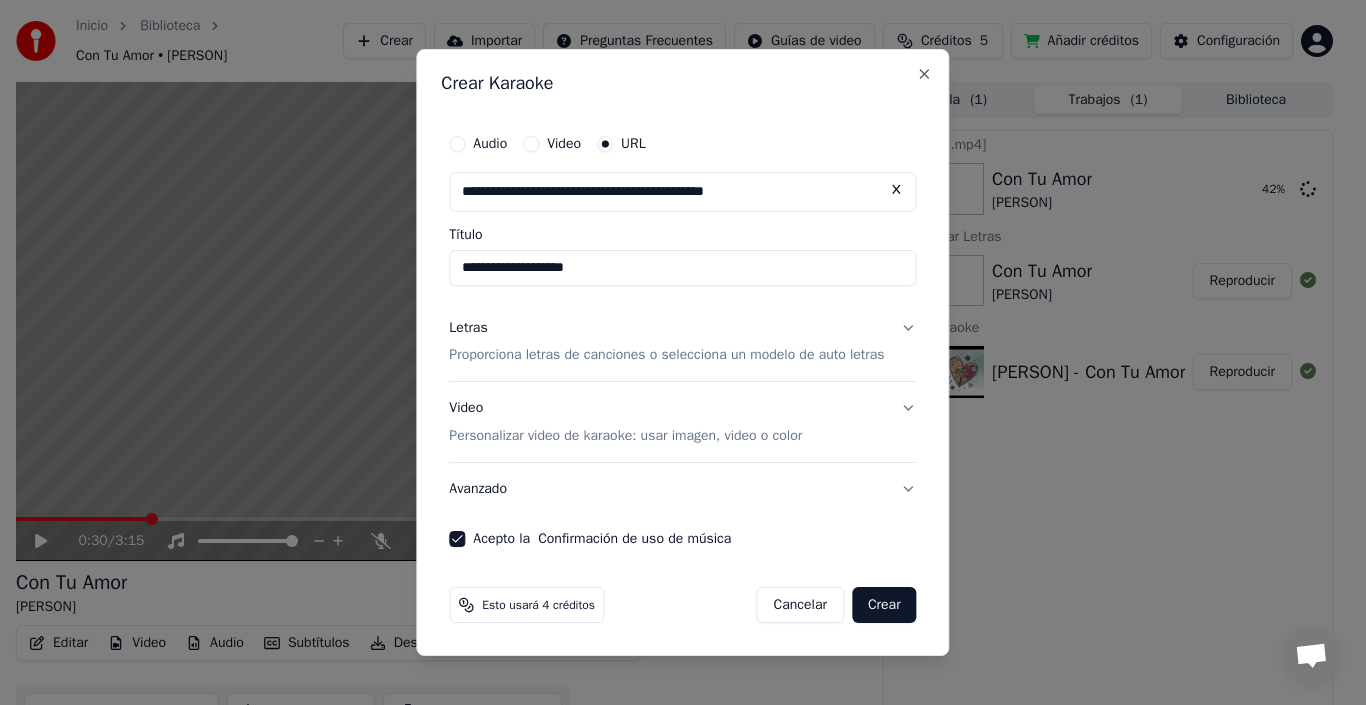 click on "Crear" at bounding box center [884, 605] 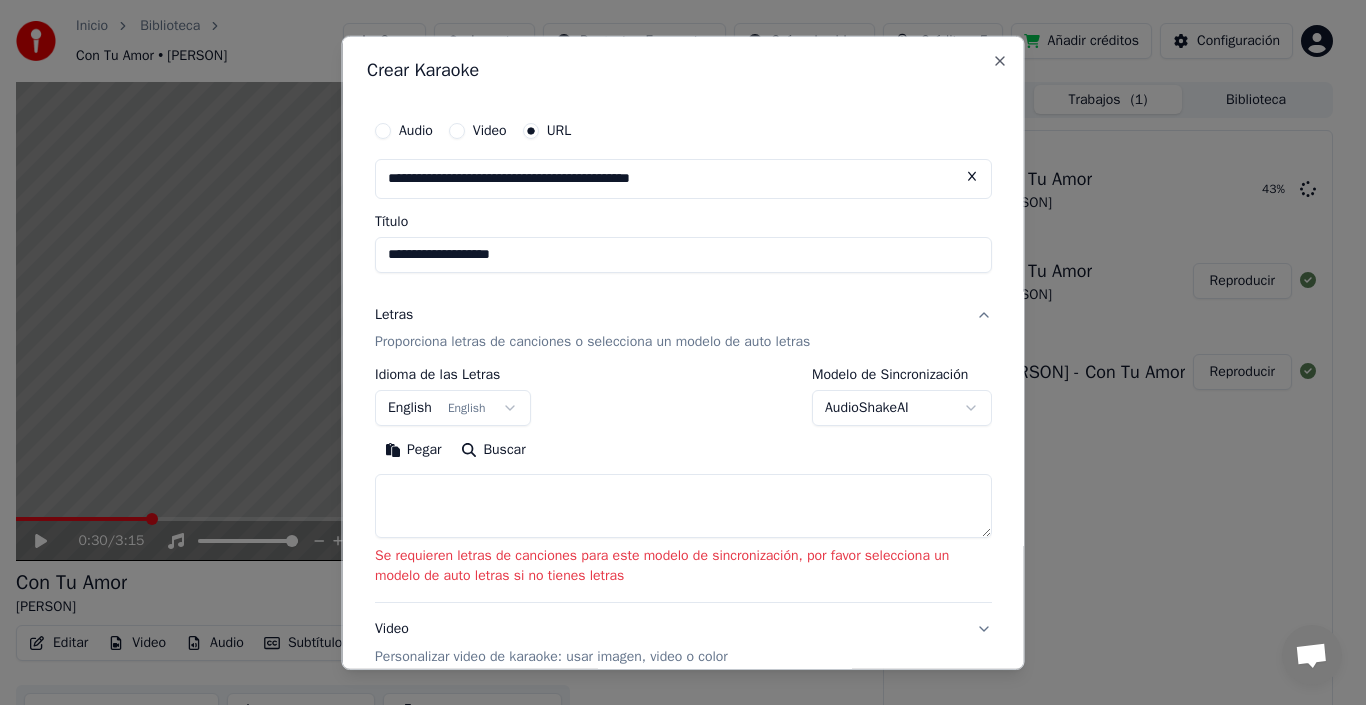 click on "**********" at bounding box center [674, 352] 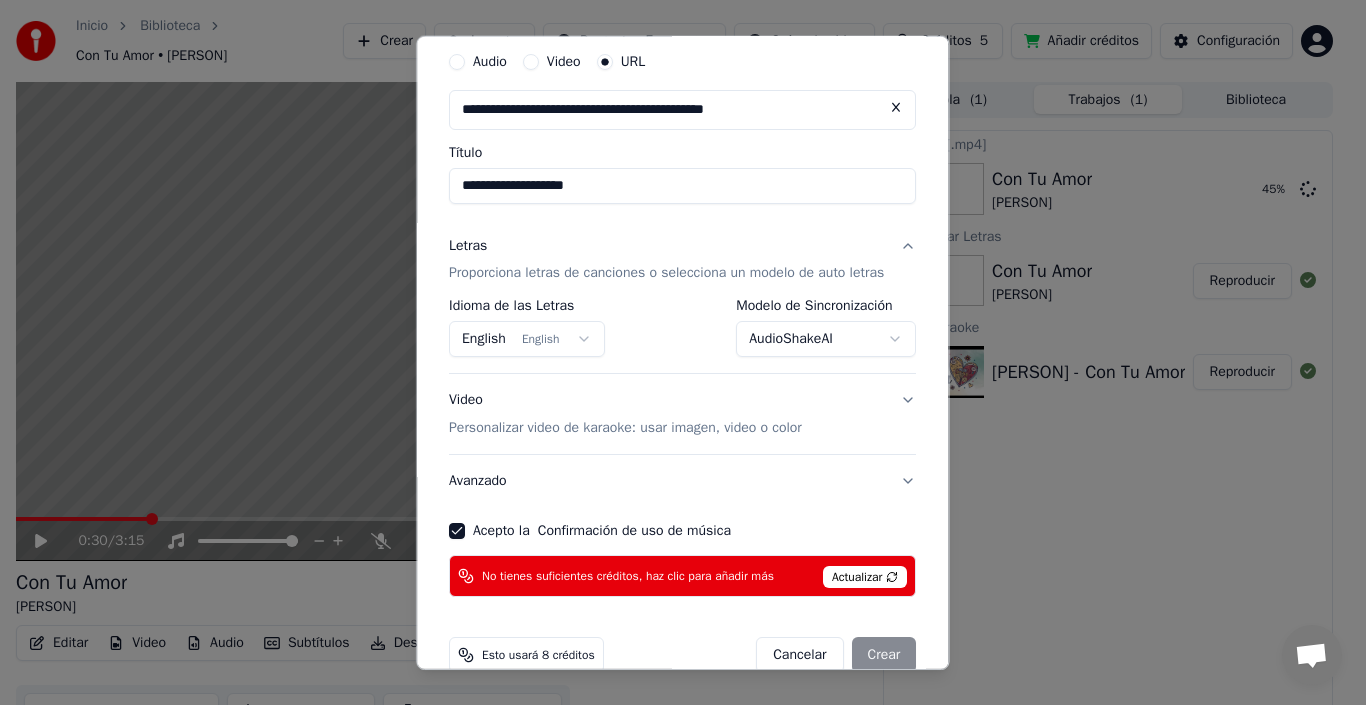 scroll, scrollTop: 105, scrollLeft: 0, axis: vertical 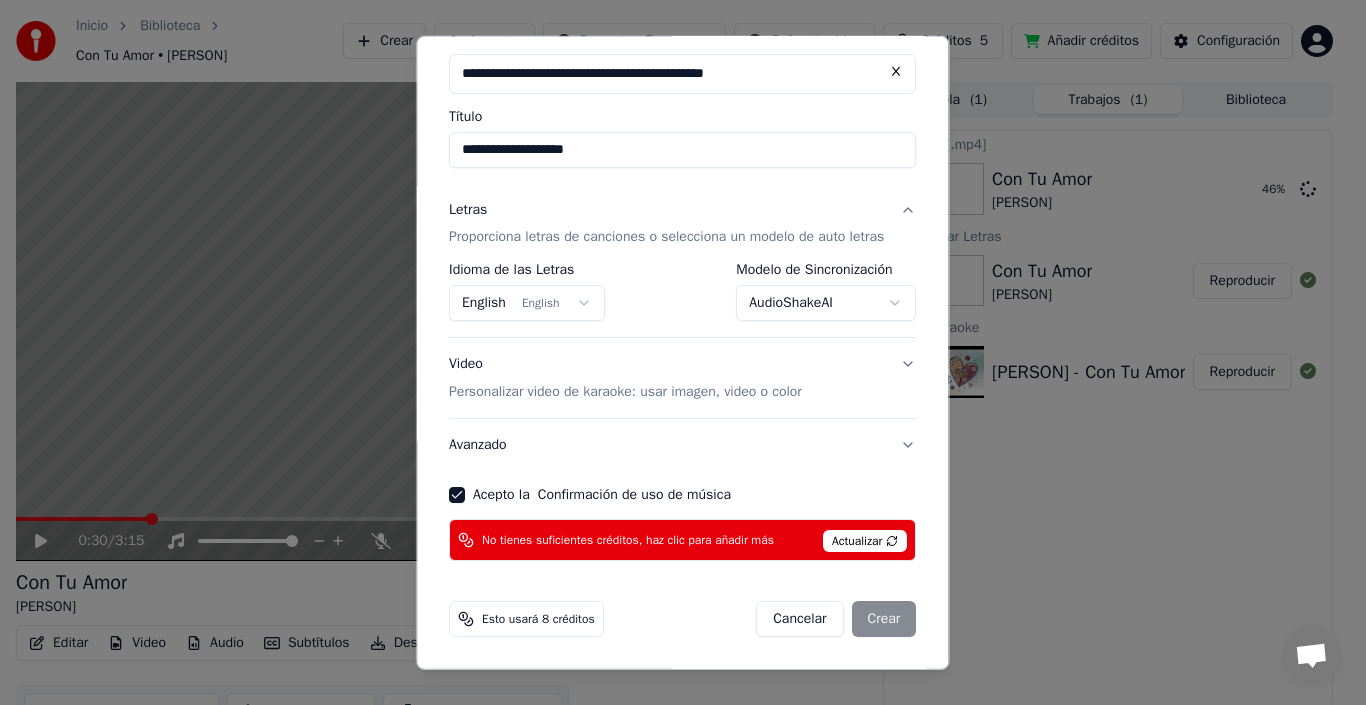 click on "Actualizar" at bounding box center (865, 541) 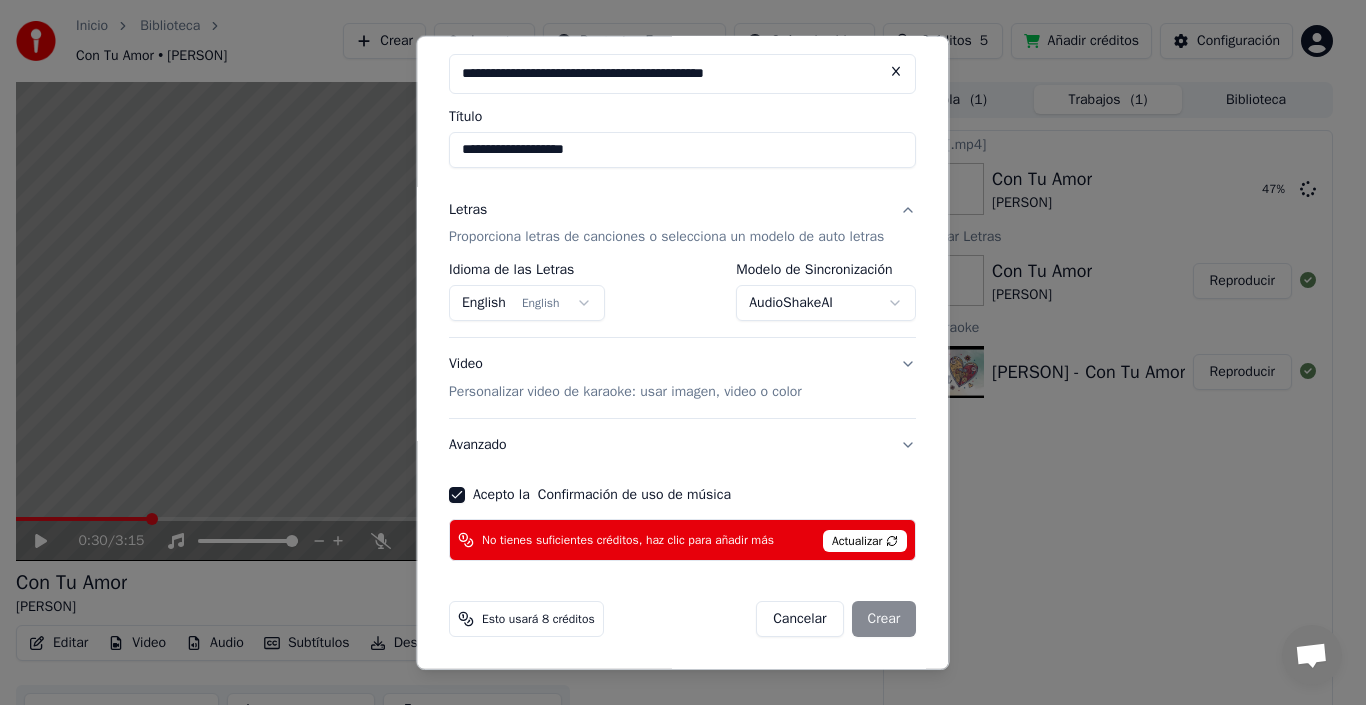 click on "Actualizar" at bounding box center (865, 541) 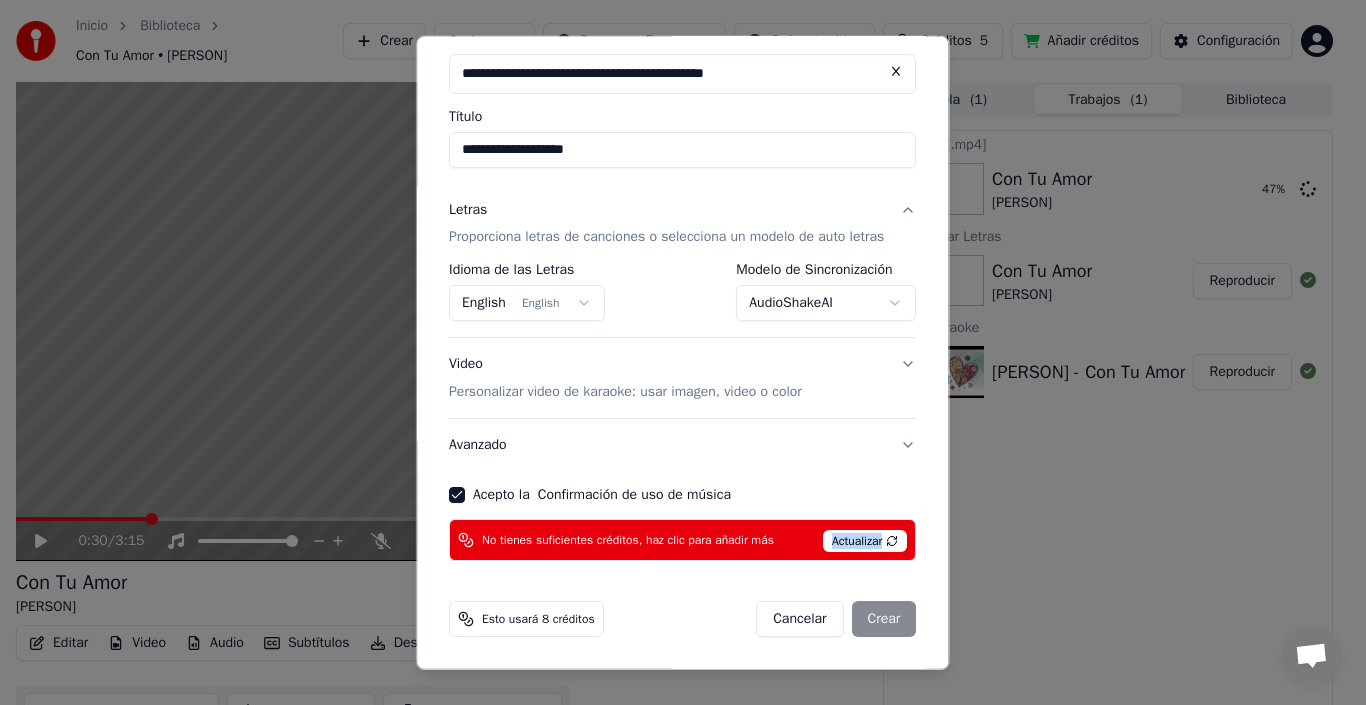 click on "Actualizar" at bounding box center (865, 541) 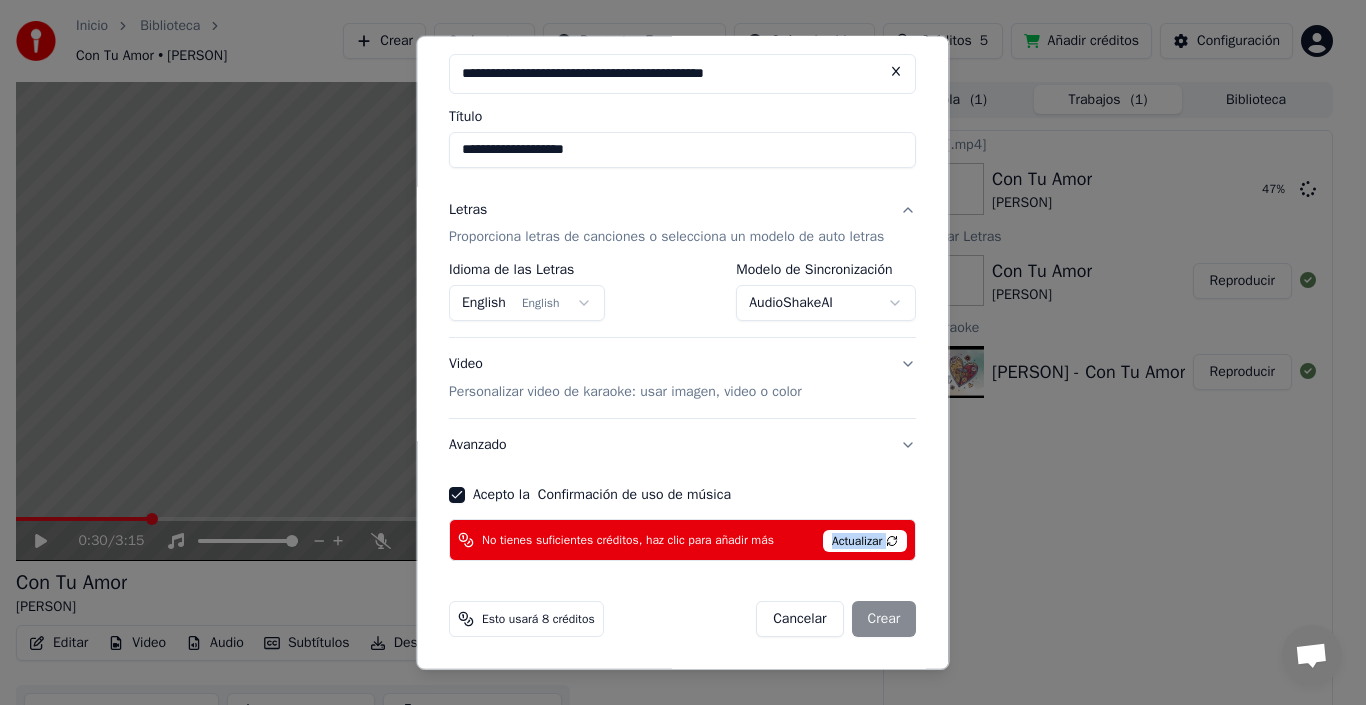 click on "Actualizar" at bounding box center [865, 541] 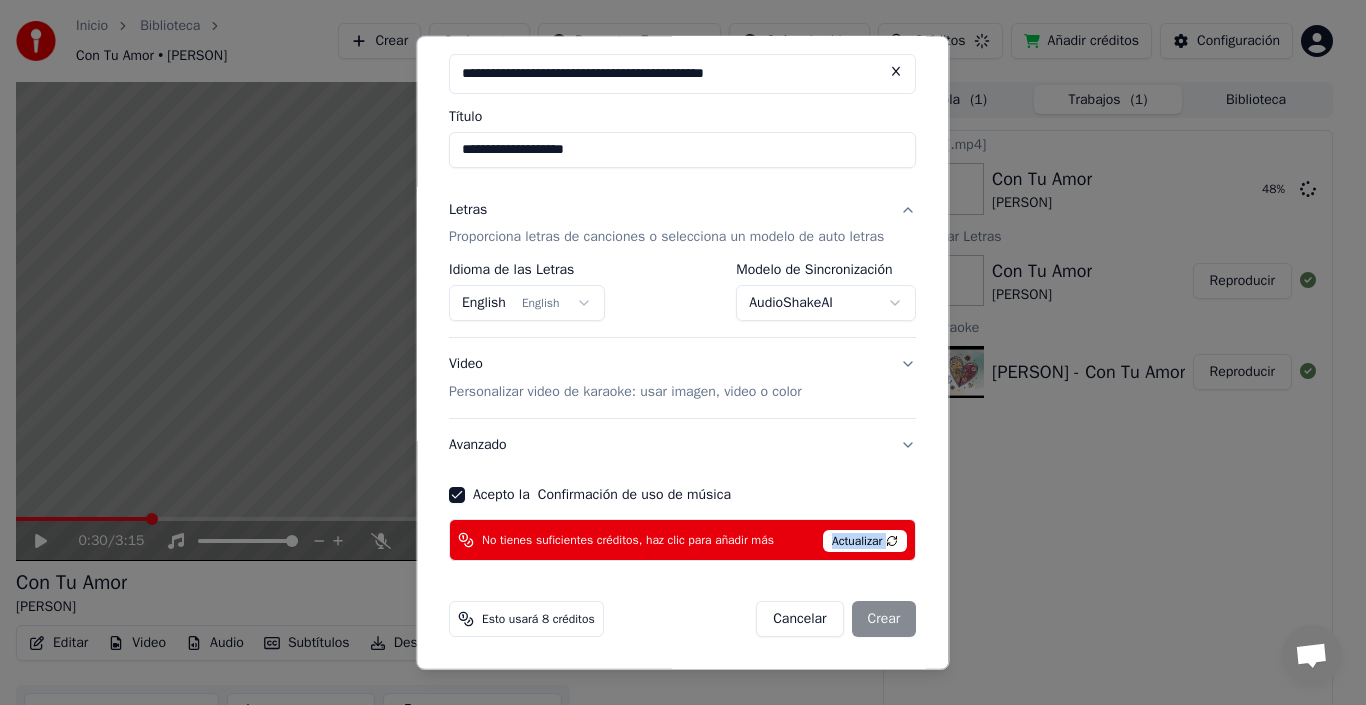 click on "Actualizar" at bounding box center (865, 541) 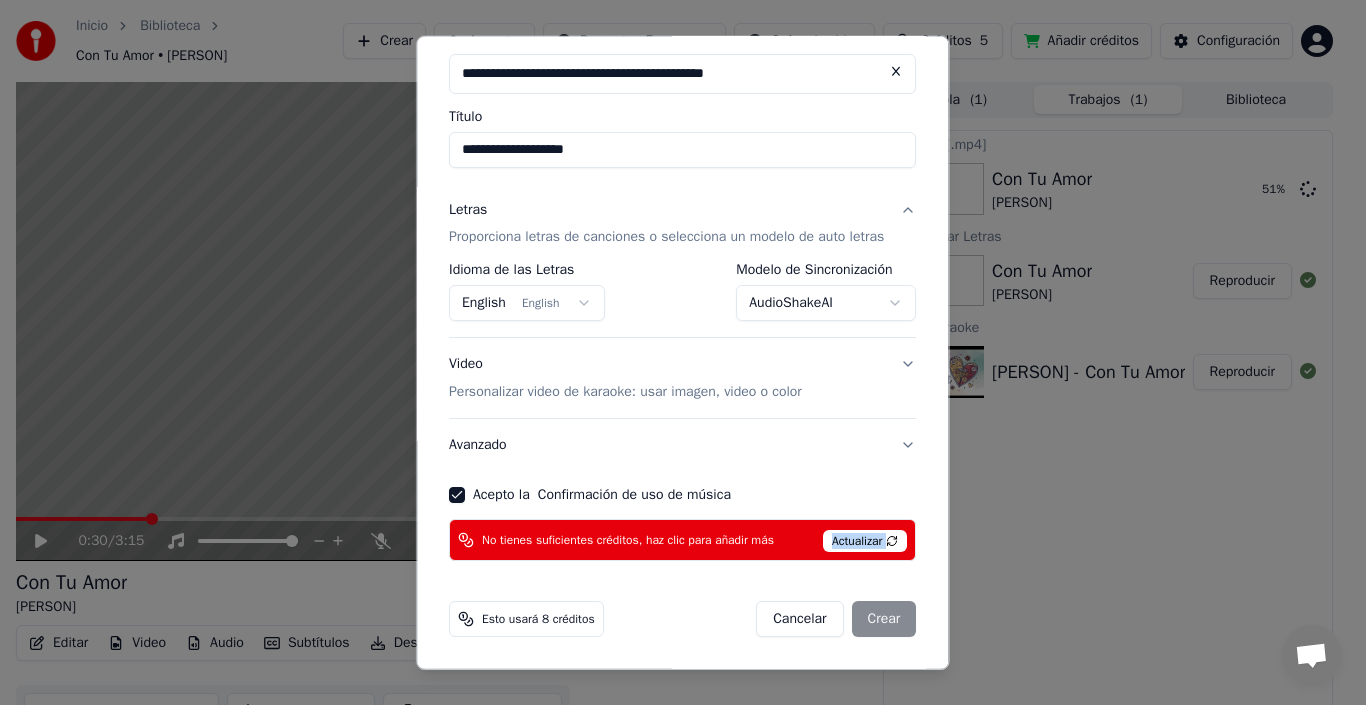 click on "Cancelar" at bounding box center [800, 619] 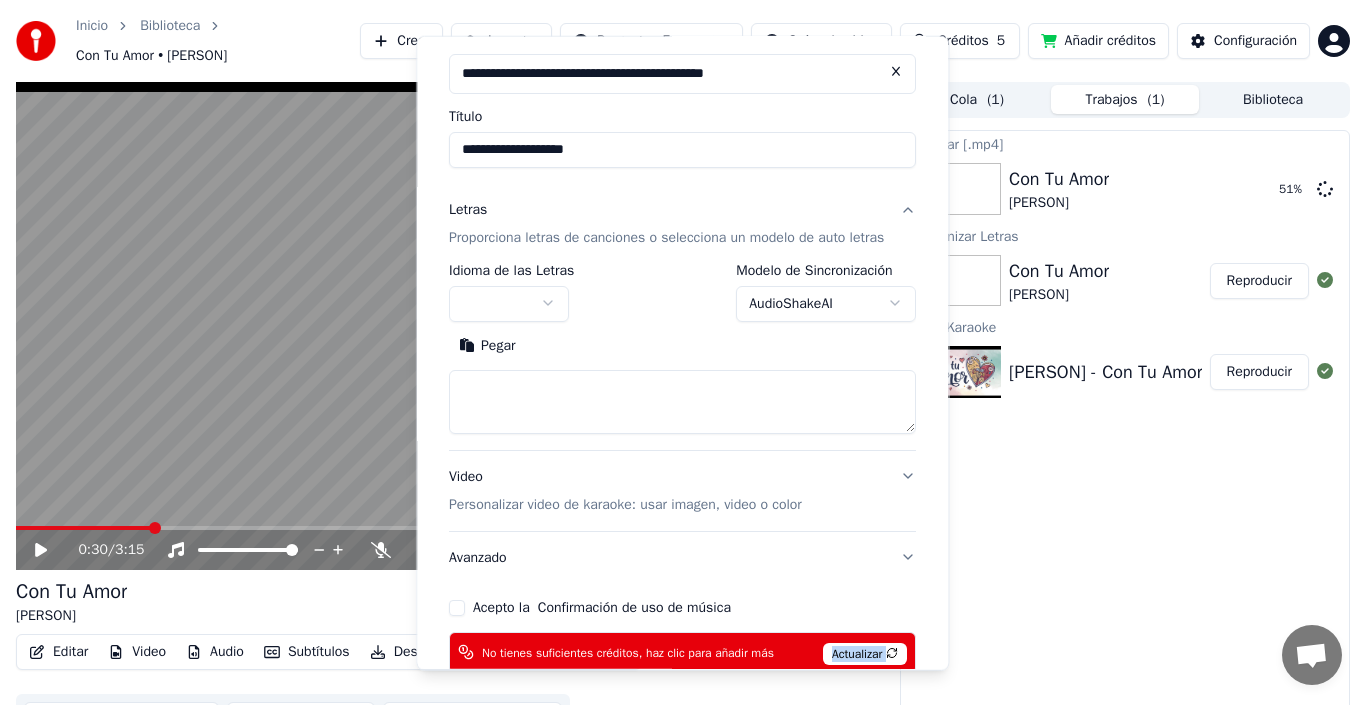 type 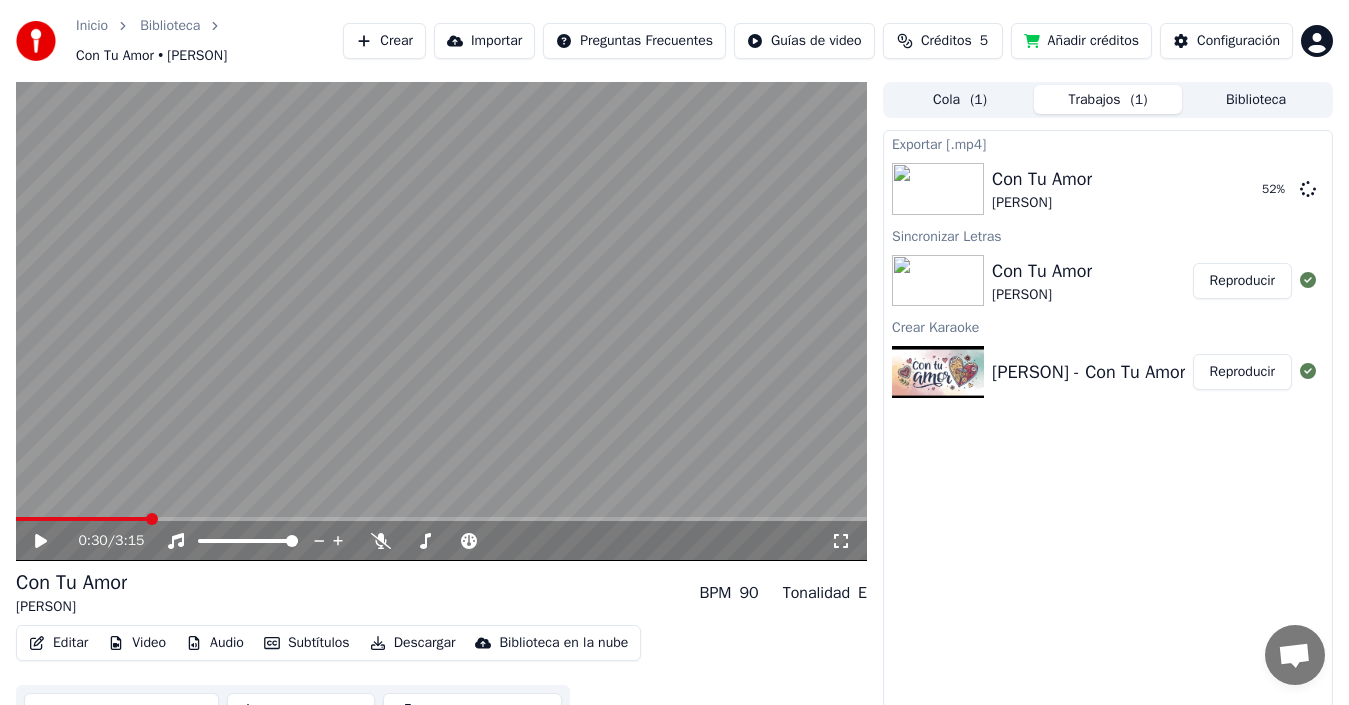 click on "Crear" at bounding box center [384, 41] 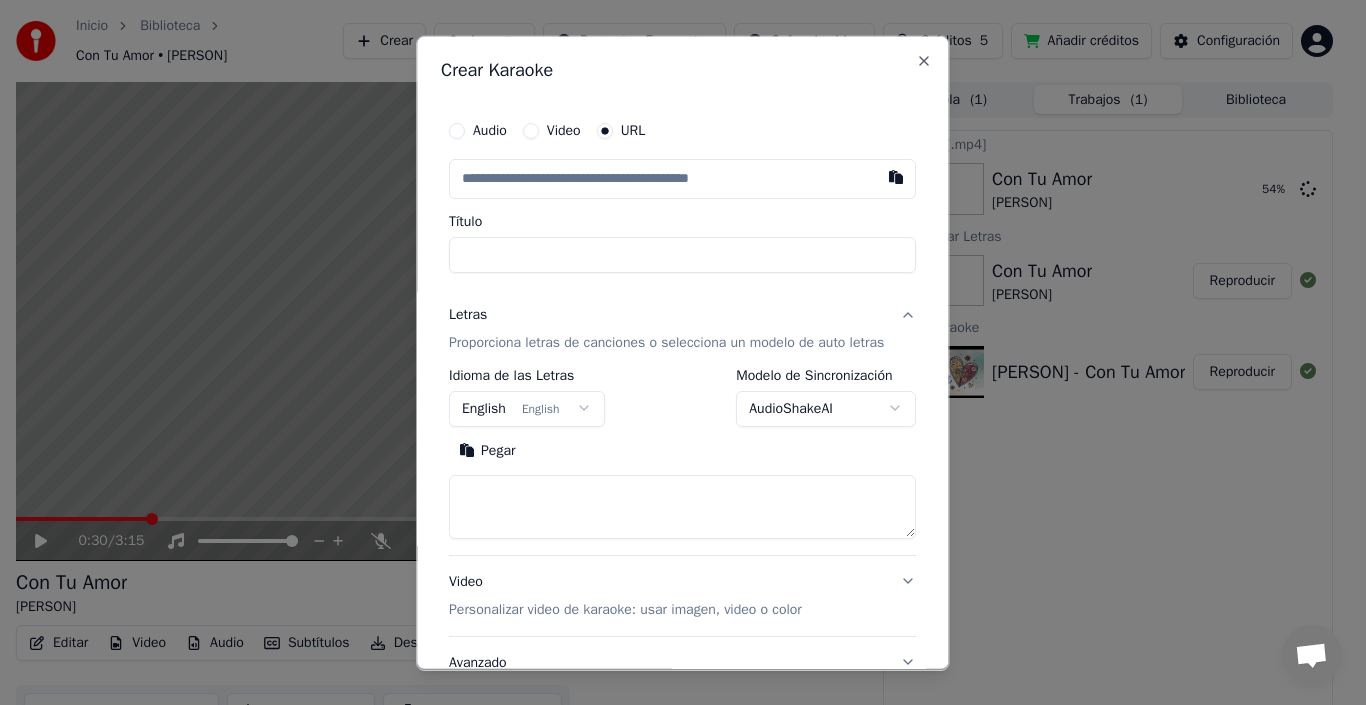 click on "Video" at bounding box center [531, 130] 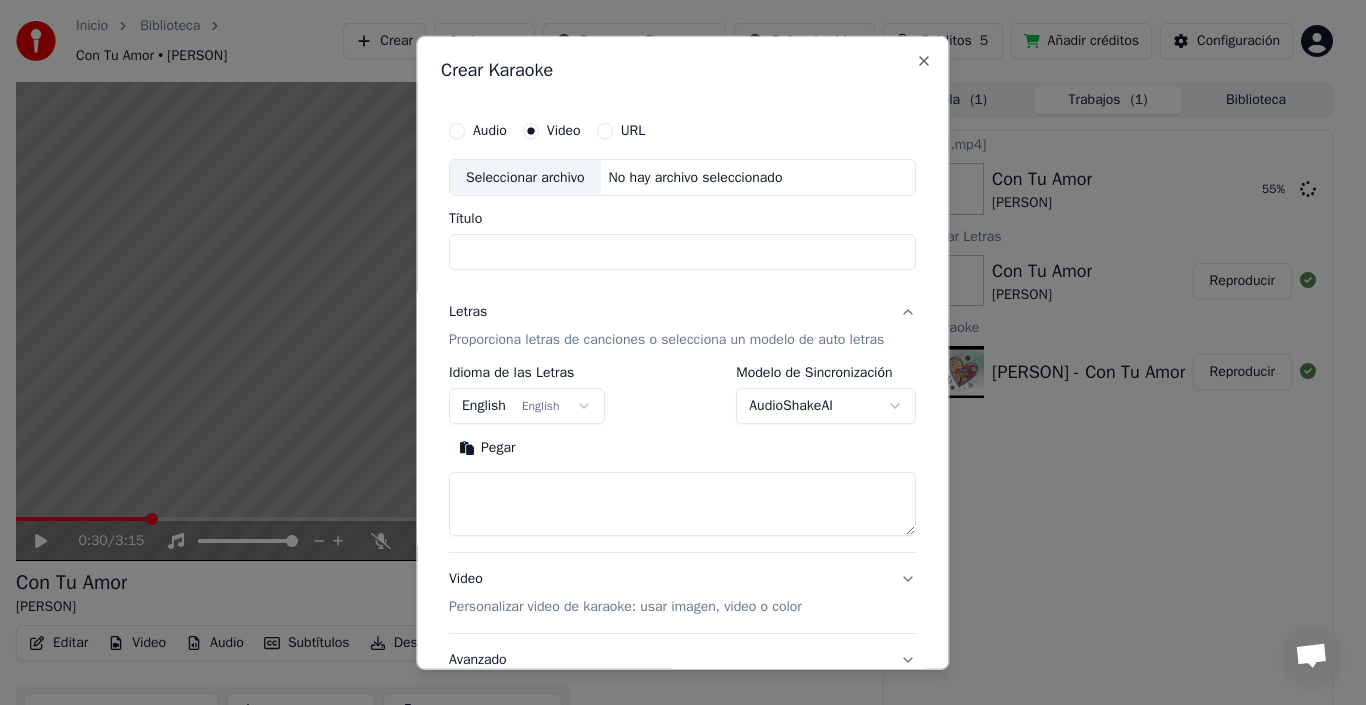 click on "Seleccionar archivo" at bounding box center [525, 177] 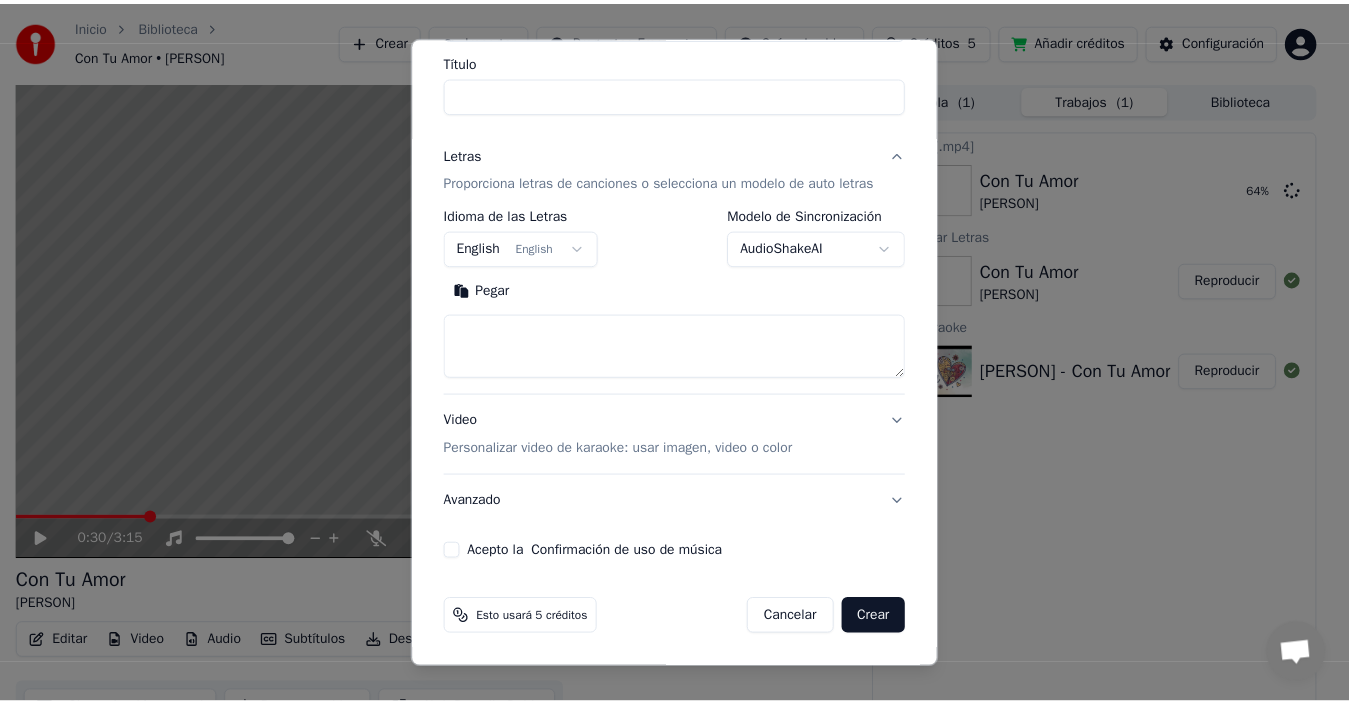 scroll, scrollTop: 0, scrollLeft: 0, axis: both 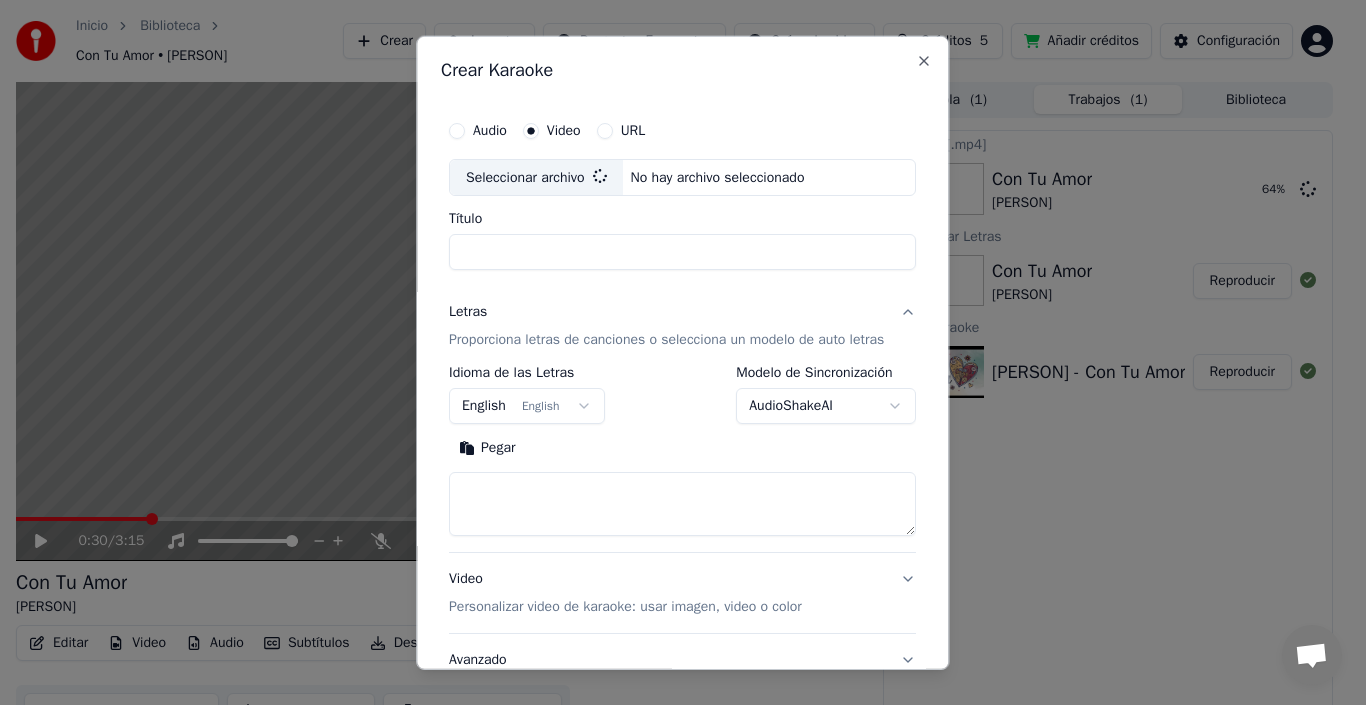 click on "AudioShakeAI" at bounding box center (827, 406) 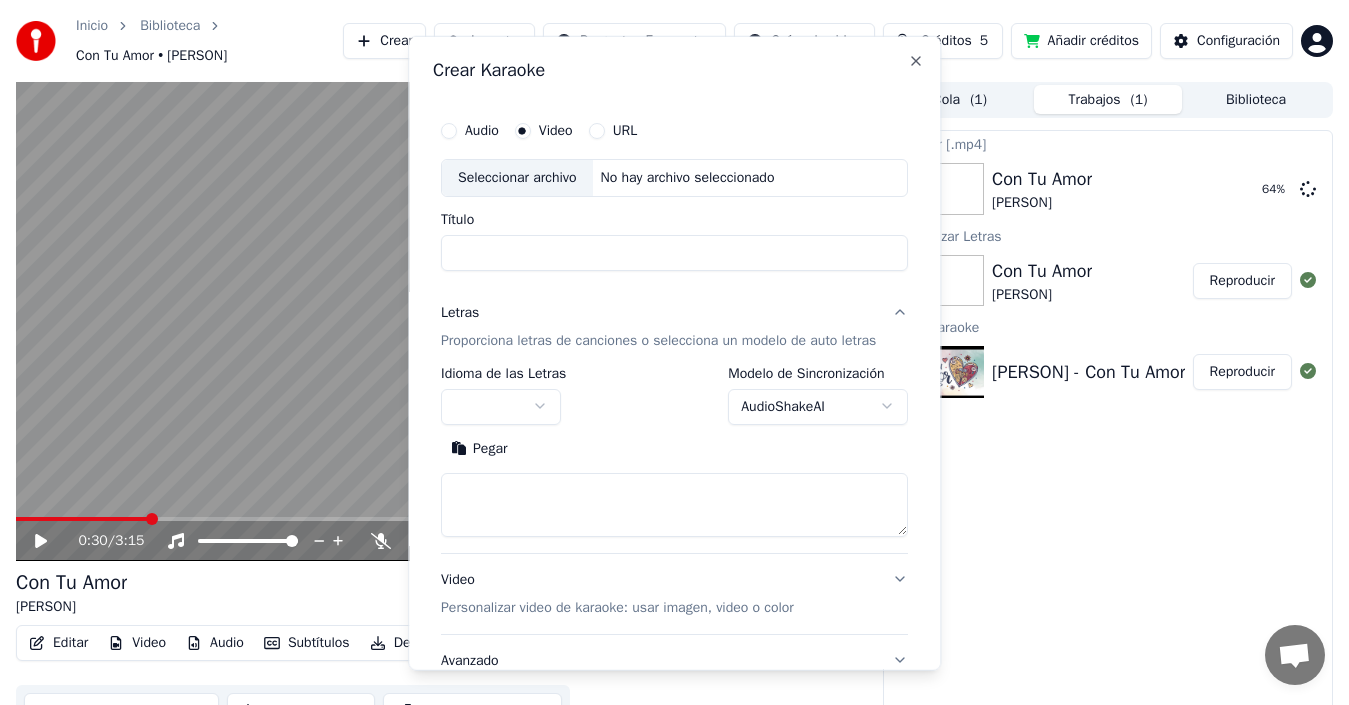 scroll, scrollTop: 0, scrollLeft: 0, axis: both 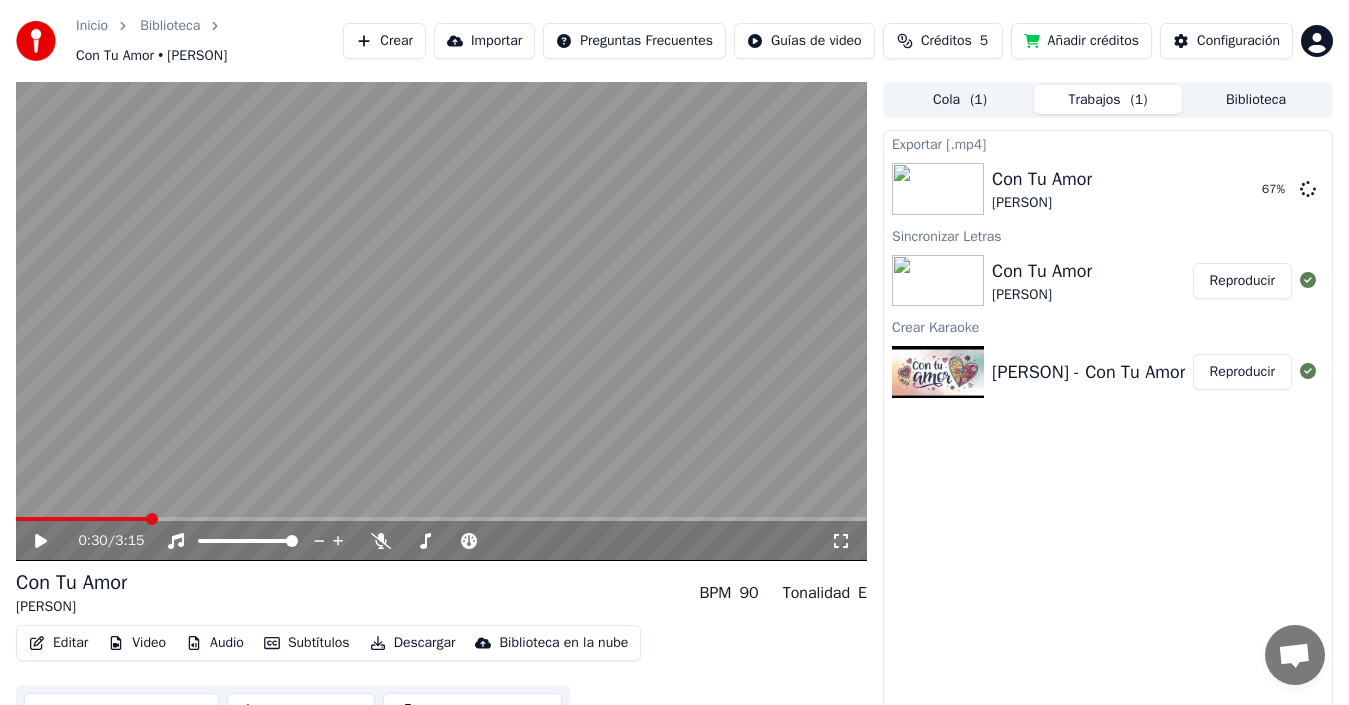 click on "Añadir créditos" at bounding box center [1081, 41] 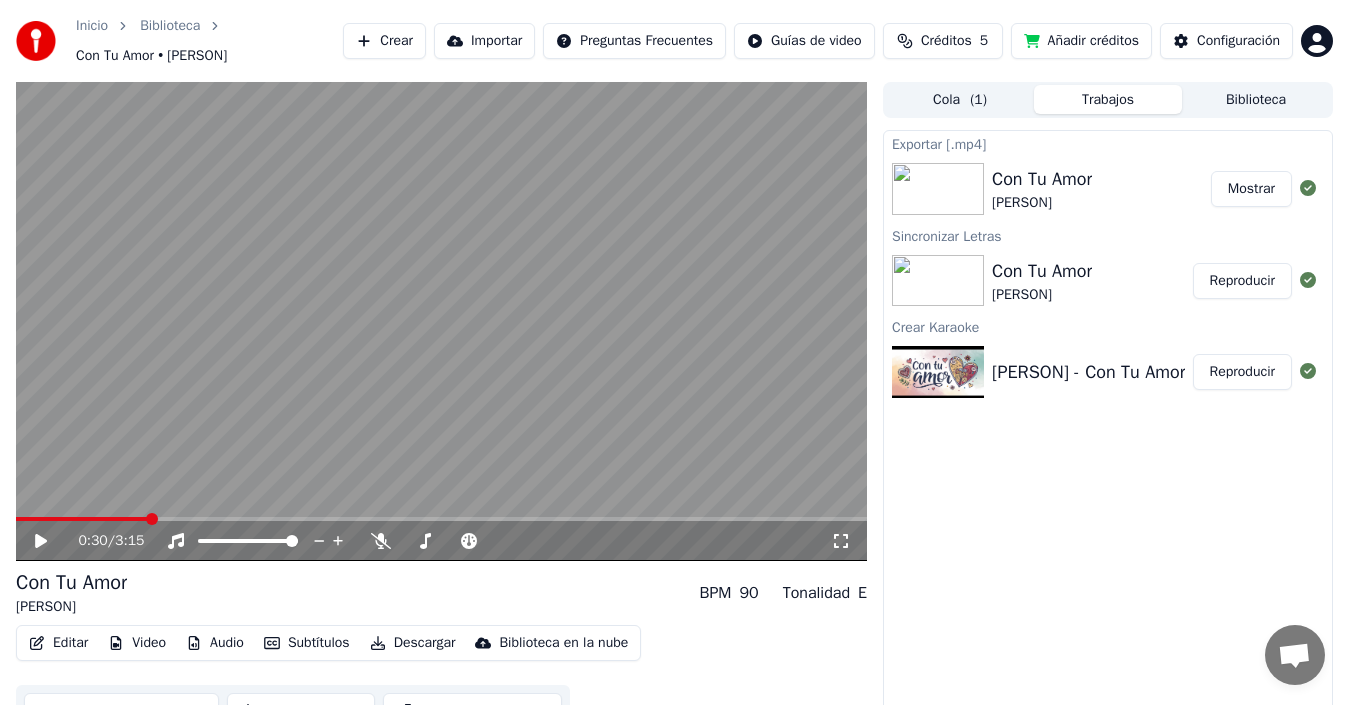 click on "Mostrar" at bounding box center [1251, 189] 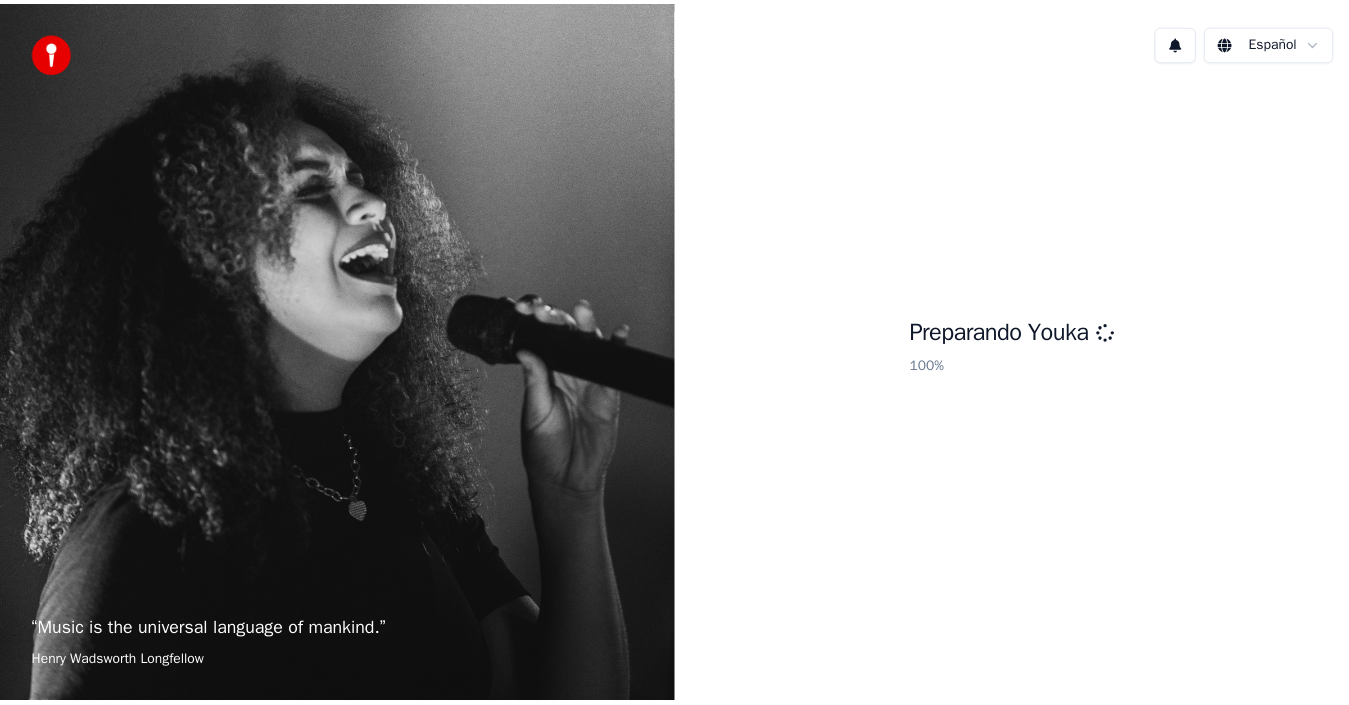 scroll, scrollTop: 0, scrollLeft: 0, axis: both 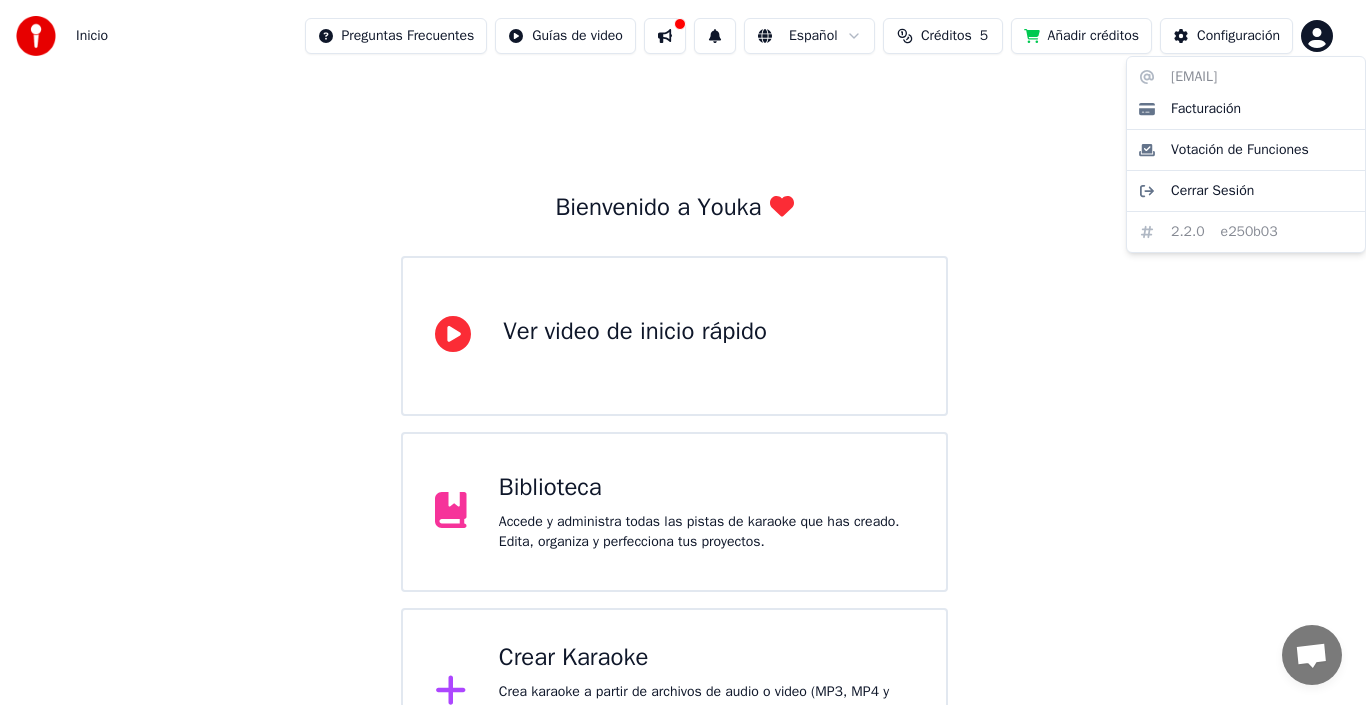 click on "Inicio Preguntas Frecuentes Guías de video Español Créditos 5 Añadir créditos Configuración Bienvenido a Youka Ver video de inicio rápido Biblioteca Accede y administra todas las pistas de karaoke que has creado. Edita, organiza y perfecciona tus proyectos. Crear Karaoke Crea karaoke a partir de archivos de audio o video (MP3, MP4 y más), o pega una URL para generar instantáneamente un video de karaoke con letras sincronizadas. [EMAIL] Facturación Votación de Funciones Cerrar Sesión 2.2.0 e250b03" at bounding box center [683, 388] 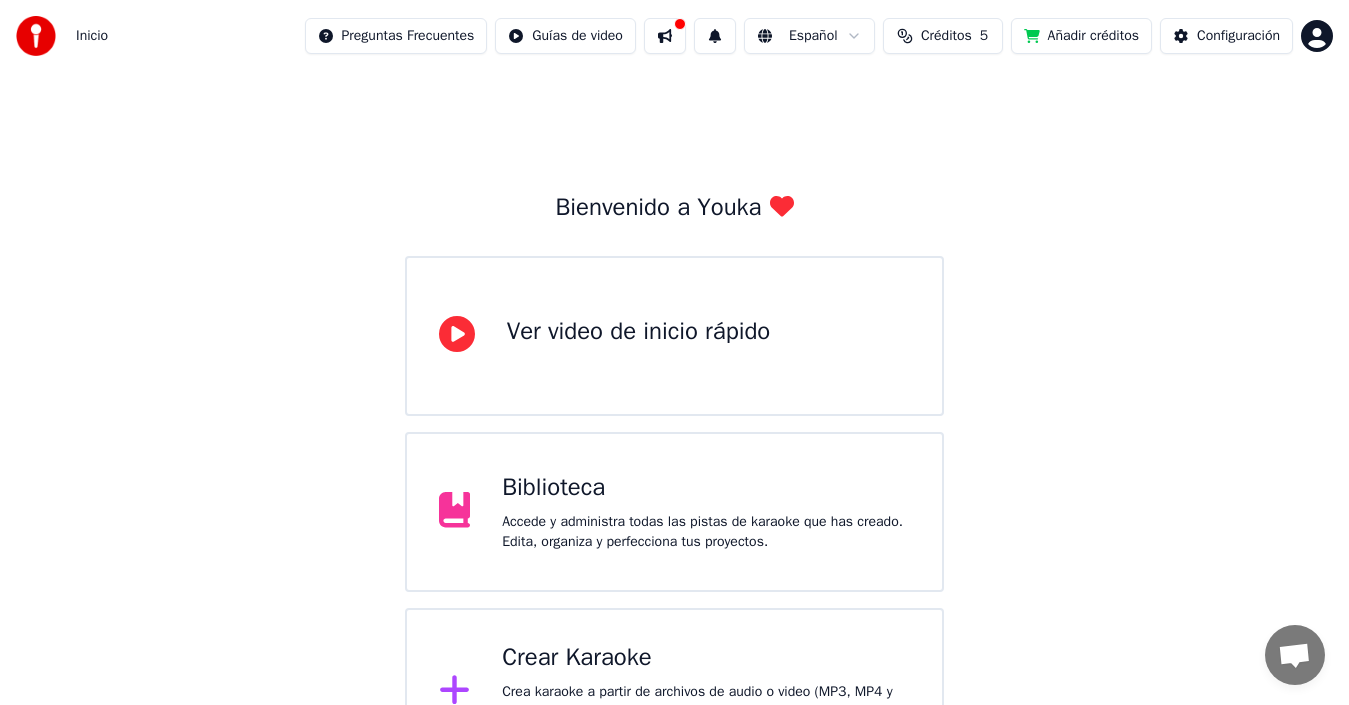 click at bounding box center [665, 36] 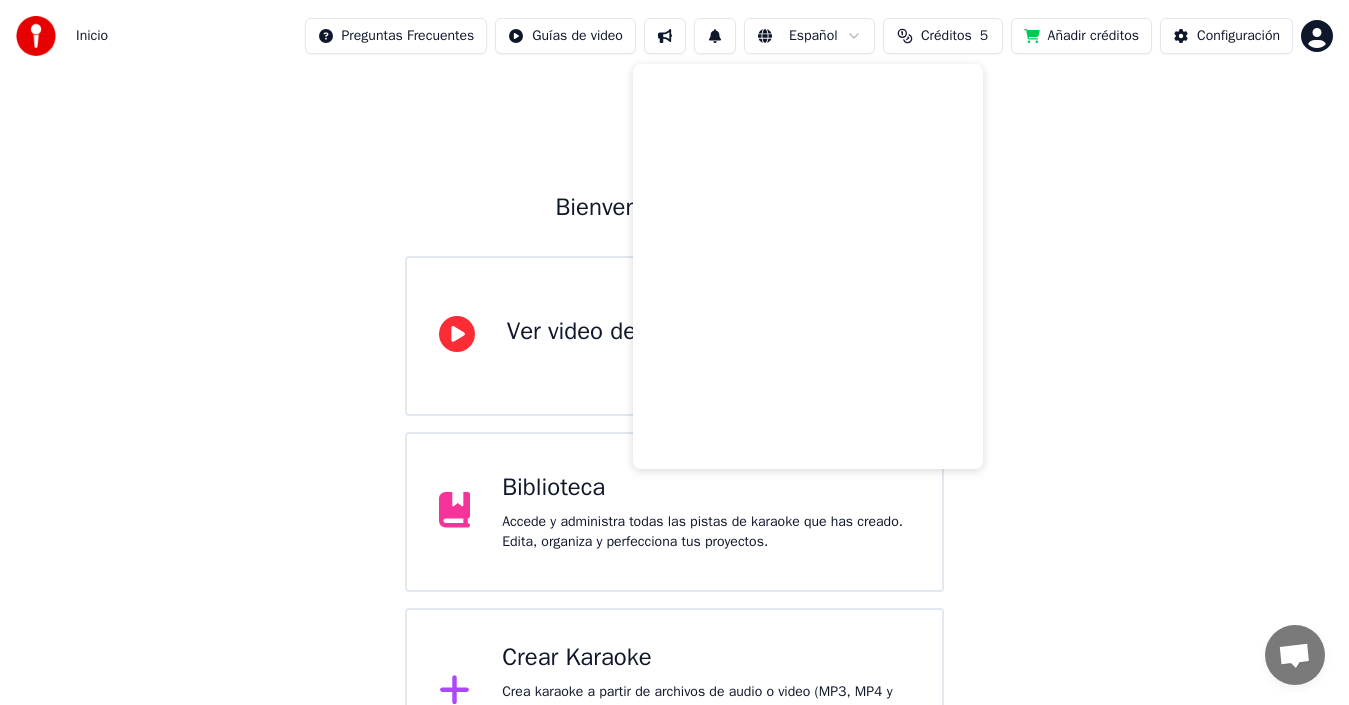 click on "Bienvenido a Youka Ver video de inicio rápido Biblioteca Accede y administra todas las pistas de karaoke que has creado. Edita, organiza y perfecciona tus proyectos. Crear Karaoke Crea karaoke a partir de archivos de audio o video (MP3, MP4 y más), o pega una URL para generar instantáneamente un video de karaoke con letras sincronizadas." at bounding box center [674, 424] 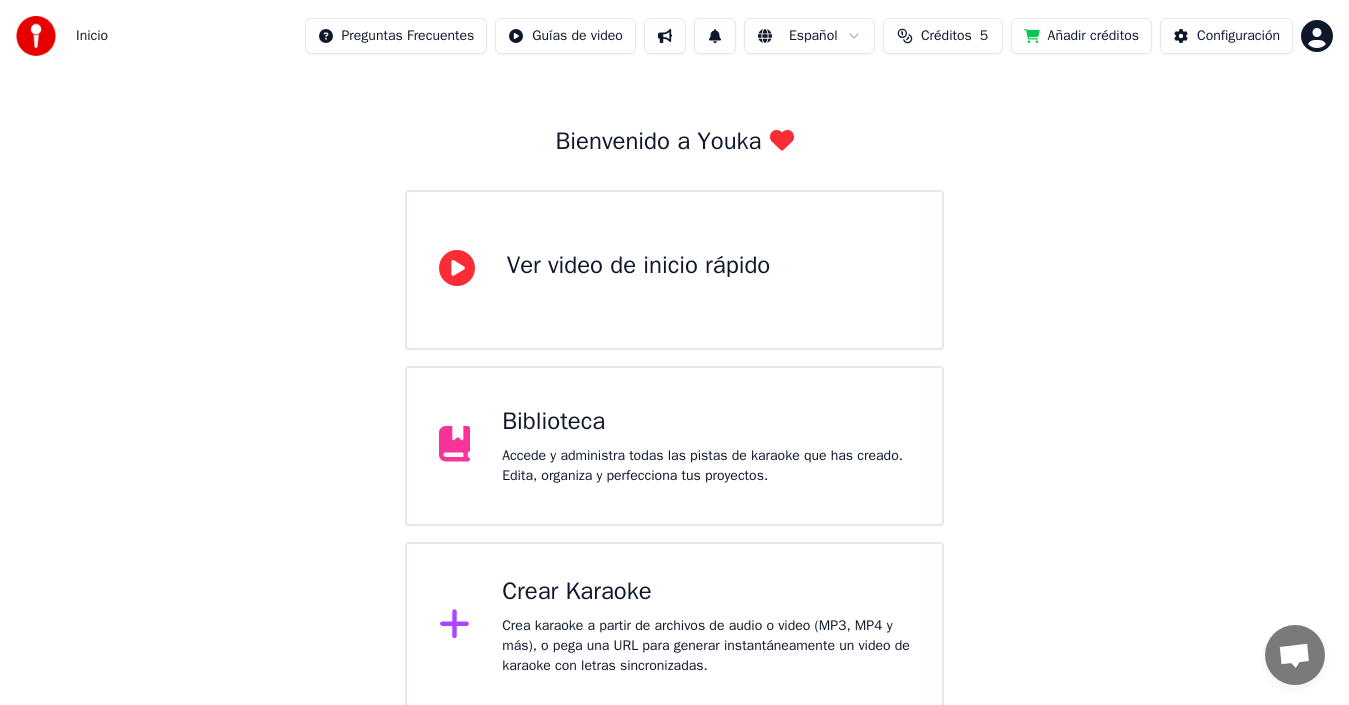 scroll, scrollTop: 71, scrollLeft: 0, axis: vertical 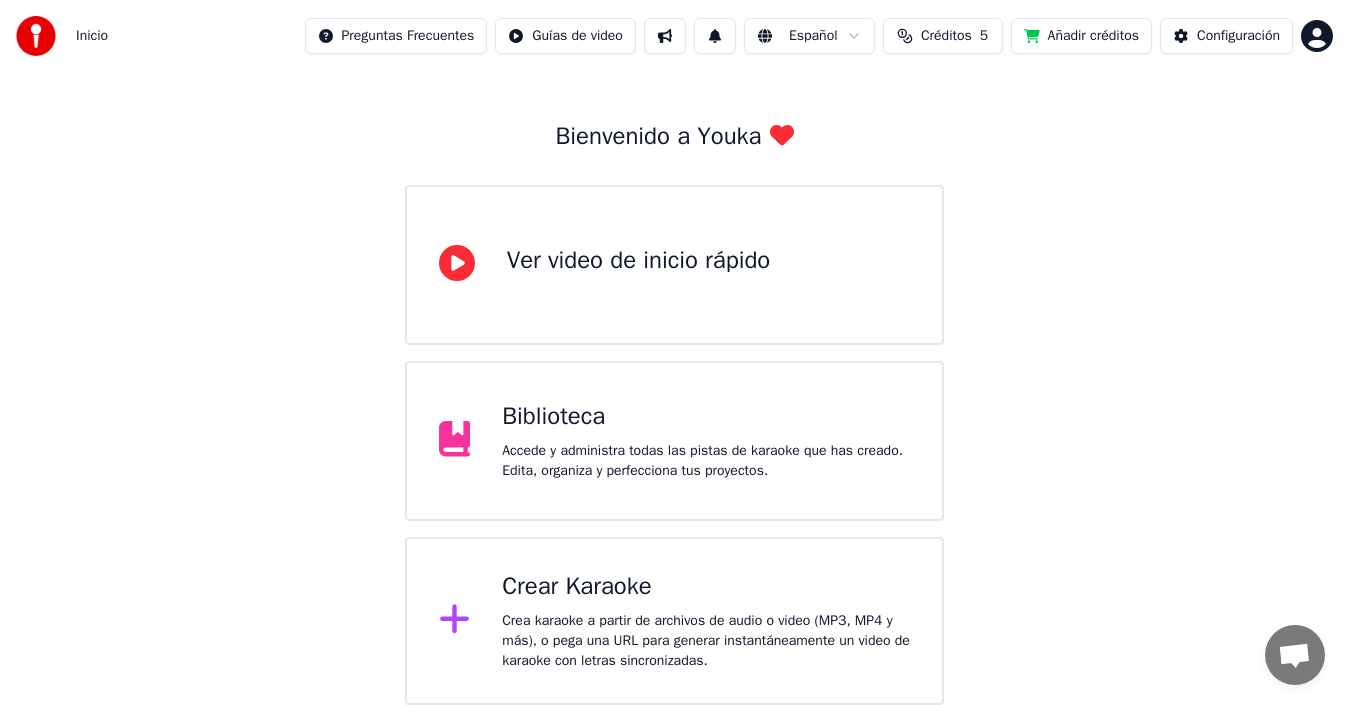 click on "Crea karaoke a partir de archivos de audio o video (MP3, MP4 y más), o pega una URL para generar instantáneamente un video de karaoke con letras sincronizadas." at bounding box center [706, 641] 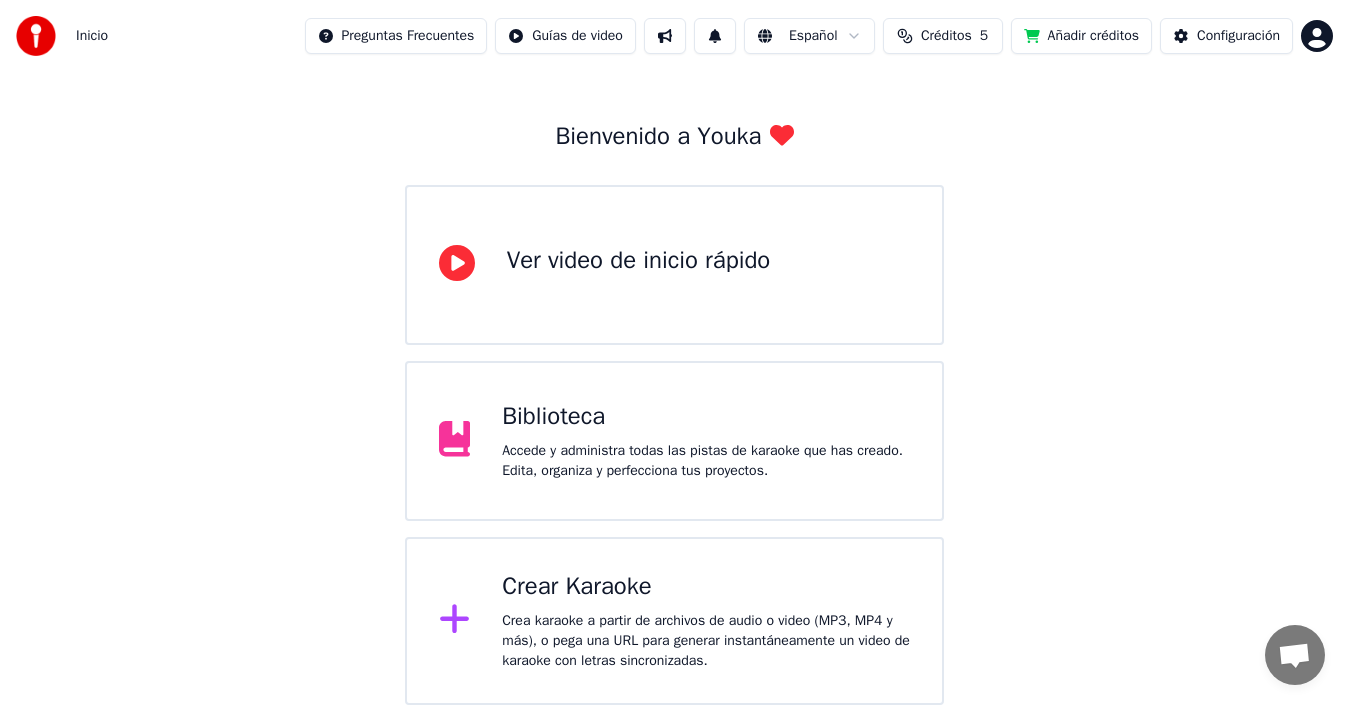 click on "Inicio Preguntas Frecuentes Guías de video Español Créditos 5 Añadir créditos Configuración Bienvenido a Youka Ver video de inicio rápido Biblioteca Accede y administra todas las pistas de karaoke que has creado. Edita, organiza y perfecciona tus proyectos. Crear Karaoke Crea karaoke a partir de archivos de audio o video (MP3, MP4 y más), o pega una URL para generar instantáneamente un video de karaoke con letras sincronizadas." at bounding box center (674, 317) 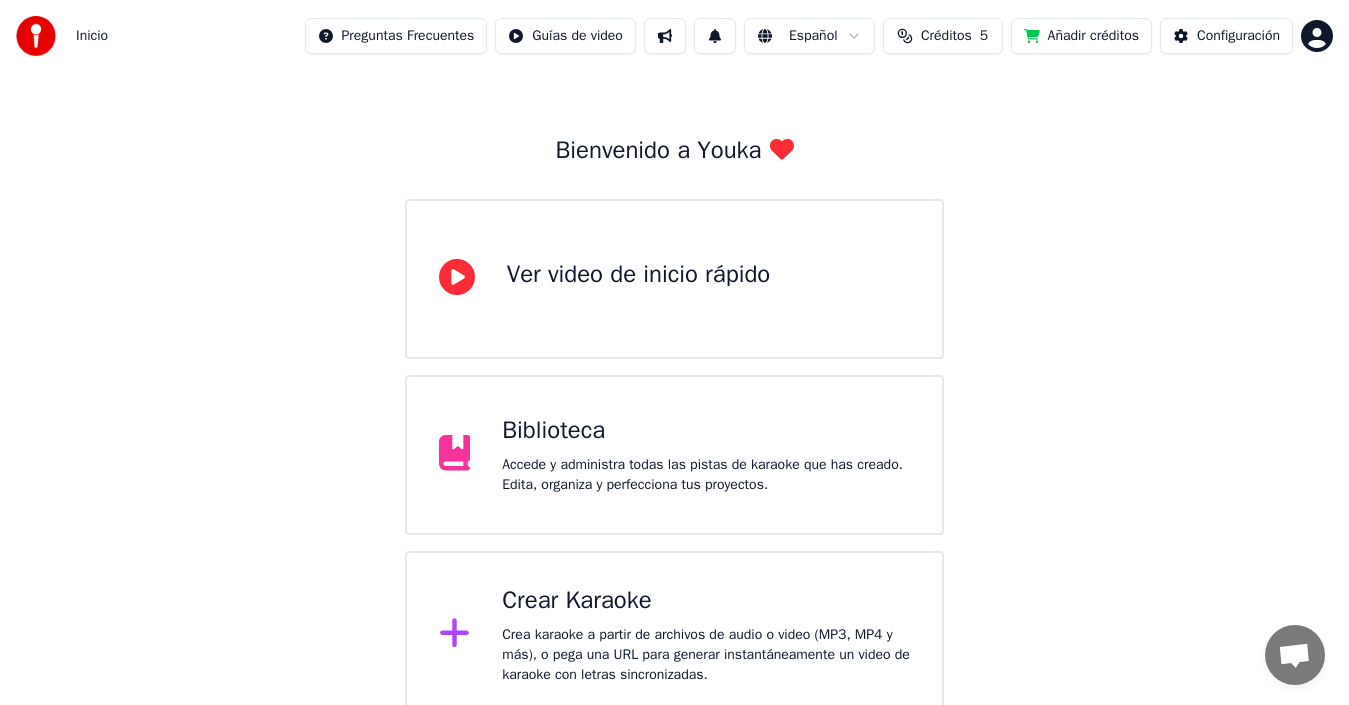 scroll, scrollTop: 56, scrollLeft: 0, axis: vertical 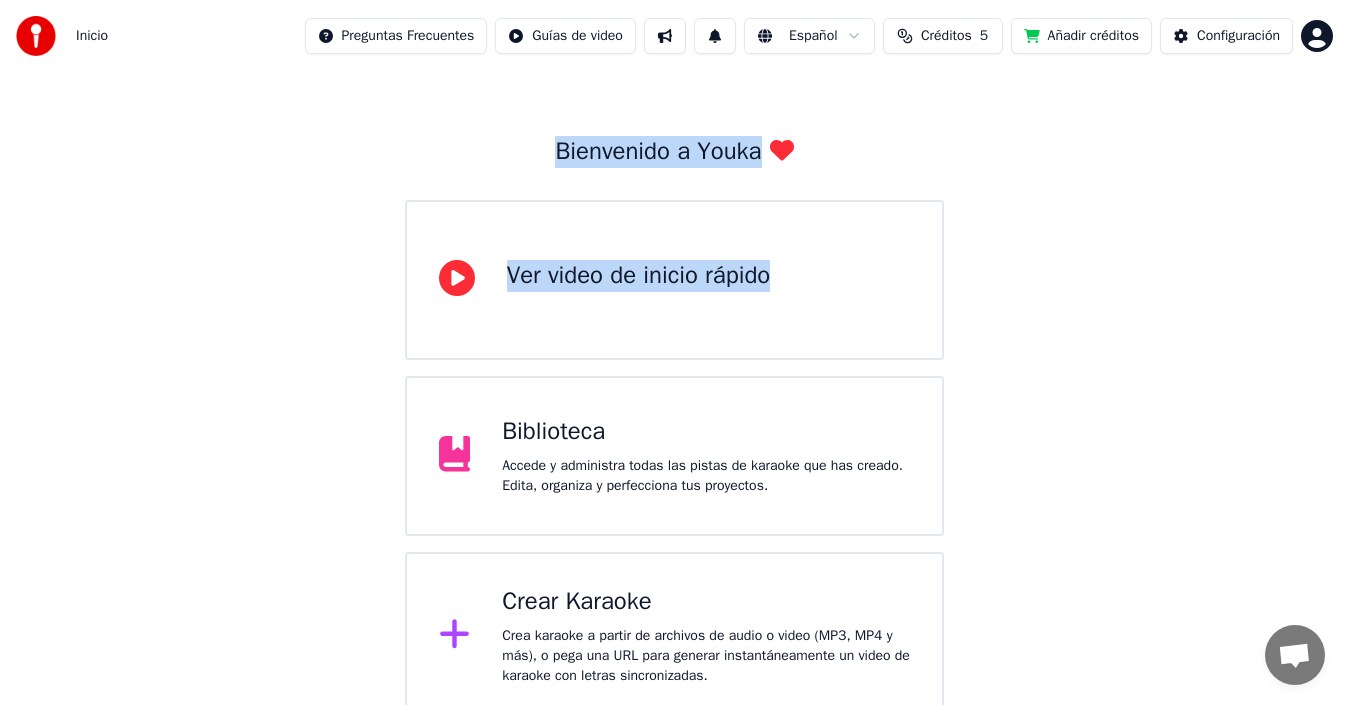 drag, startPoint x: 1136, startPoint y: 235, endPoint x: 1205, endPoint y: -23, distance: 267.0674 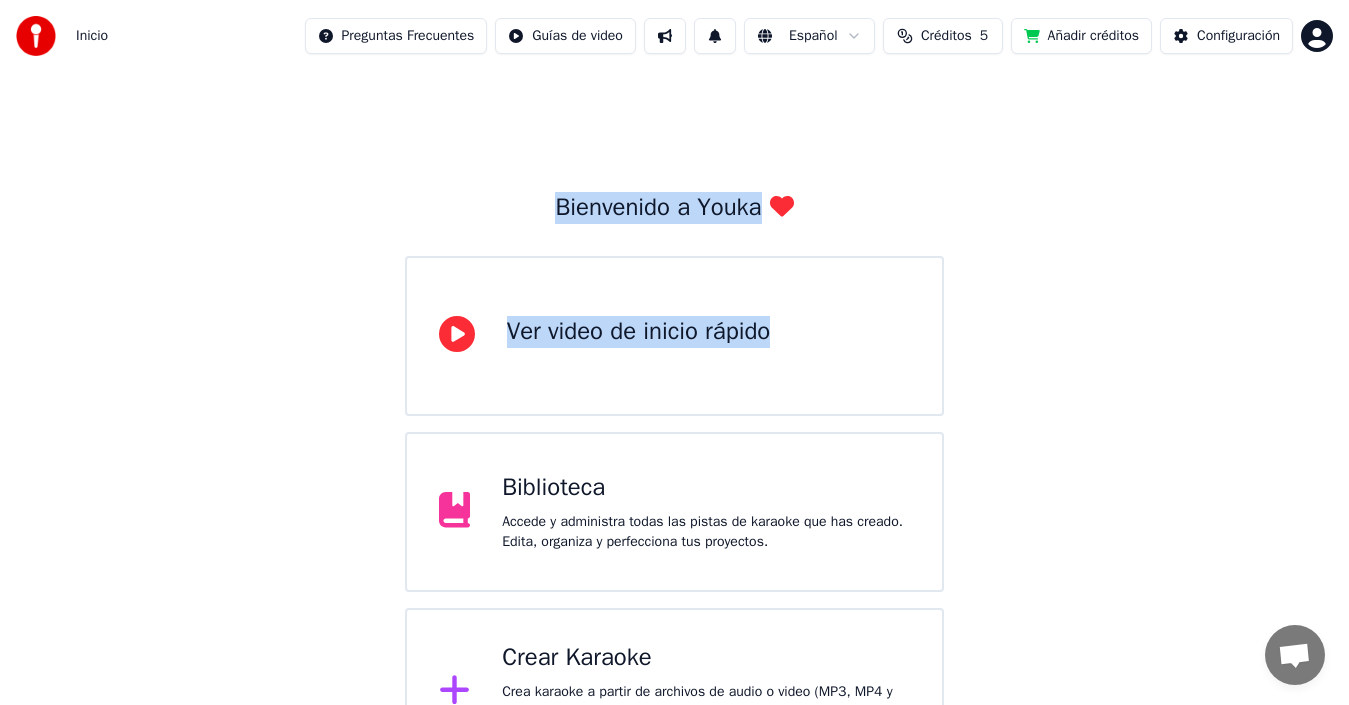 click on "Bienvenido a Youka Ver video de inicio rápido Biblioteca Accede y administra todas las pistas de karaoke que has creado. Edita, organiza y perfecciona tus proyectos. Crear Karaoke Crea karaoke a partir de archivos de audio o video (MP3, MP4 y más), o pega una URL para generar instantáneamente un video de karaoke con letras sincronizadas." at bounding box center [674, 424] 